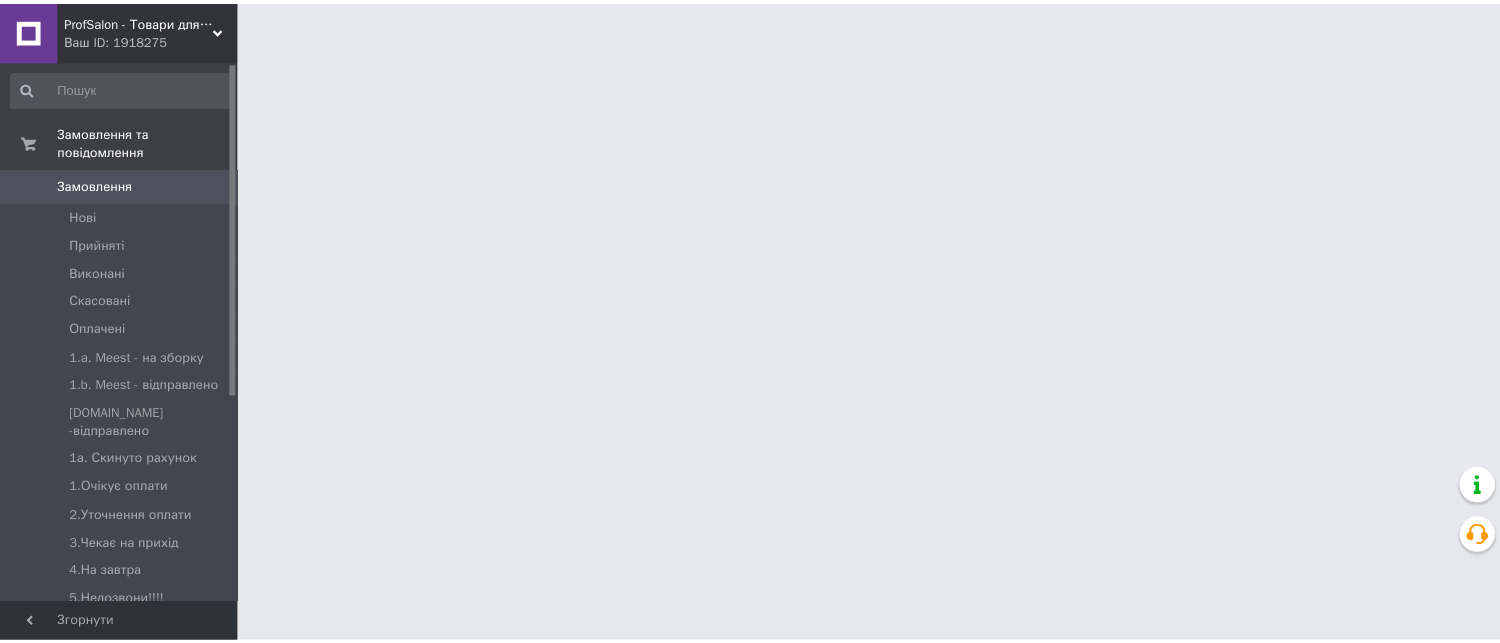 scroll, scrollTop: 0, scrollLeft: 0, axis: both 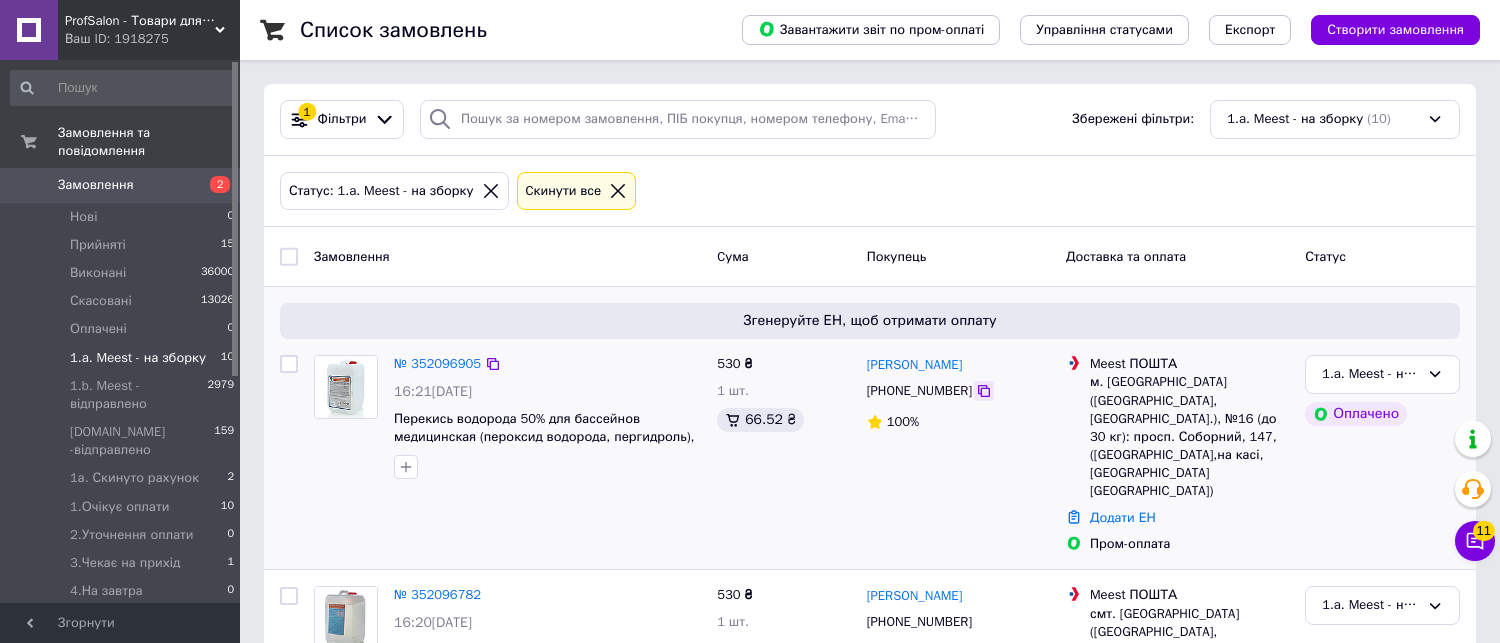 drag, startPoint x: 976, startPoint y: 388, endPoint x: 962, endPoint y: 397, distance: 16.643316 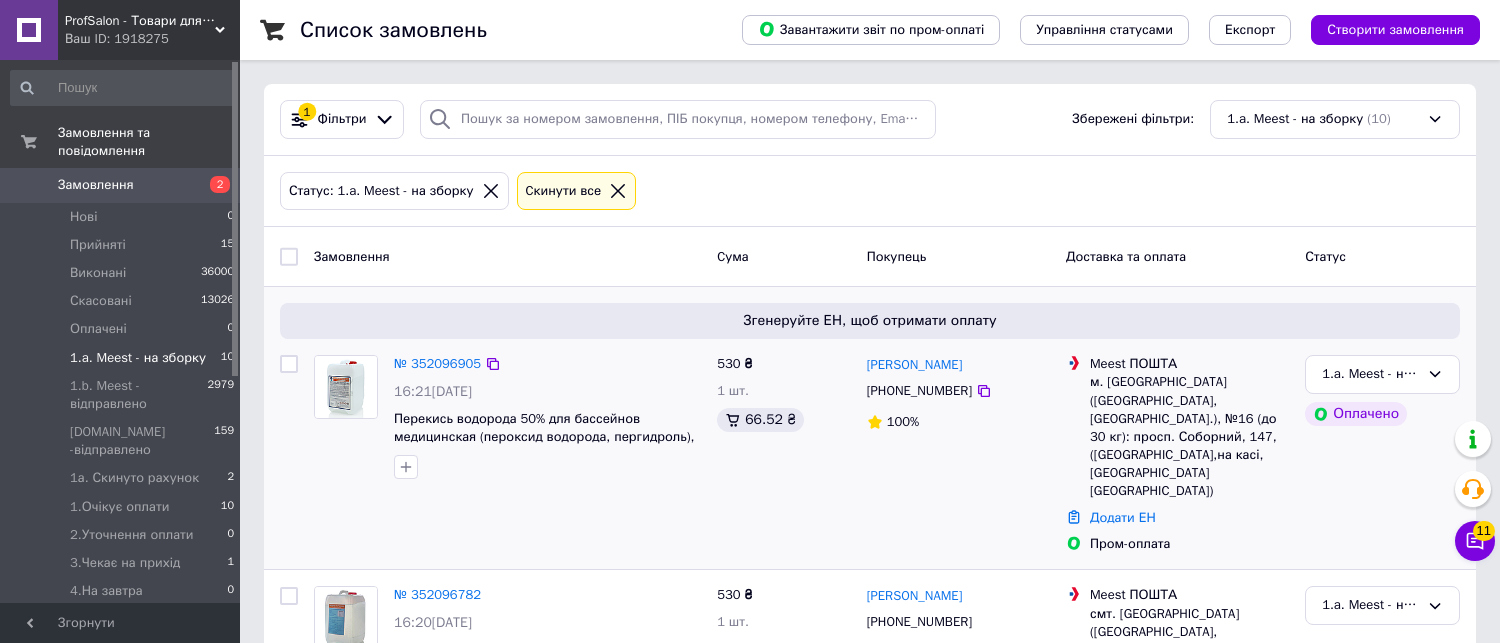 scroll, scrollTop: 222, scrollLeft: 0, axis: vertical 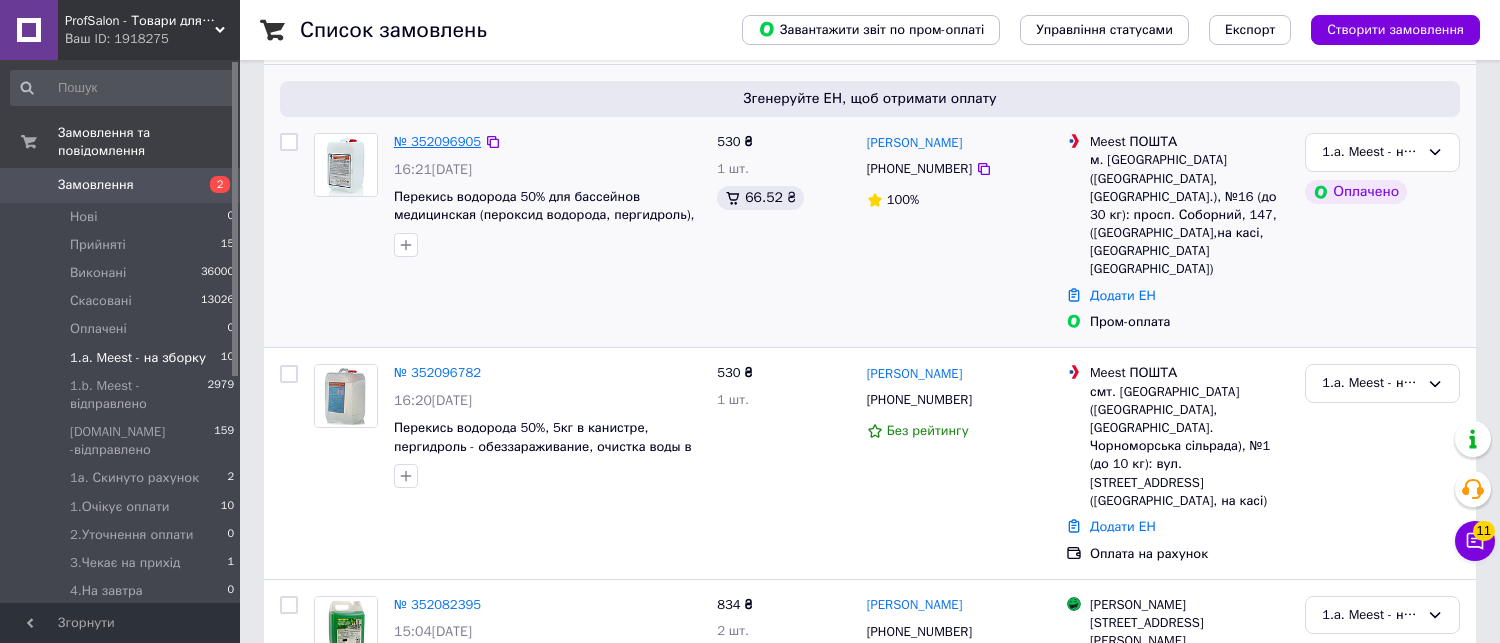 click on "№ 352096905" at bounding box center [437, 141] 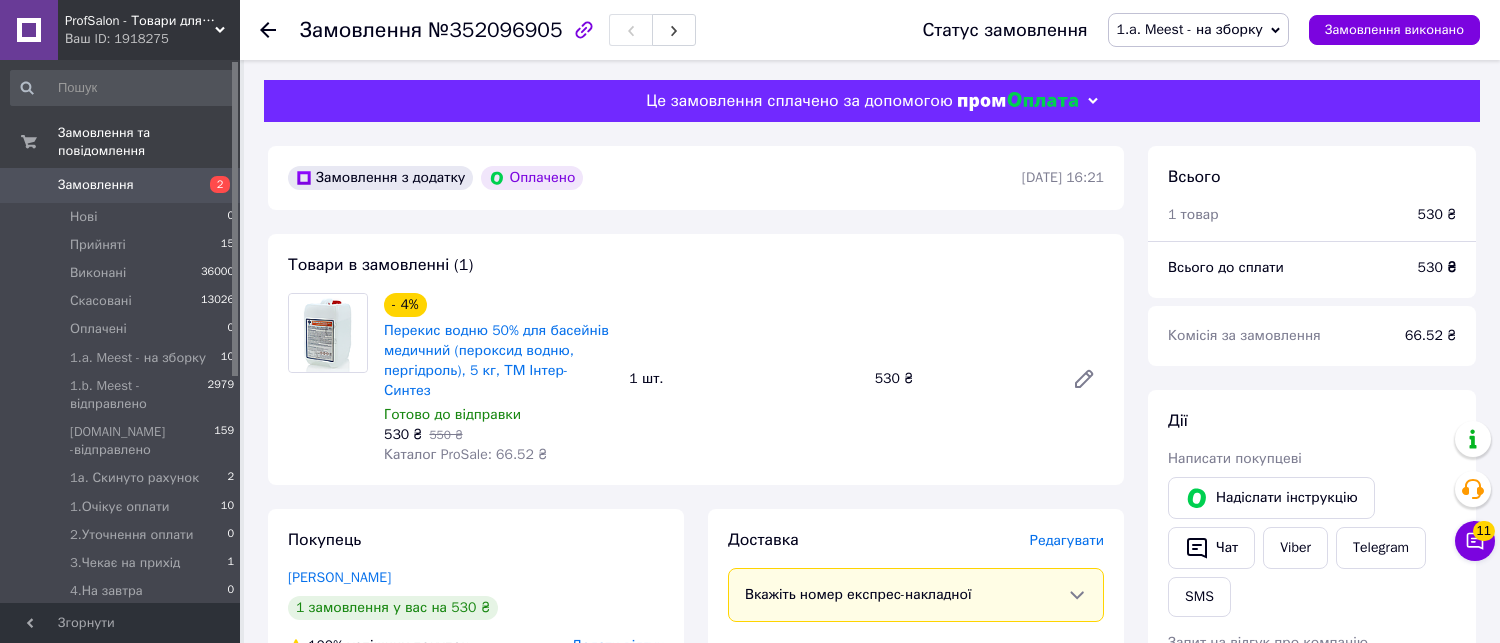 drag, startPoint x: 1184, startPoint y: 21, endPoint x: 1191, endPoint y: 56, distance: 35.69314 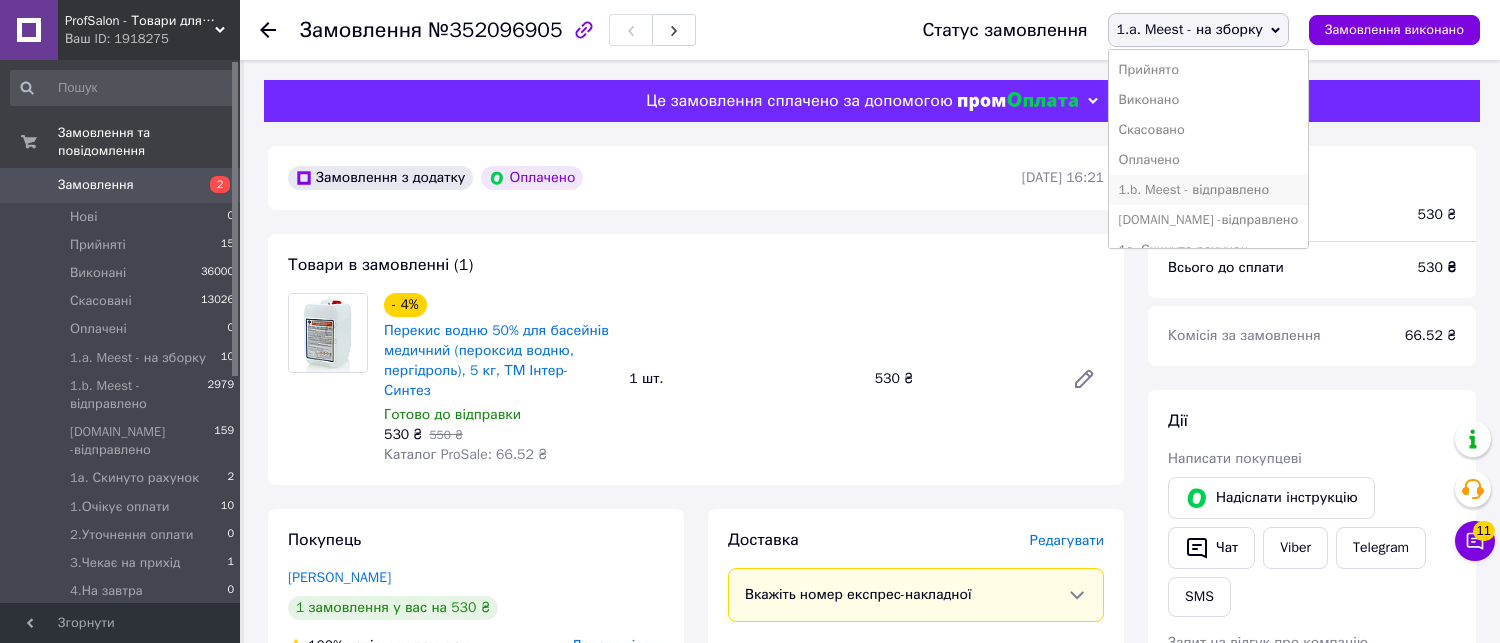 click on "1.b. Meest - відправлено" at bounding box center (1209, 190) 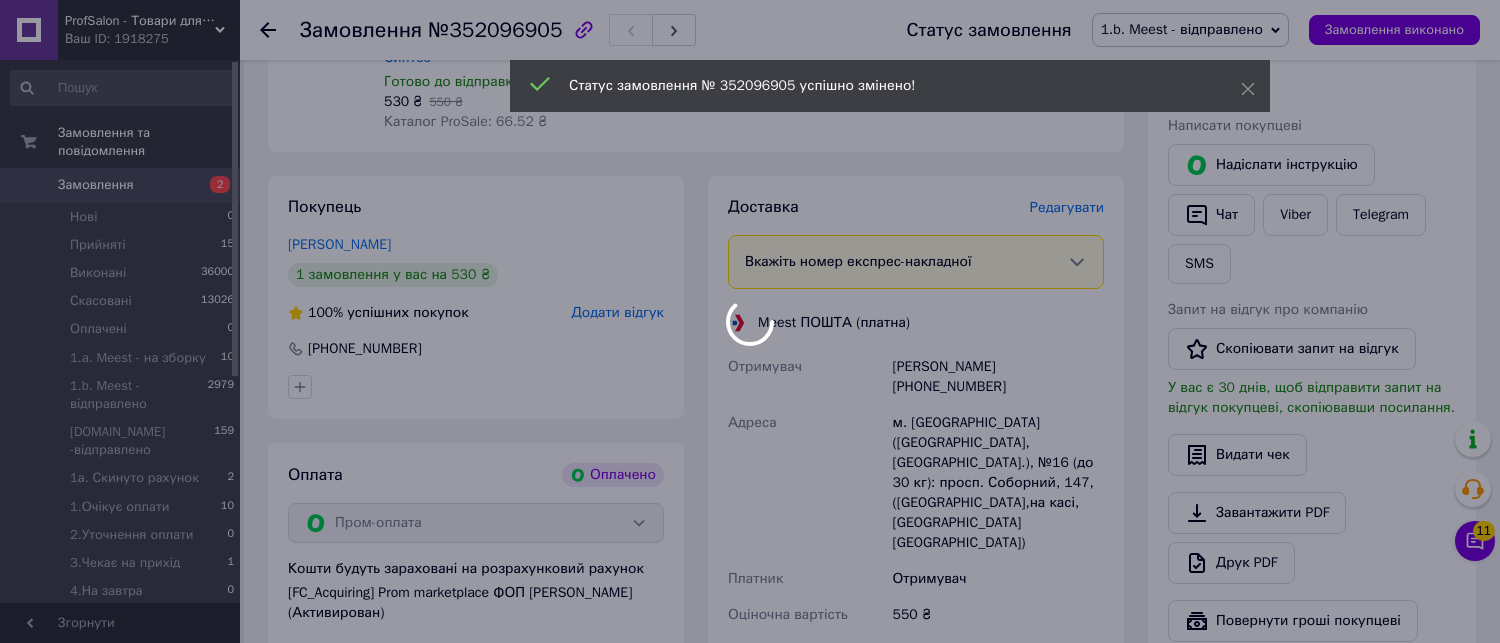 scroll, scrollTop: 555, scrollLeft: 0, axis: vertical 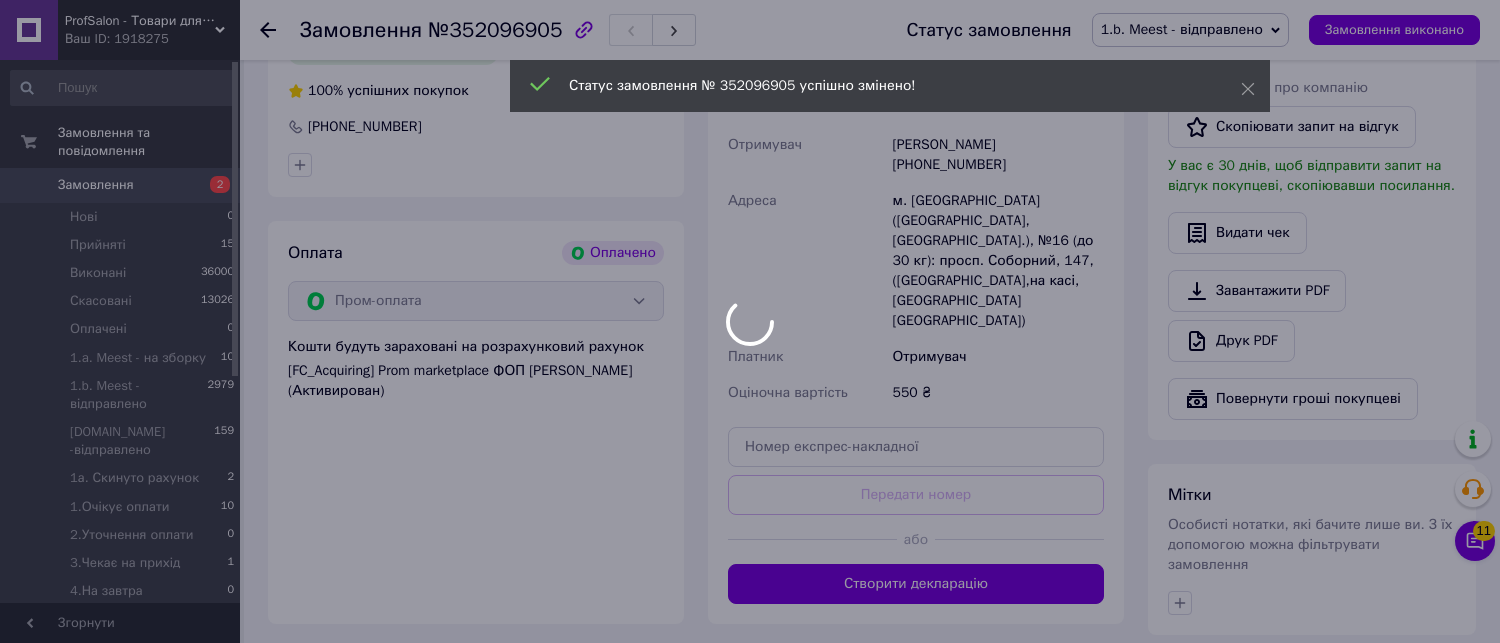 click on "ProfSalon - Товари для професіоналів Ваш ID: 1918275 Сайт ProfSalon - Товари для професіоналі... Кабінет покупця Перевірити стан системи Сторінка на порталі Dezin Христина Менеджер Довідка Вийти Замовлення та повідомлення Замовлення 2 Нові 0 Прийняті 15 Виконані 36000 Скасовані 13026 Оплачені 0 1.a. Meest - на зборку 10 1.b. Meest - відправлено 2979 1.c.Delivery -відправлено 159 1а. Скинуто рахунок 2 1.Очікує оплати 10 2.Уточнення оплати 0 3.Чекає на прихід 1 4.На завтра 0 5.Недозвони!!!! 0 6.НА КОНТРОЛЬ!!! 2 7.1.Rozetka 0 7.2.WayforPay 1 7.3.ПромОплата 15 7.4.Фіскальний чек 0 15483 16734 38" at bounding box center [750, 238] 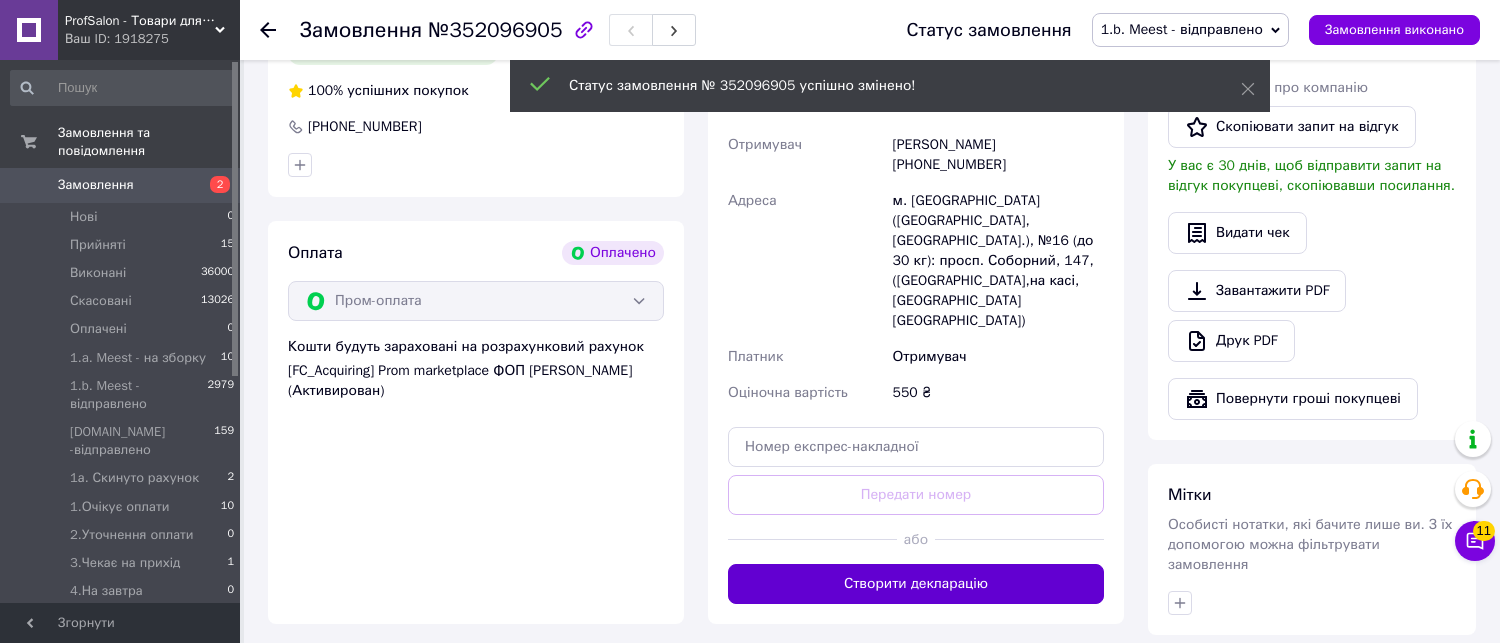 click on "Створити декларацію" at bounding box center [916, 584] 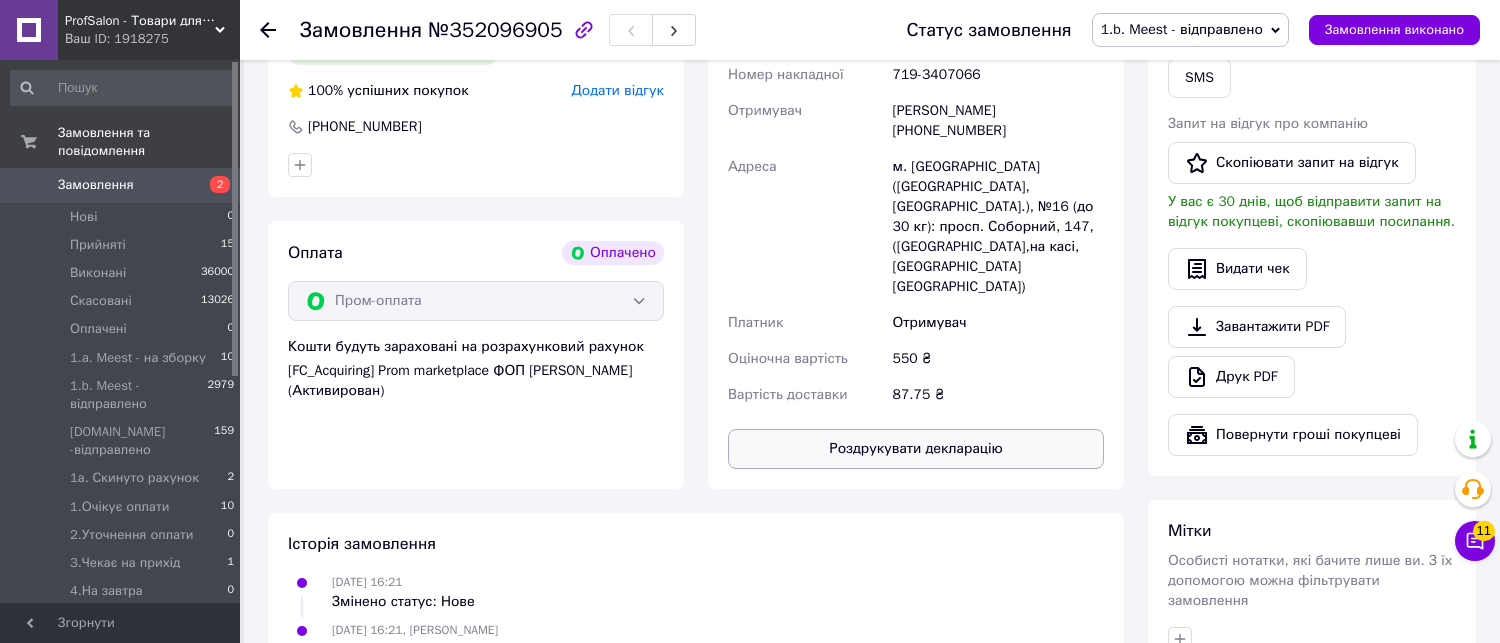 click on "Роздрукувати декларацію" at bounding box center (916, 449) 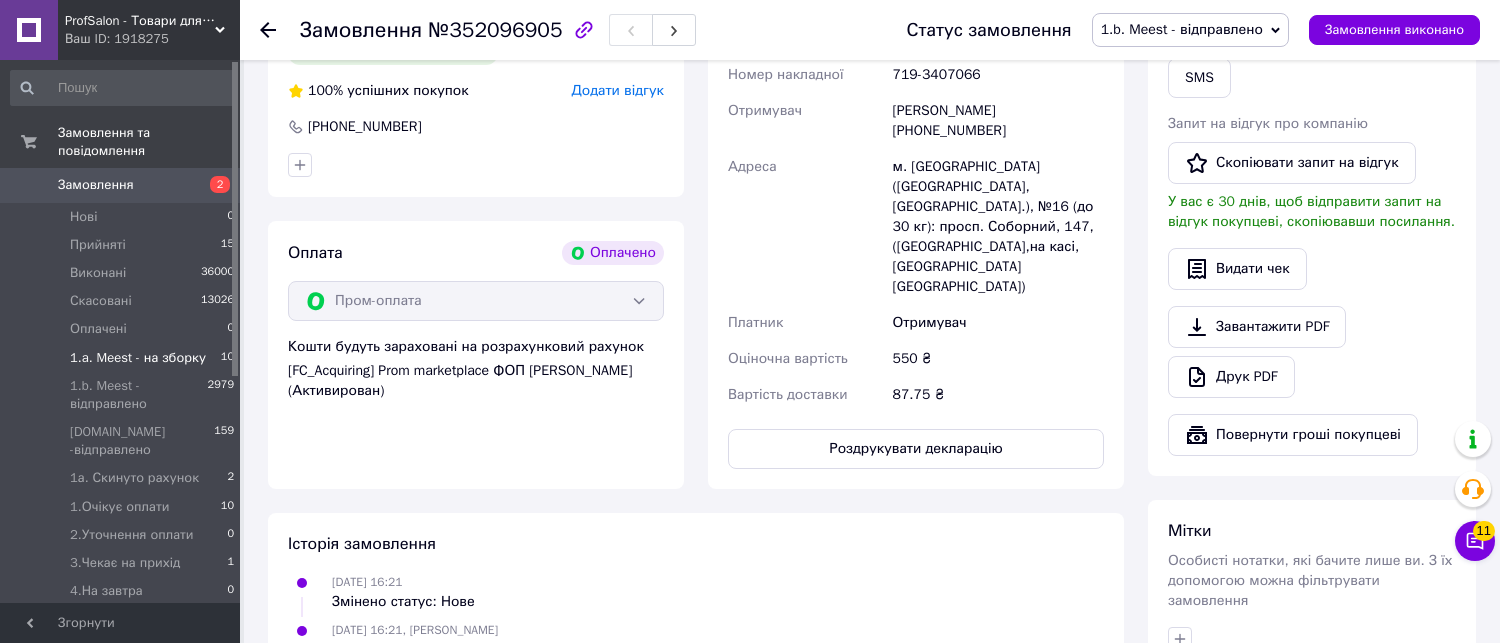 drag, startPoint x: 150, startPoint y: 347, endPoint x: 152, endPoint y: 333, distance: 14.142136 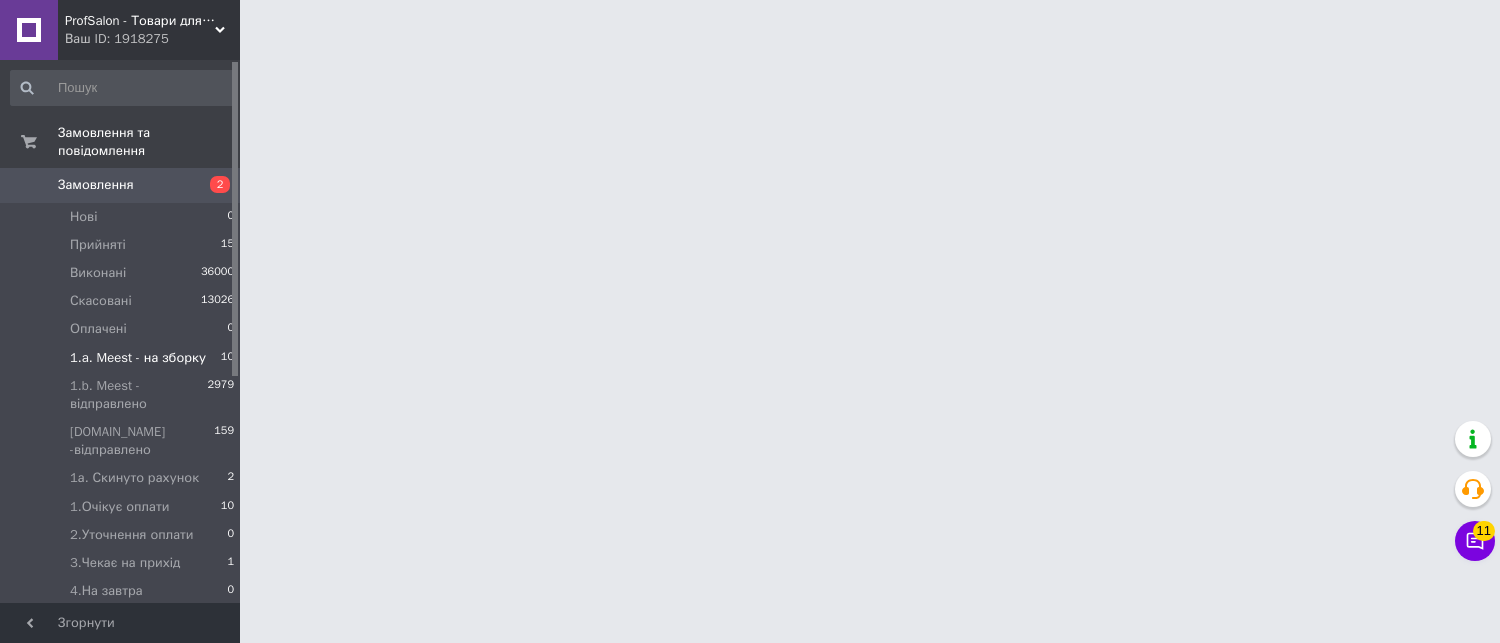 scroll, scrollTop: 0, scrollLeft: 0, axis: both 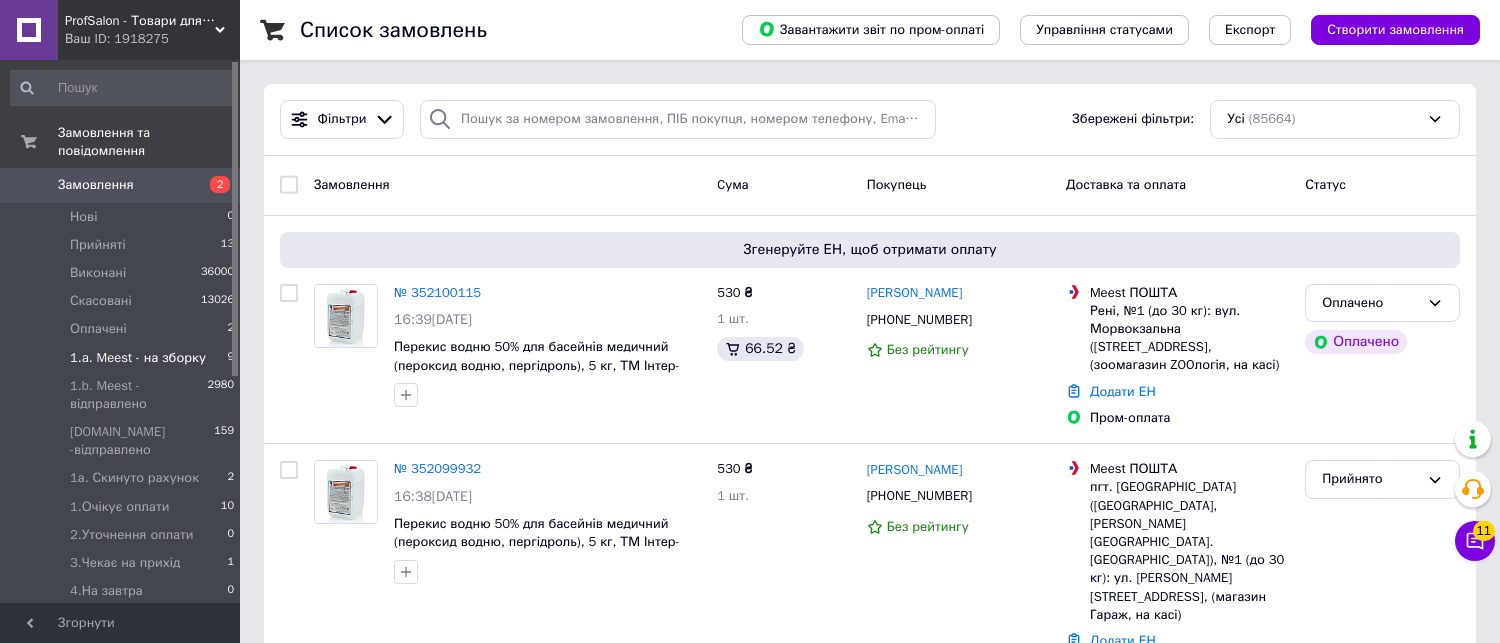 click on "1.a. Meest - на зборку" at bounding box center (138, 358) 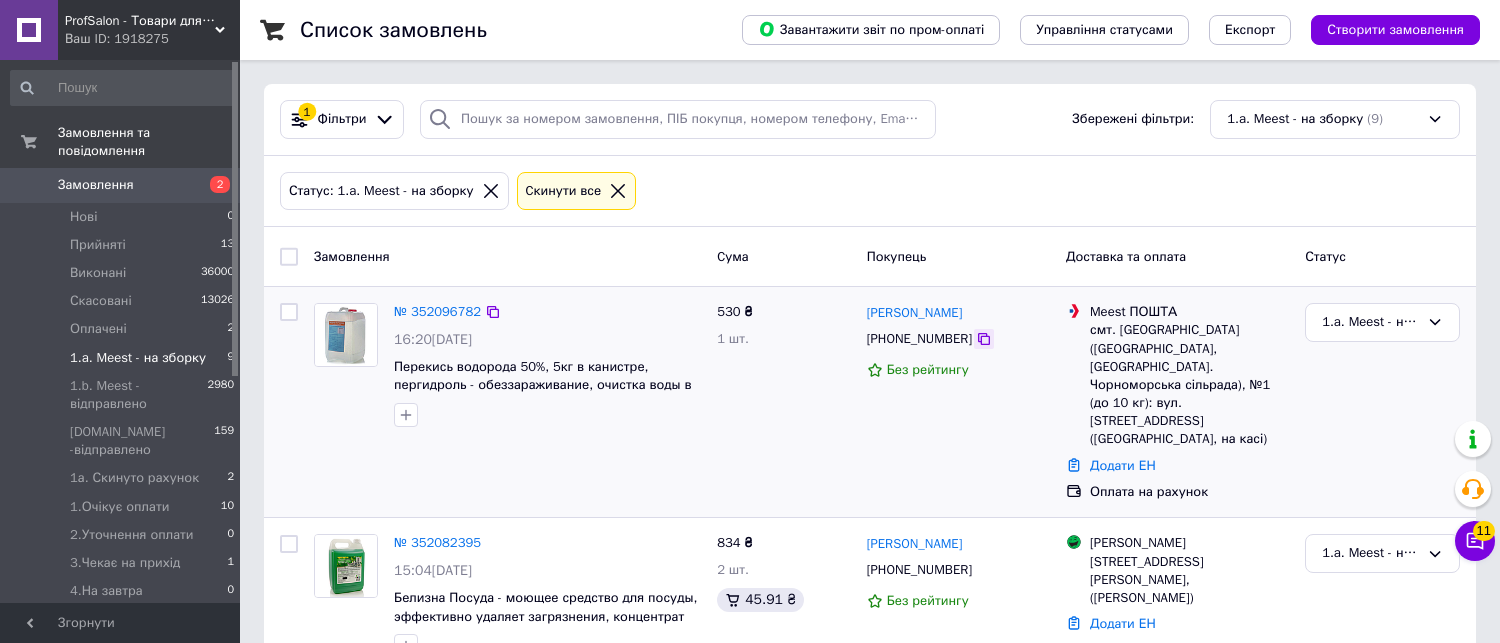 click 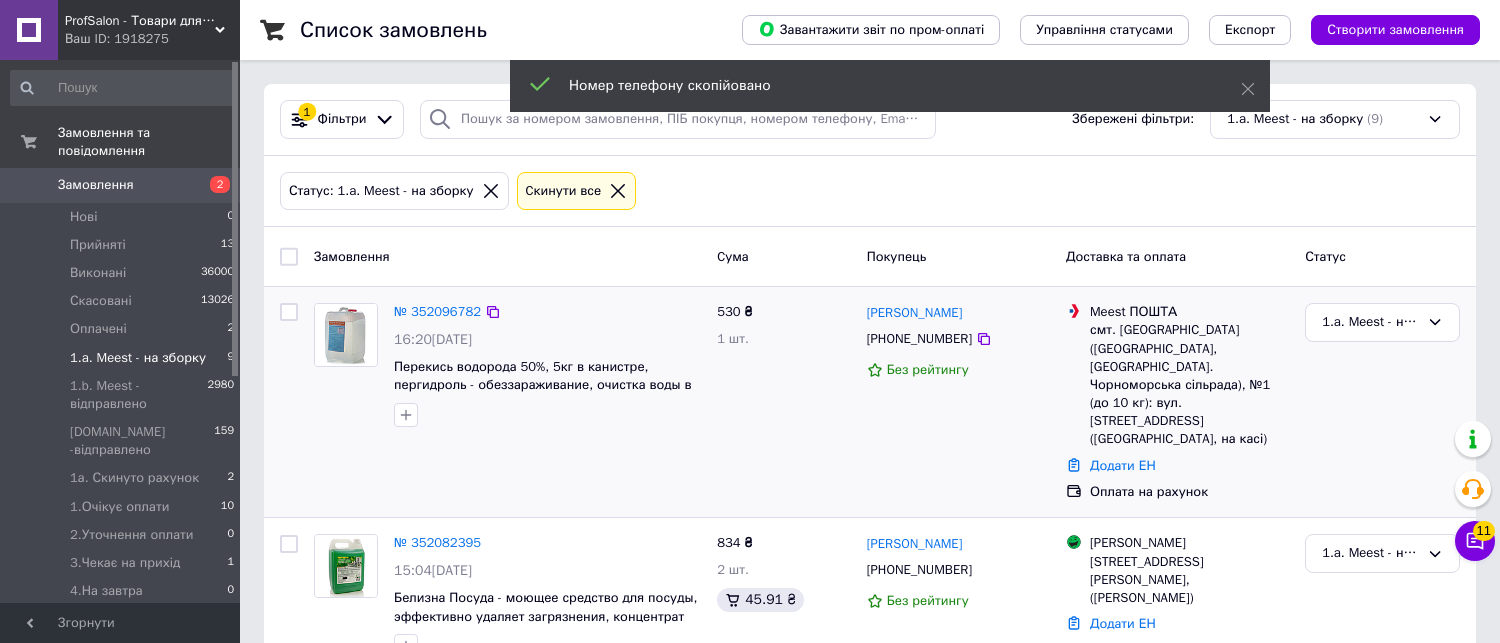 click on "№ 352096782 16:20, 10.07.2025 Перекись водорода 50%, 5кг в канистре, пергидроль - обеззараживание, очистка воды в бассейне" at bounding box center (547, 365) 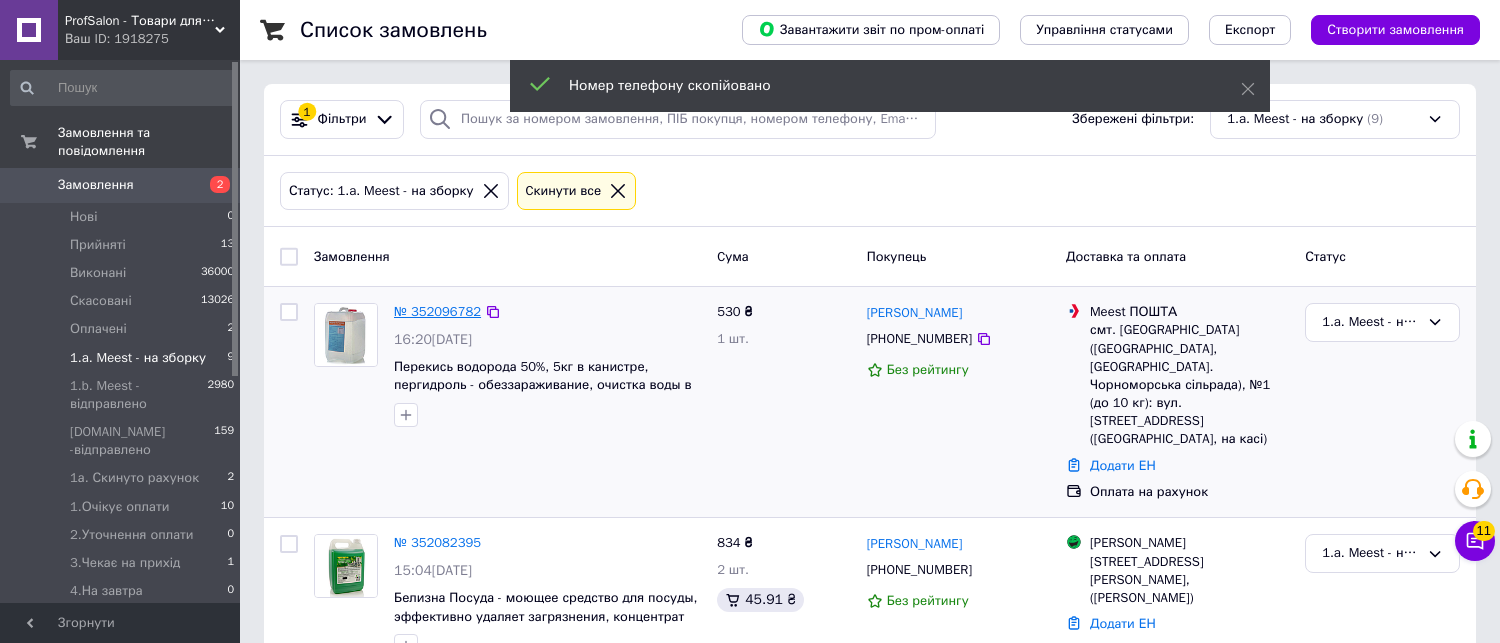 click on "№ 352096782" at bounding box center [437, 311] 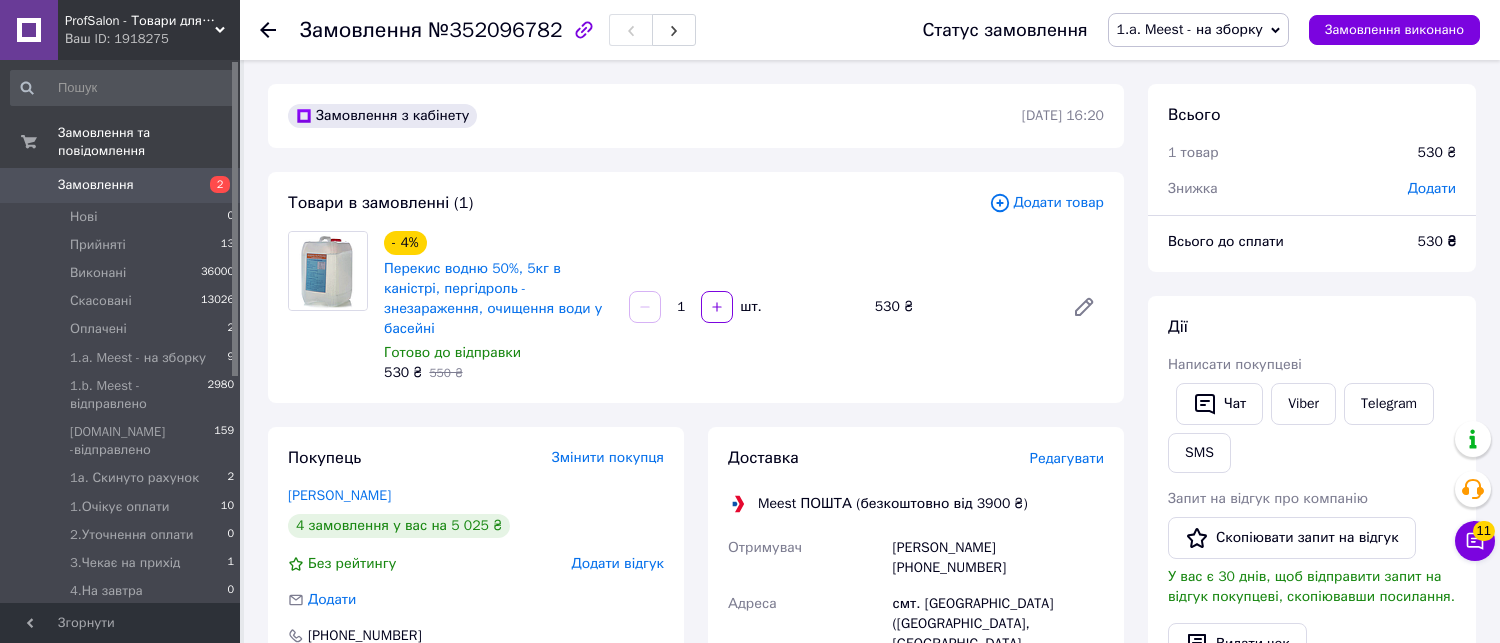 click on "1.a. Meest - на зборку" at bounding box center (1190, 29) 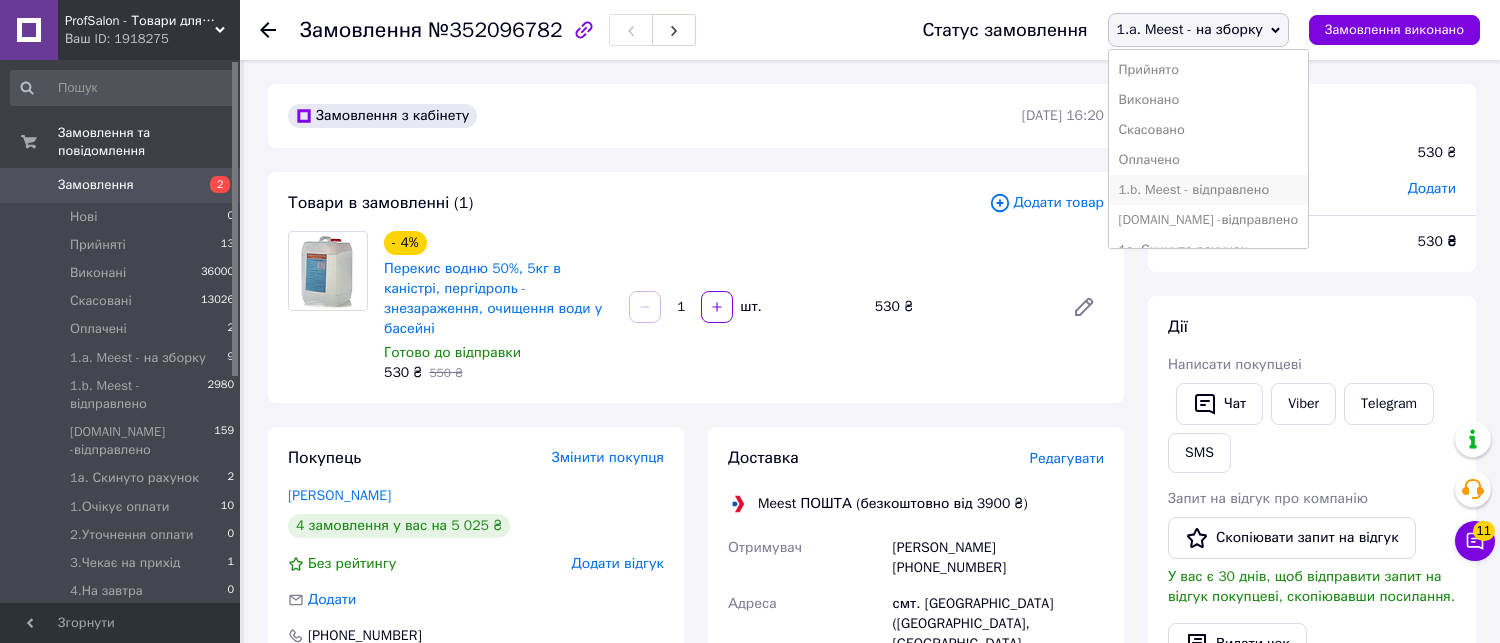 click on "1.b. Meest - відправлено" at bounding box center [1209, 190] 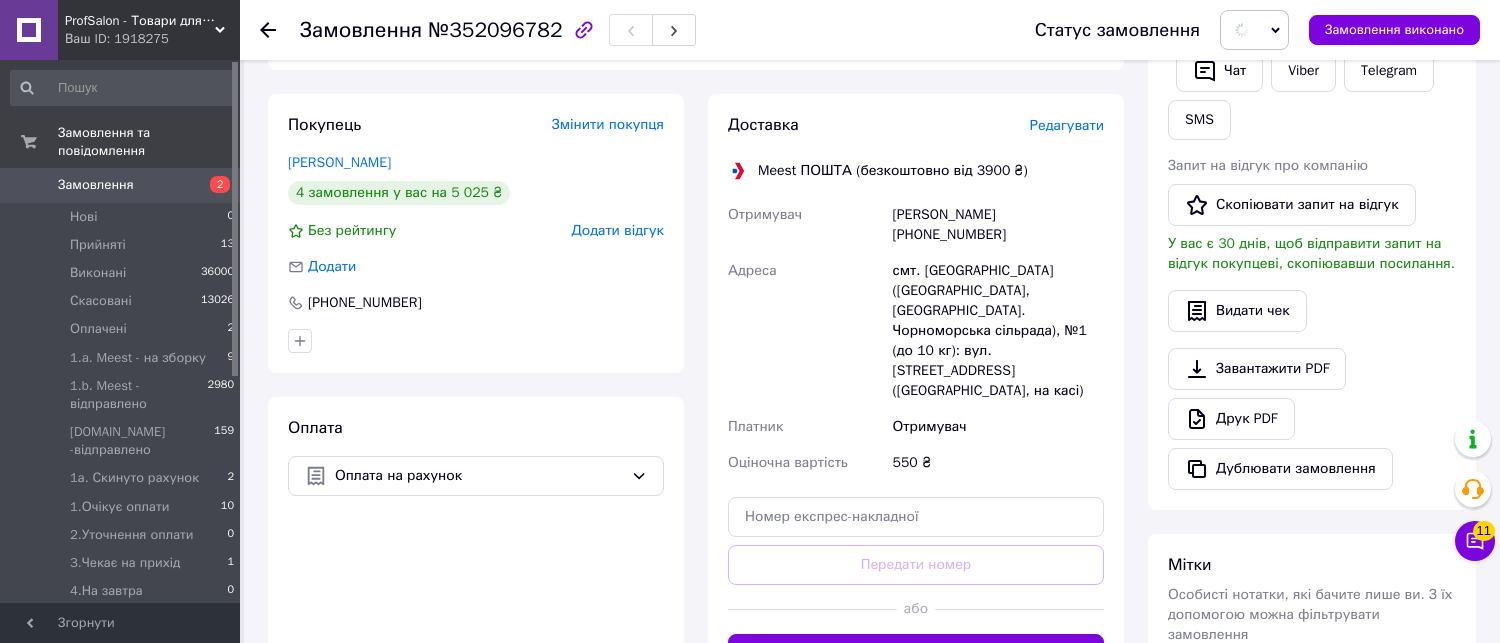 scroll, scrollTop: 444, scrollLeft: 0, axis: vertical 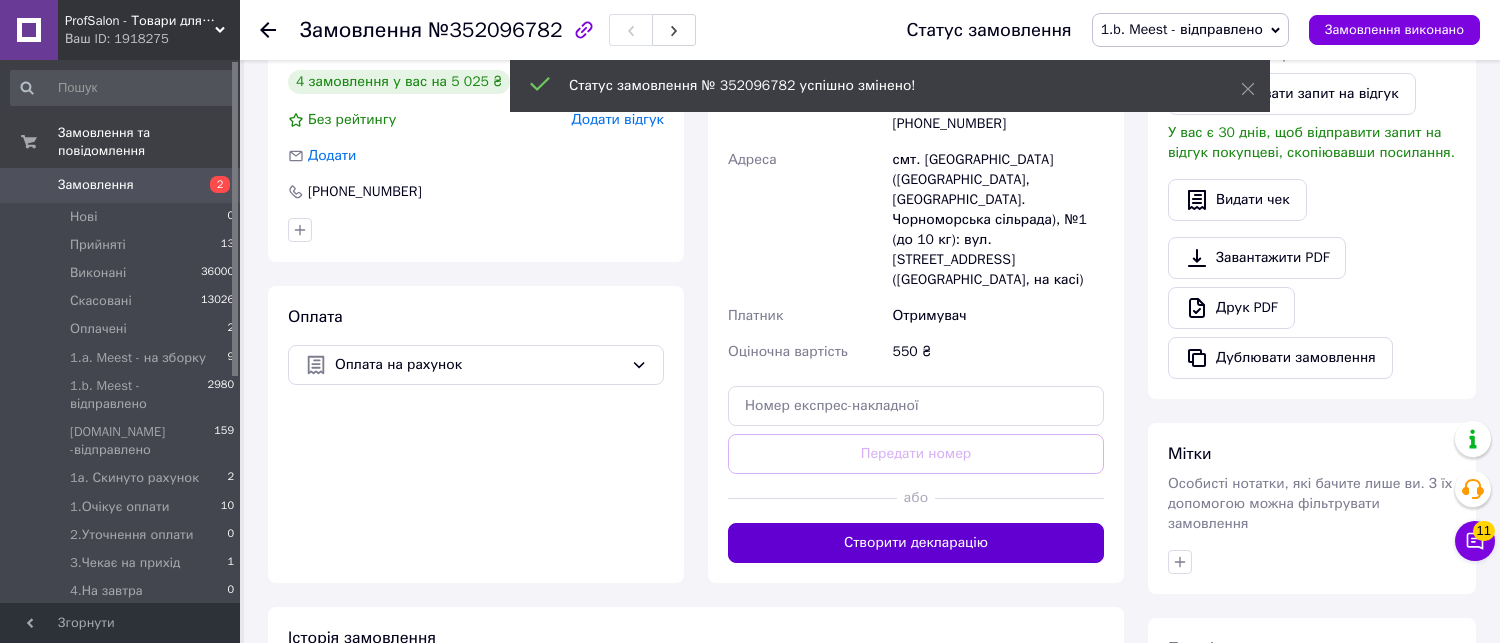 click on "Створити декларацію" at bounding box center [916, 543] 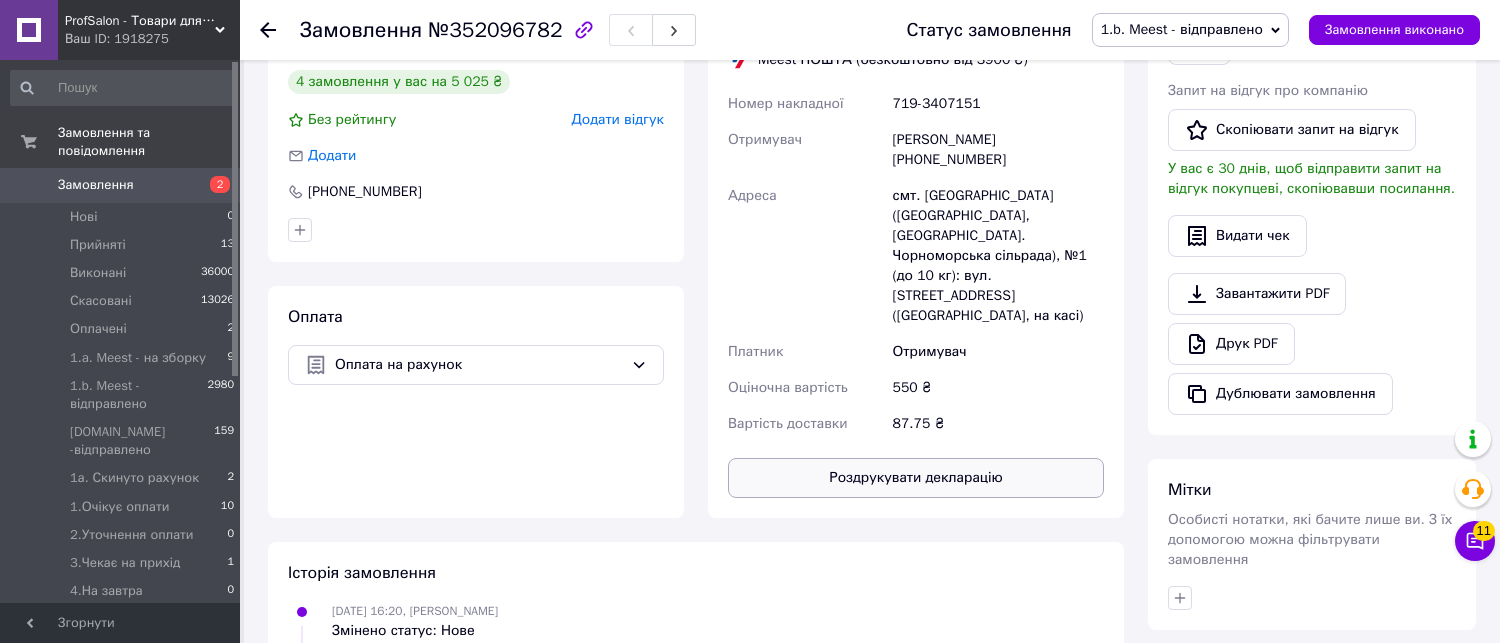 click on "Роздрукувати декларацію" at bounding box center (916, 478) 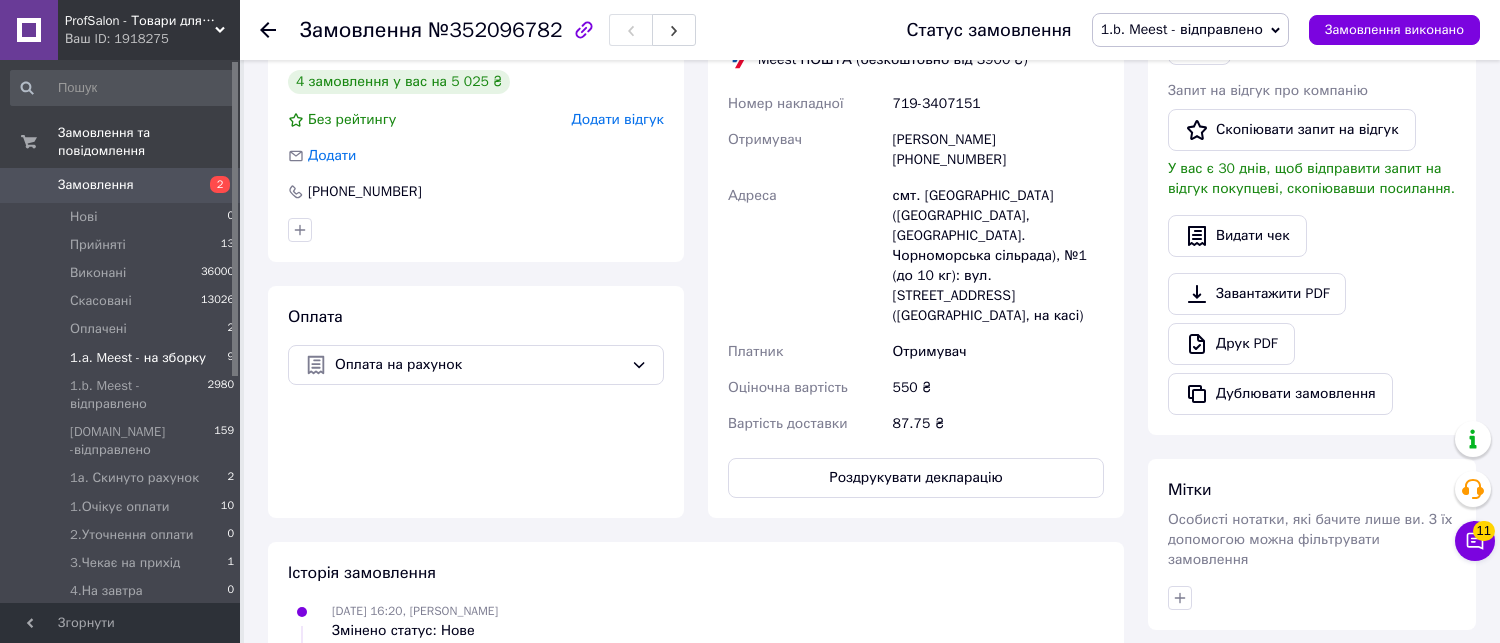 click on "1.a. Meest - на зборку 9" at bounding box center [123, 358] 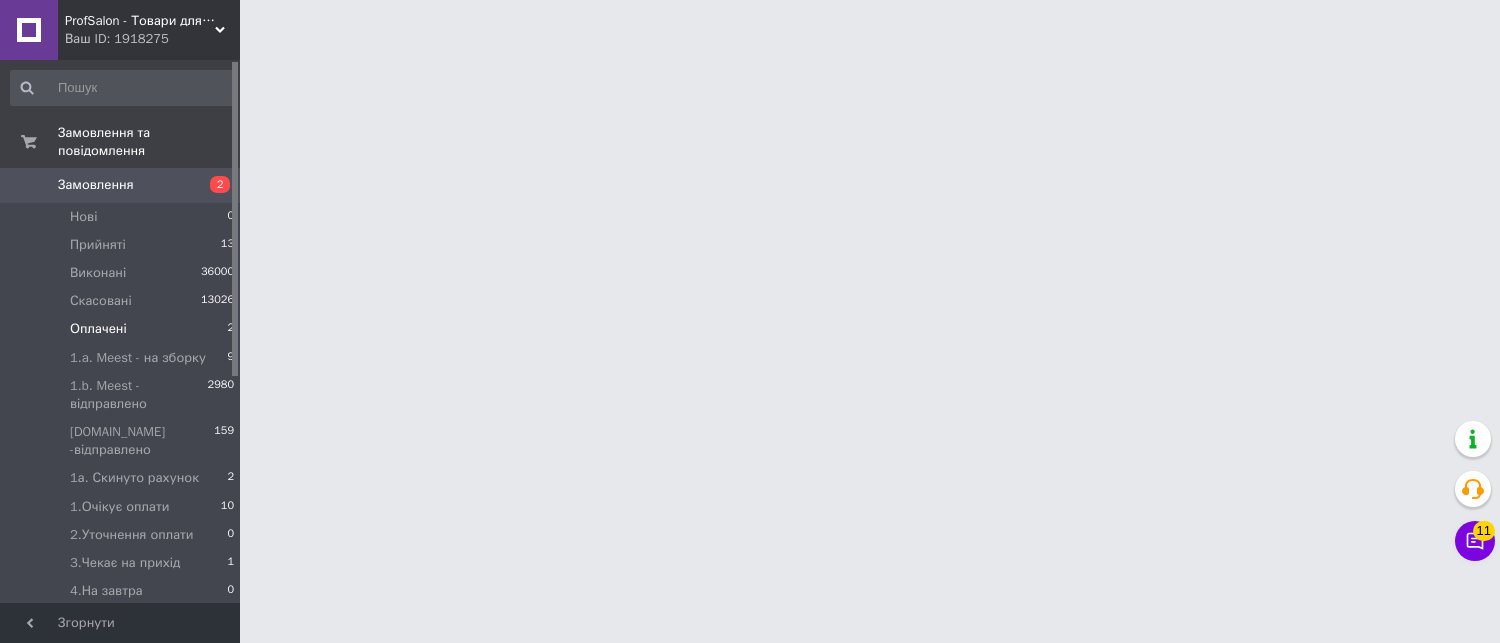 scroll, scrollTop: 0, scrollLeft: 0, axis: both 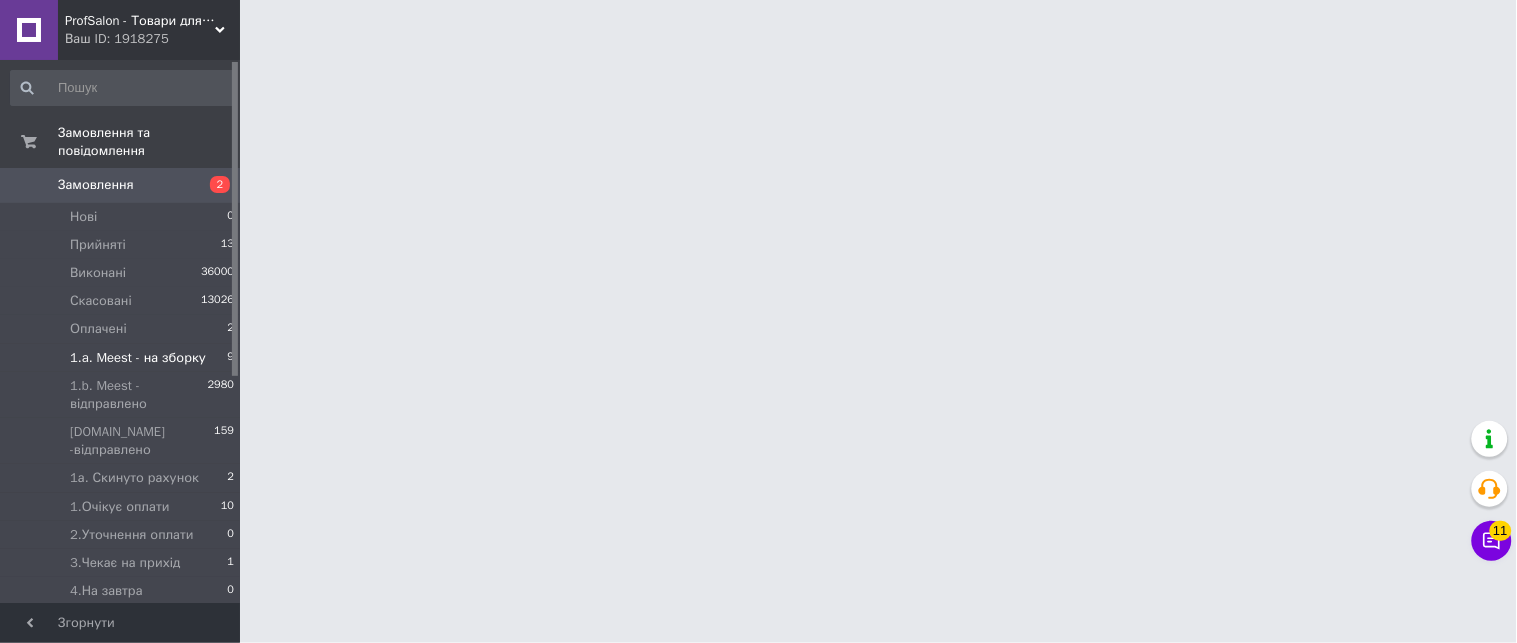 click on "1.a. Meest - на зборку" at bounding box center [138, 358] 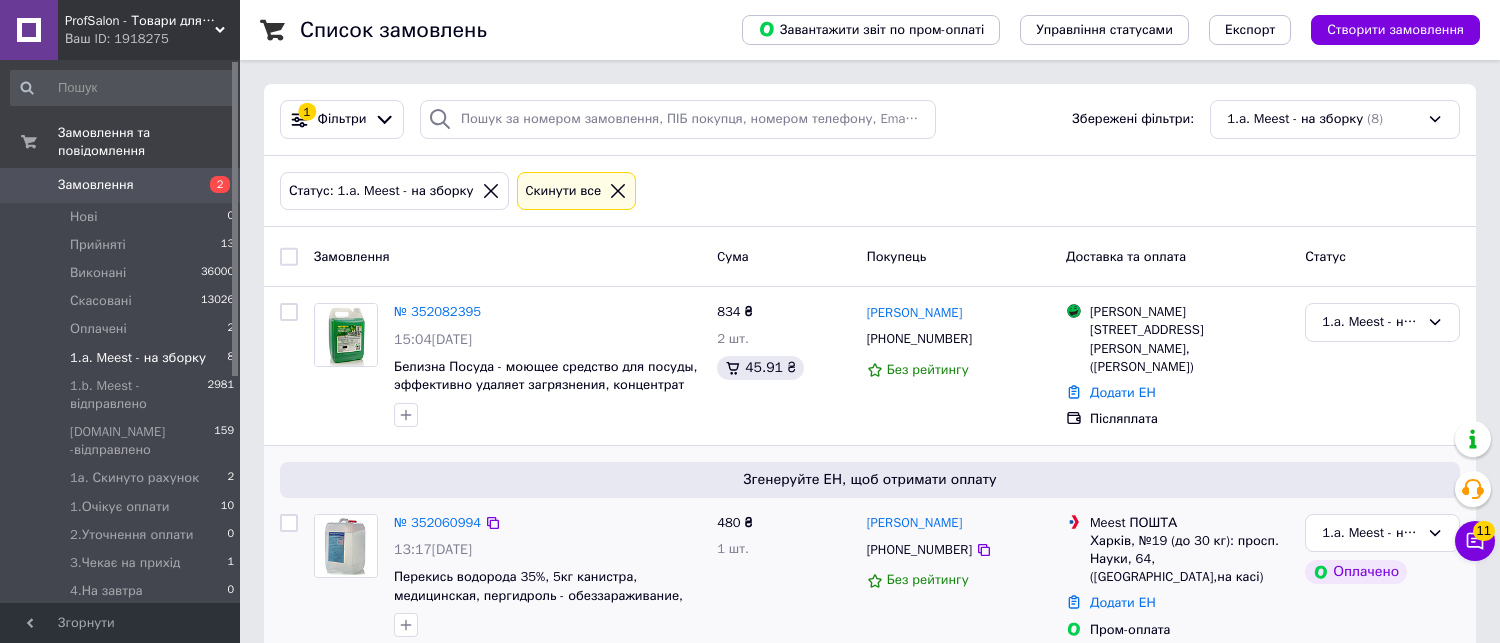 scroll, scrollTop: 111, scrollLeft: 0, axis: vertical 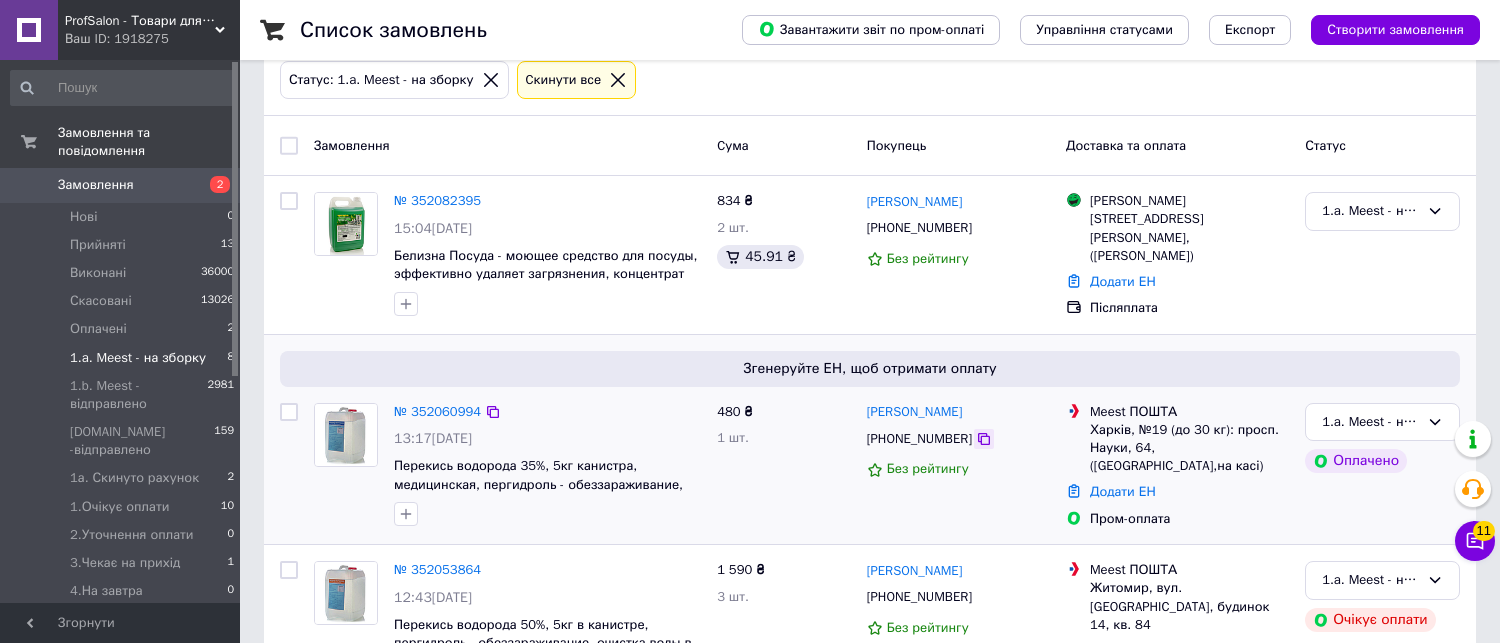 click 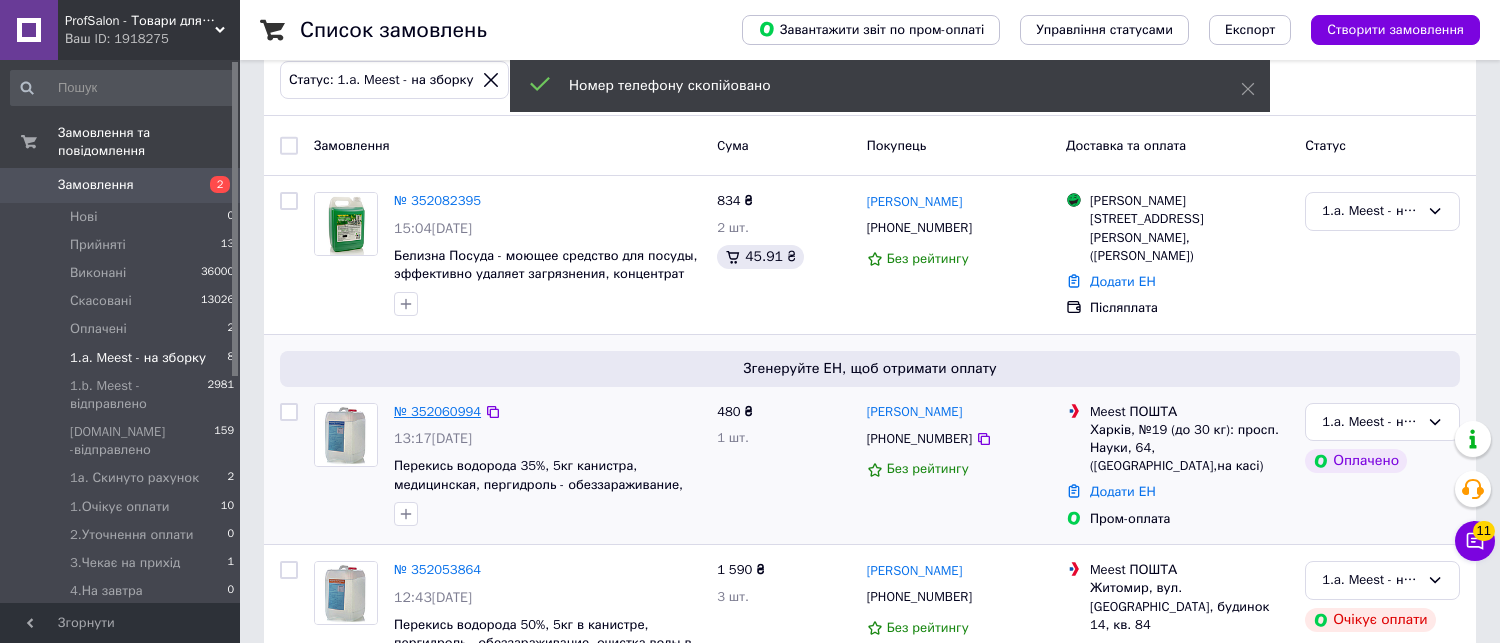 click on "№ 352060994" at bounding box center [437, 411] 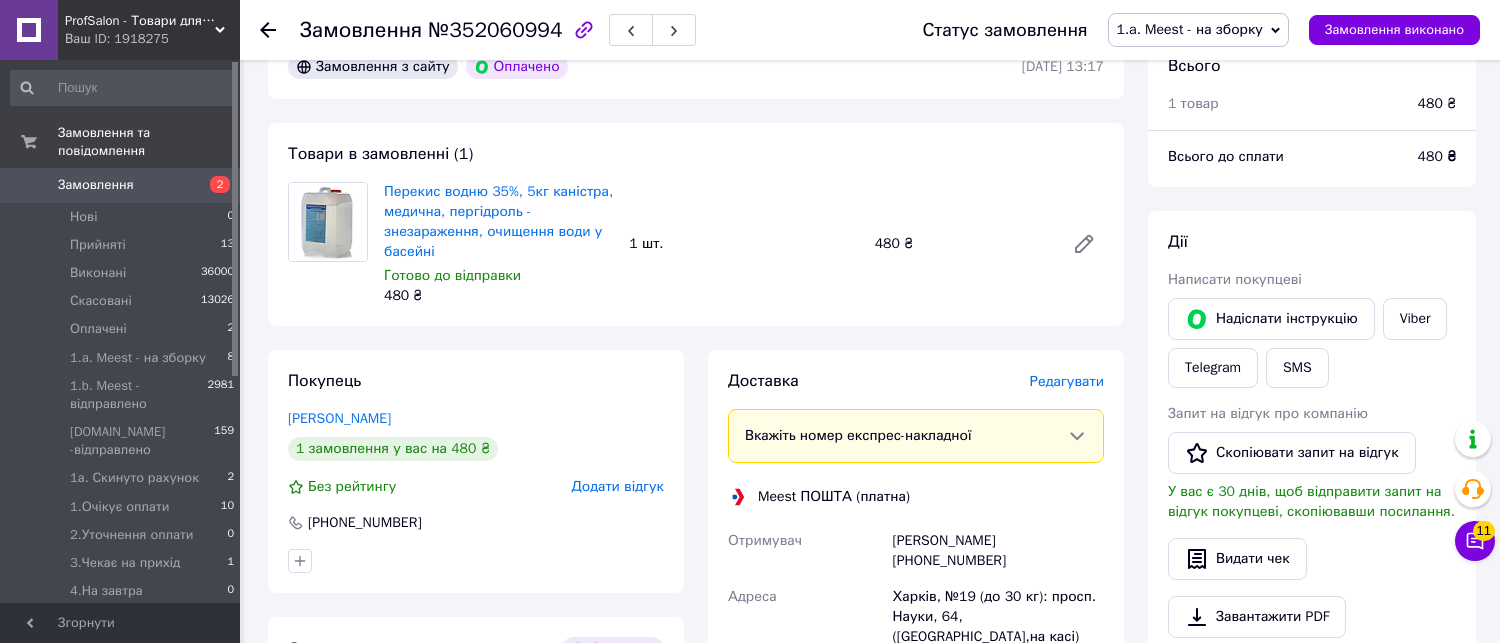 click on "1.a. Meest - на зборку" at bounding box center (1198, 30) 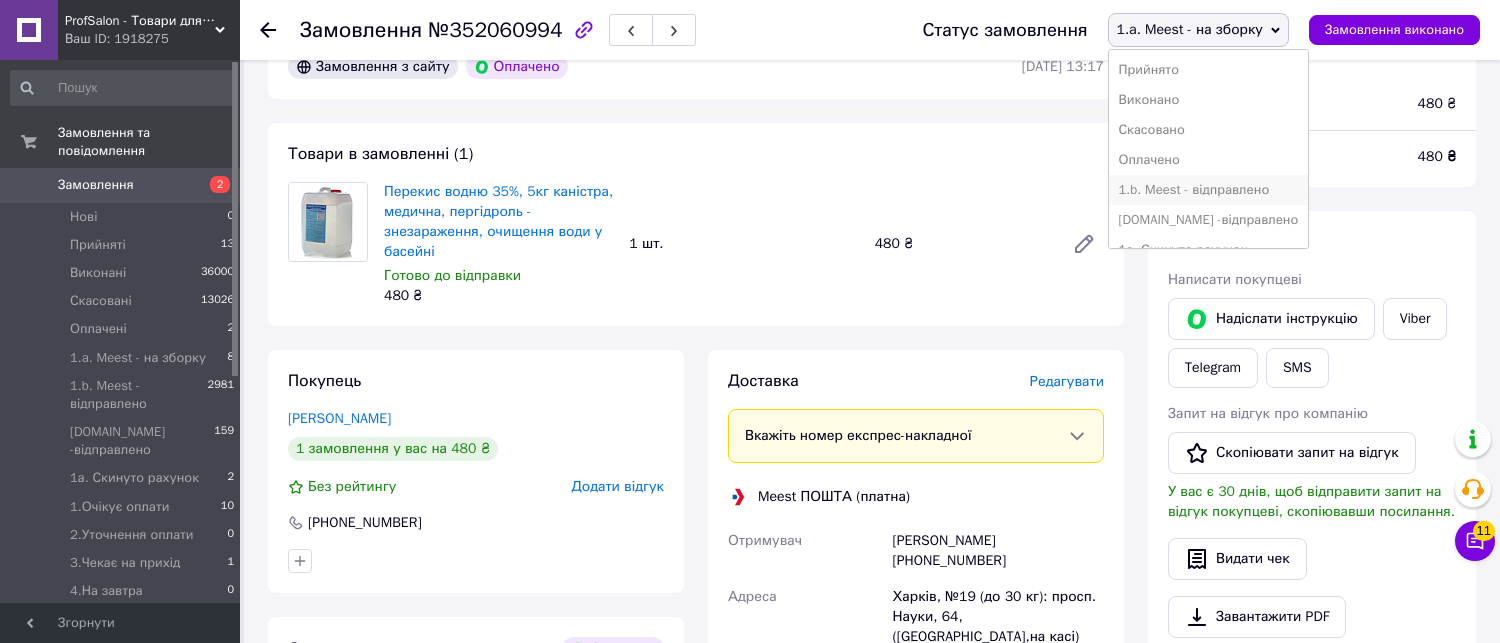 click on "1.b. Meest - відправлено" at bounding box center (1209, 190) 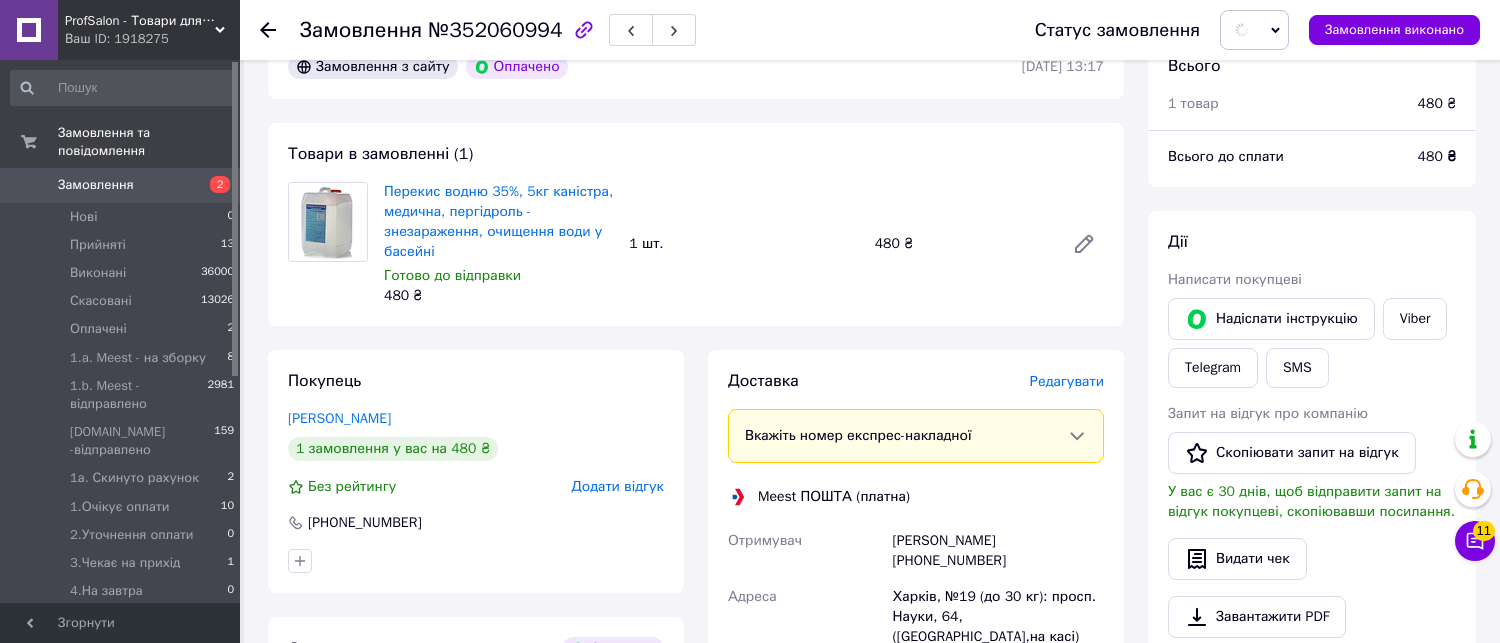 scroll, scrollTop: 444, scrollLeft: 0, axis: vertical 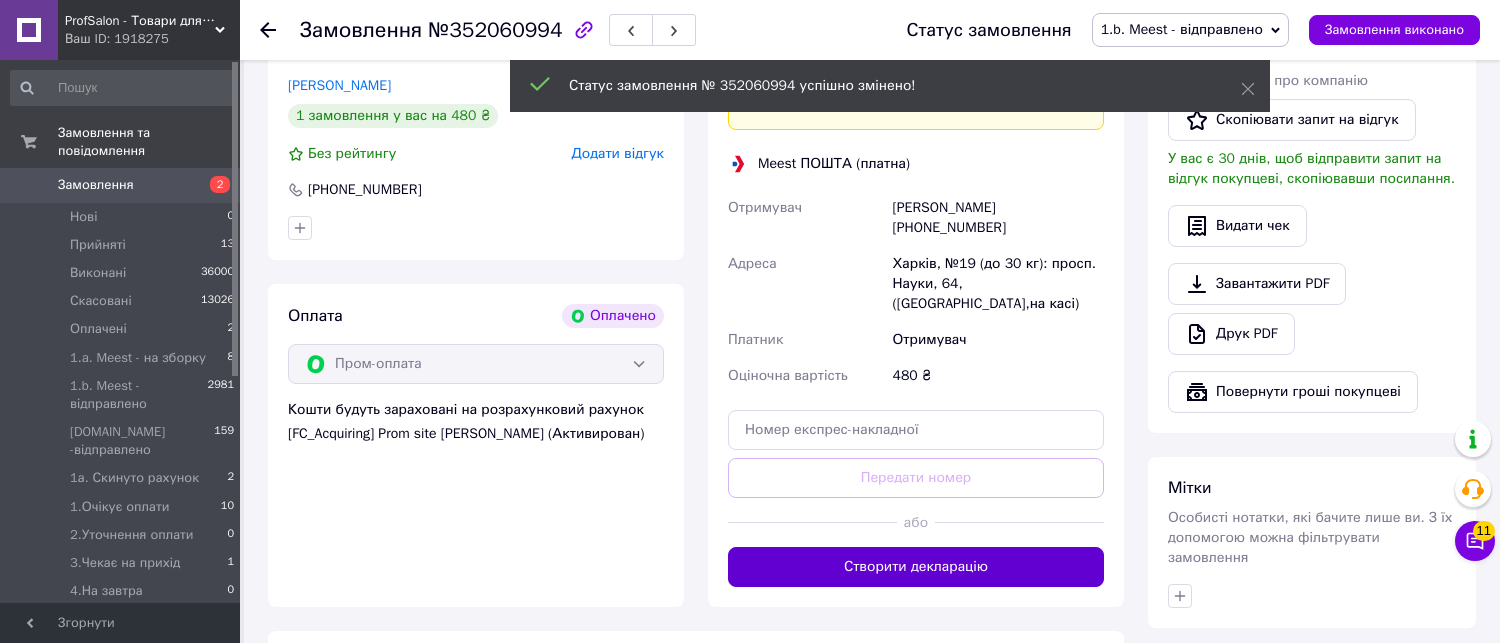 click on "Створити декларацію" at bounding box center (916, 567) 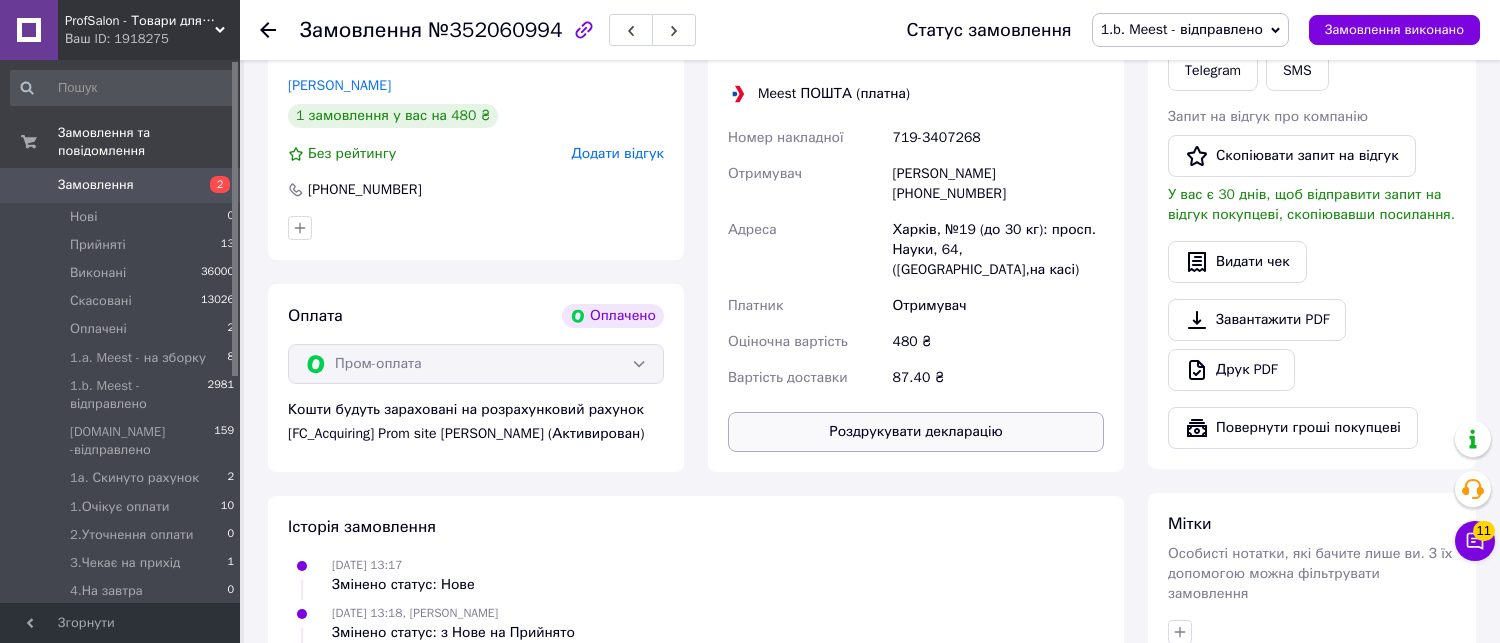 click on "Роздрукувати декларацію" at bounding box center (916, 432) 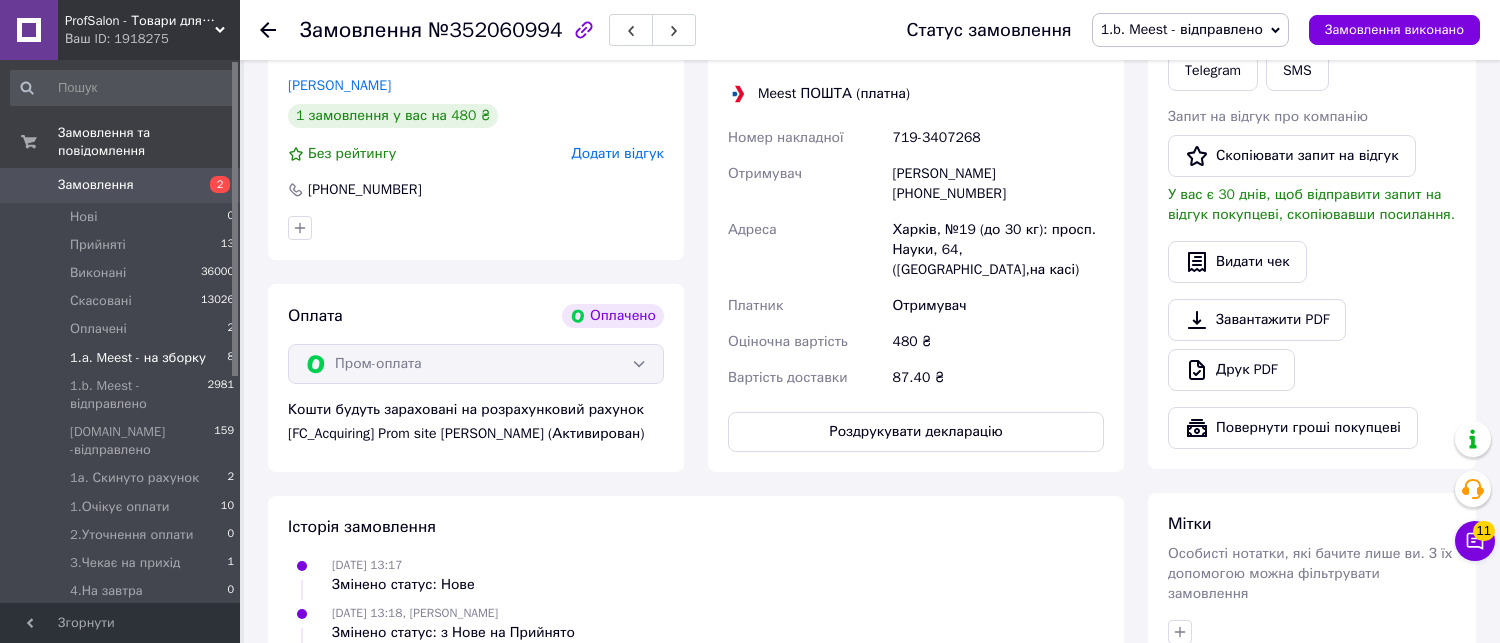 click on "1.a. Meest - на зборку" at bounding box center (138, 358) 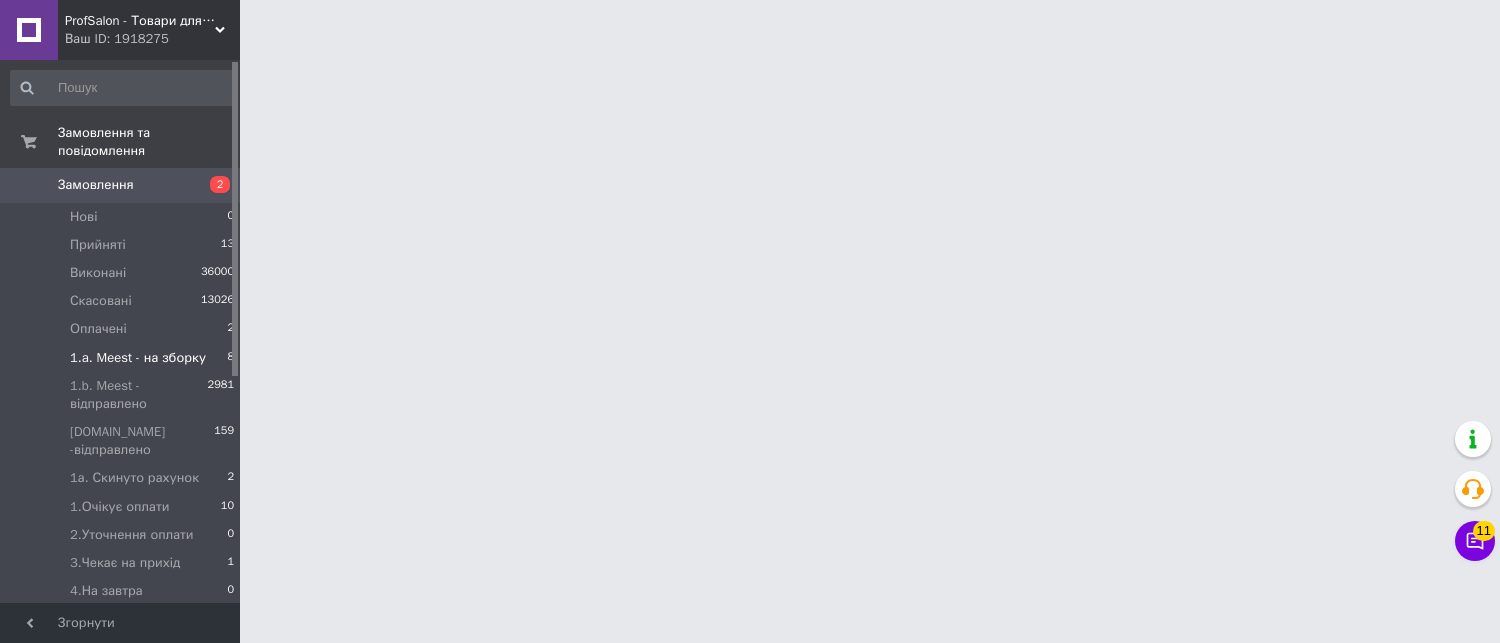 scroll, scrollTop: 0, scrollLeft: 0, axis: both 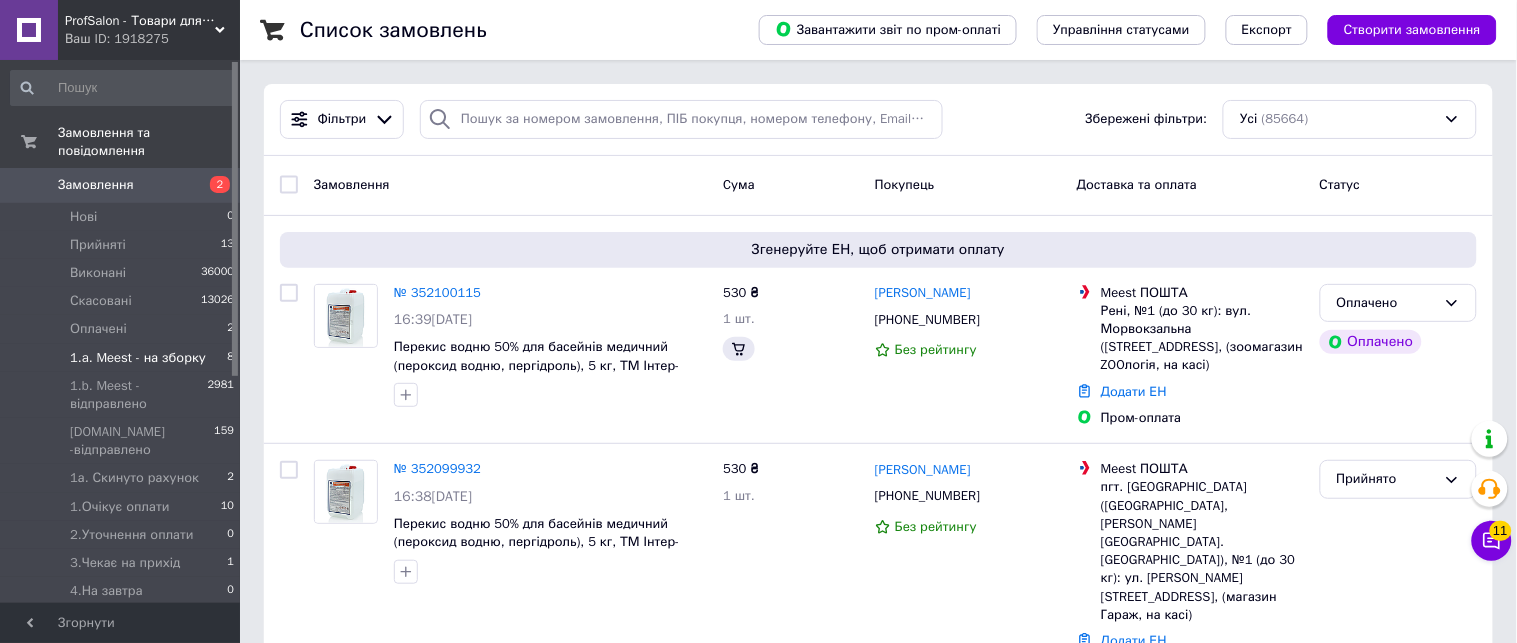 click on "1.a. Meest - на зборку" at bounding box center [138, 358] 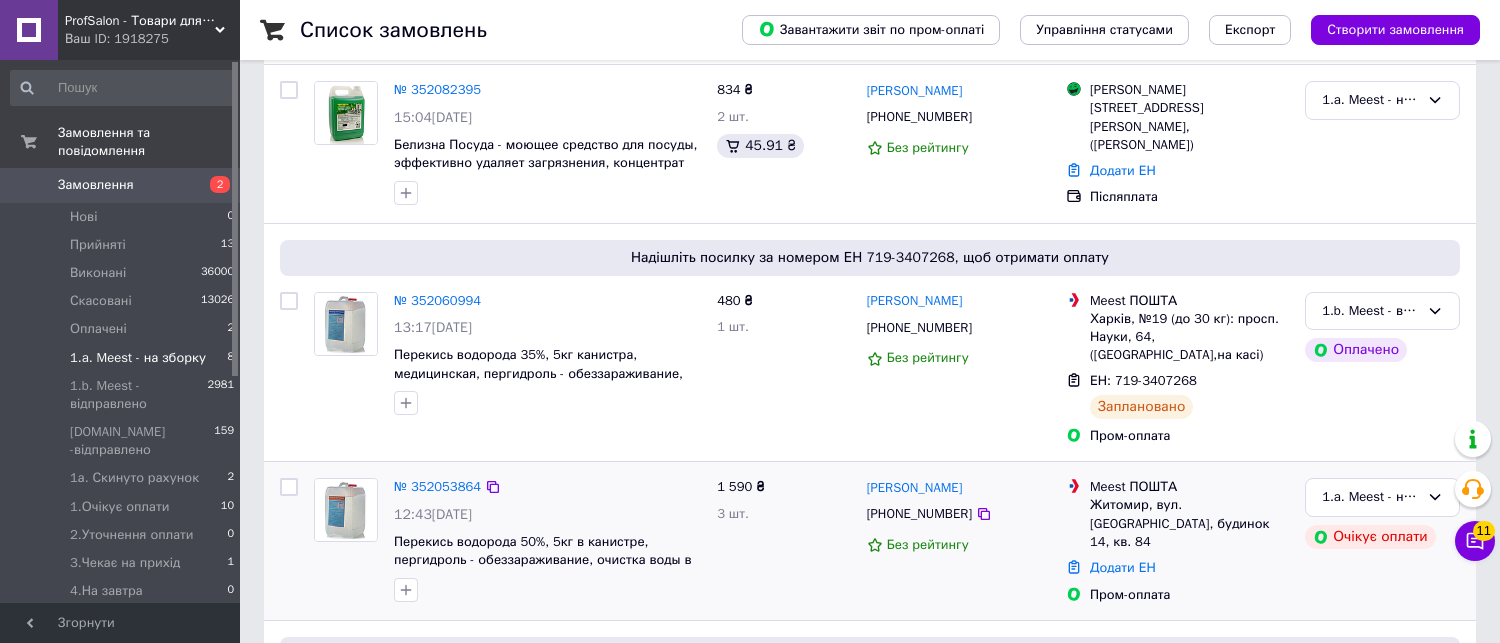 scroll, scrollTop: 333, scrollLeft: 0, axis: vertical 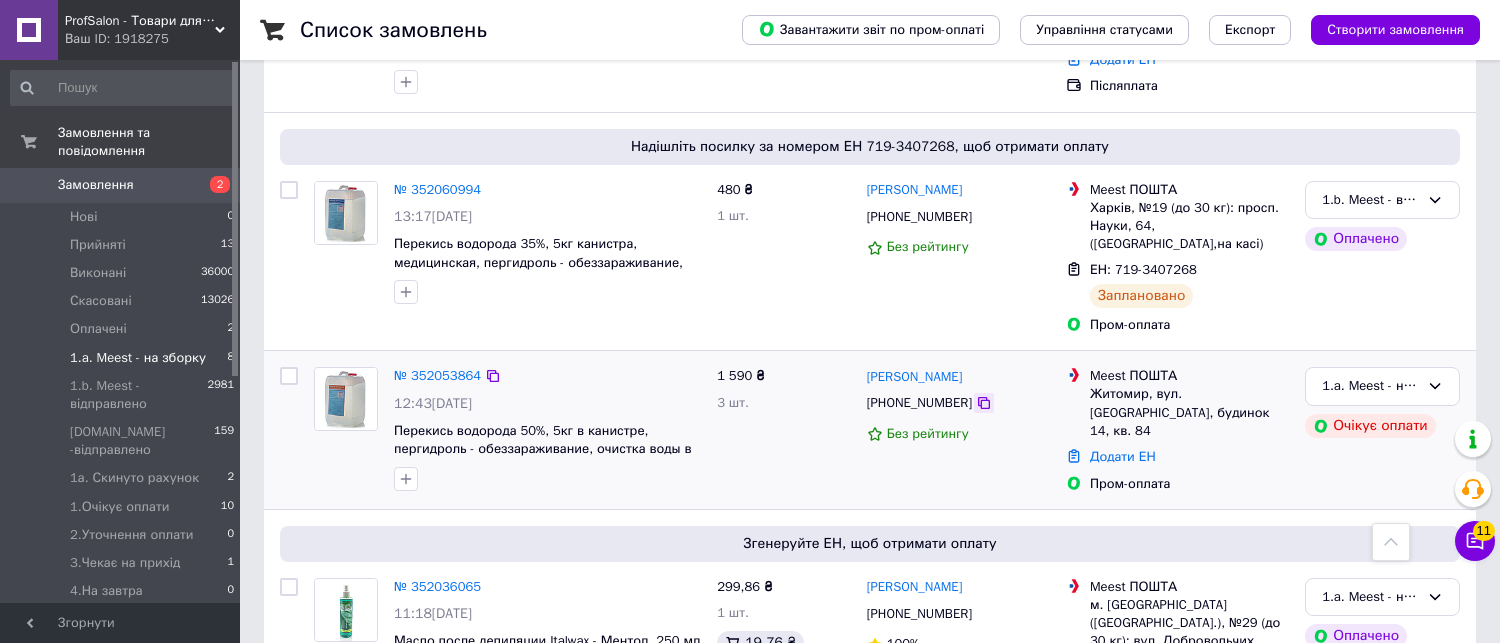 click 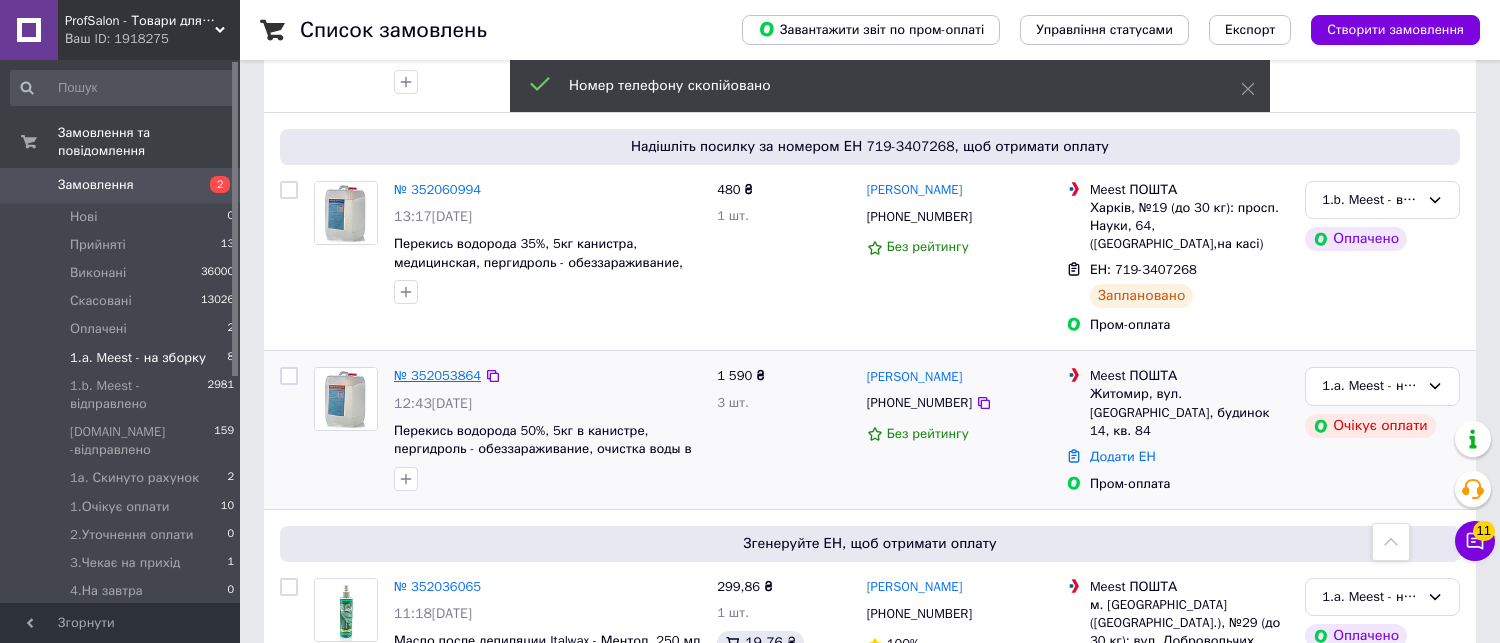 click on "№ 352053864" at bounding box center (437, 375) 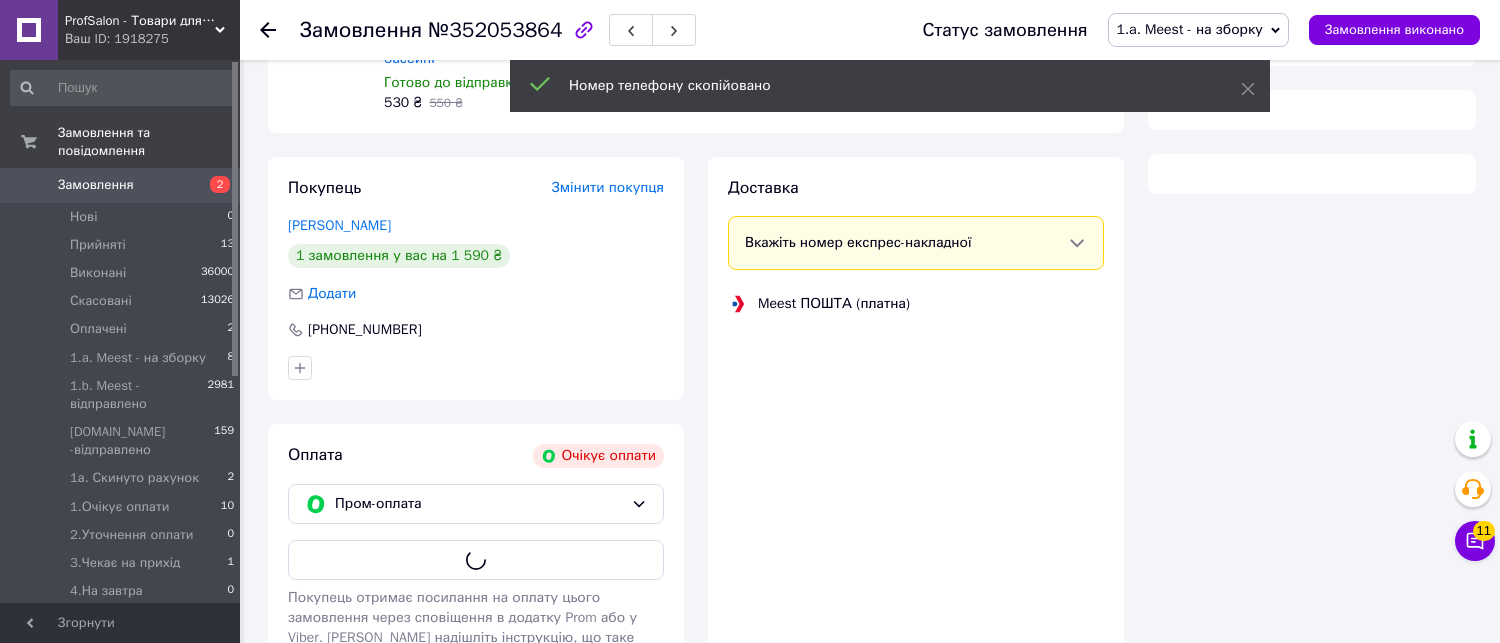 scroll, scrollTop: 333, scrollLeft: 0, axis: vertical 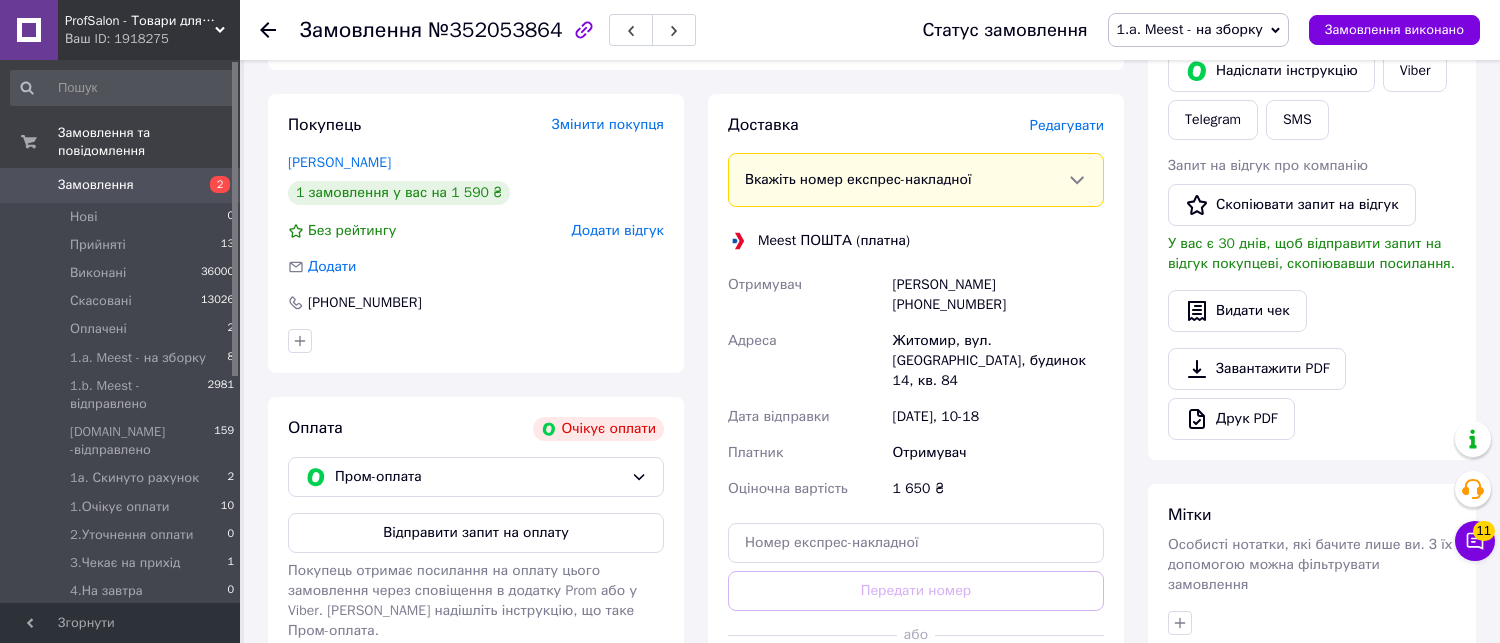 click on "1.a. Meest - на зборку" at bounding box center (1198, 30) 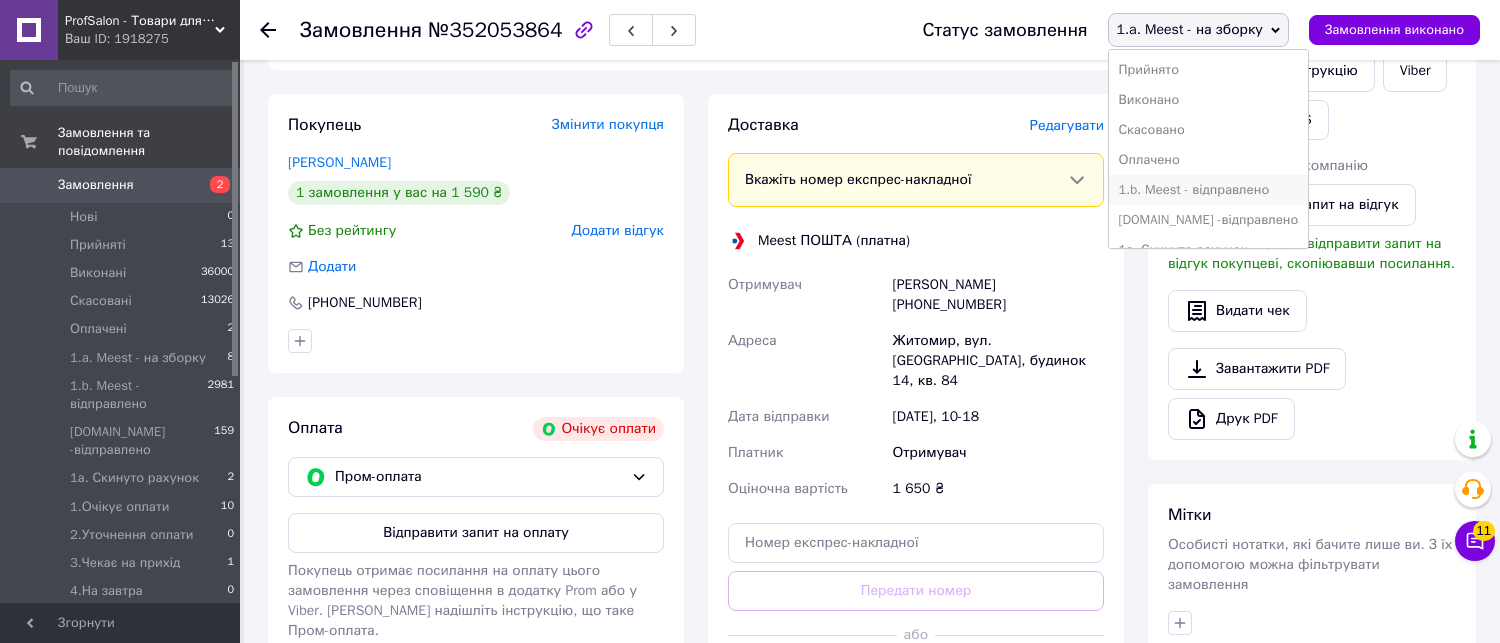 click on "1.b. Meest - відправлено" at bounding box center (1209, 190) 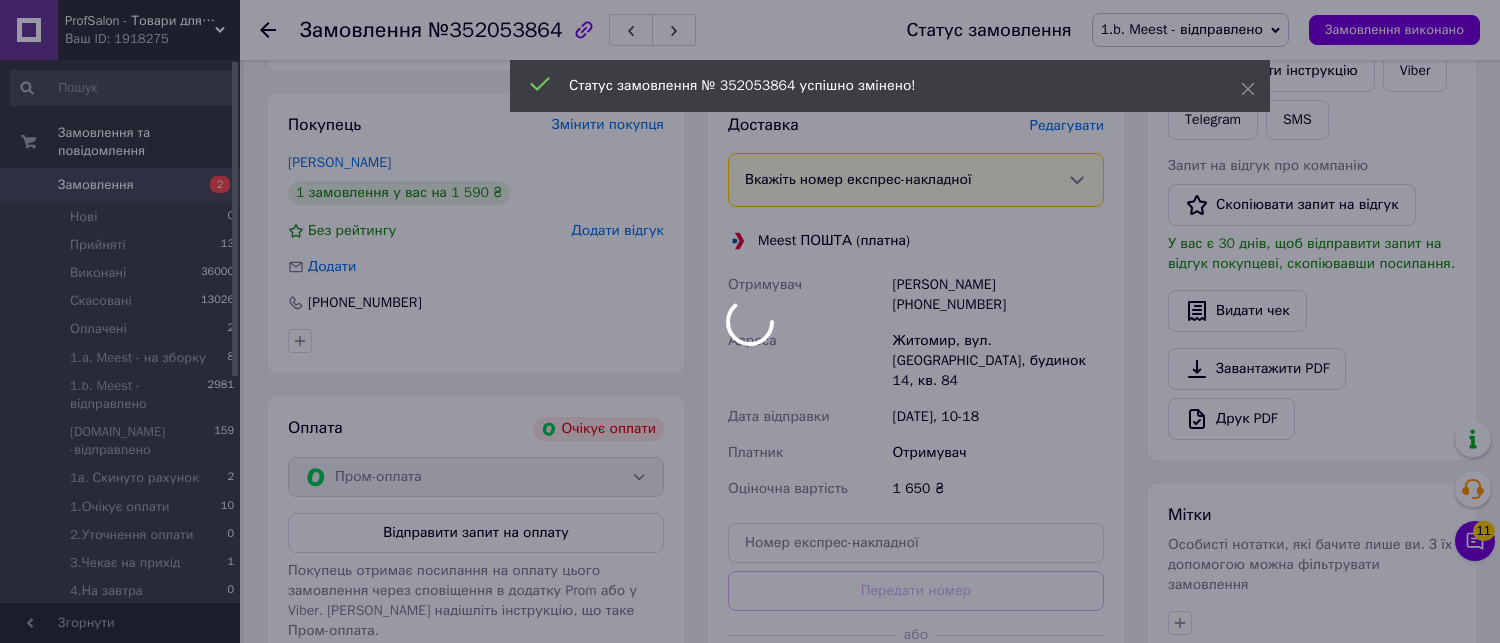 click at bounding box center [750, 321] 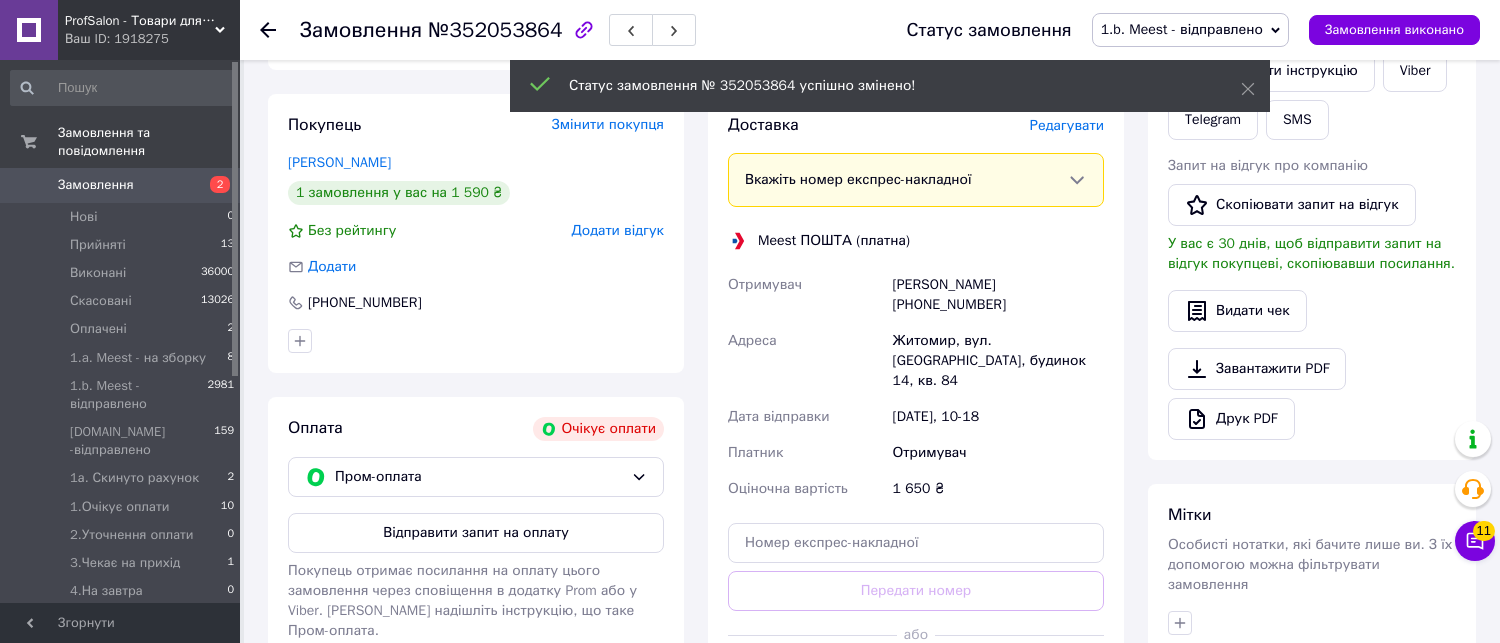 click on "Редагувати" at bounding box center (1067, 125) 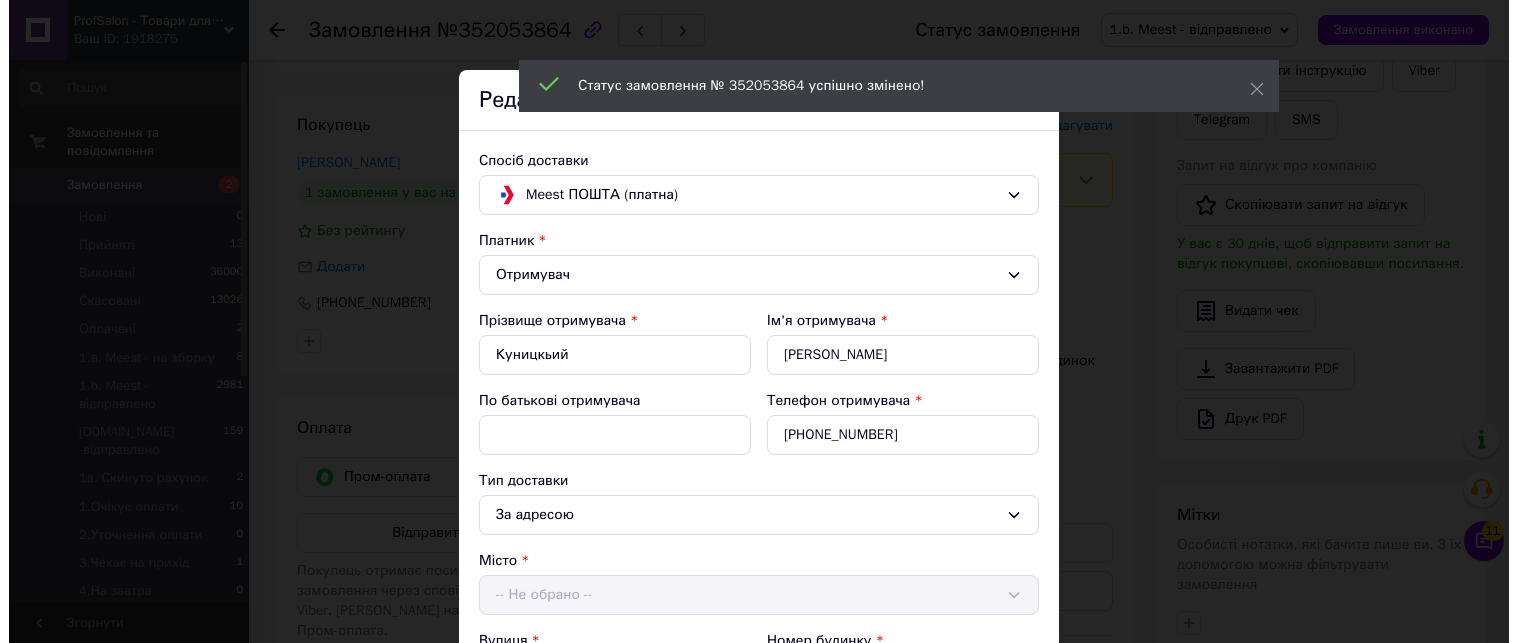 scroll, scrollTop: 555, scrollLeft: 0, axis: vertical 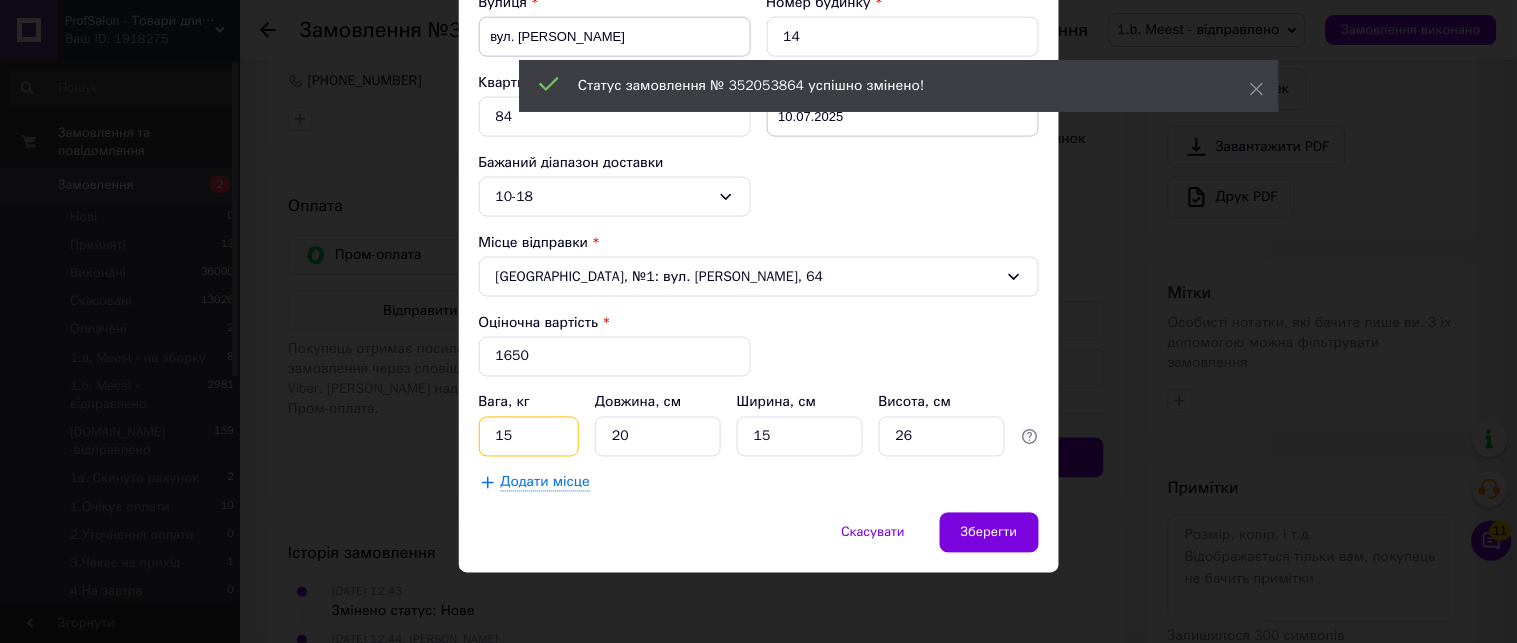click on "15" at bounding box center (529, 437) 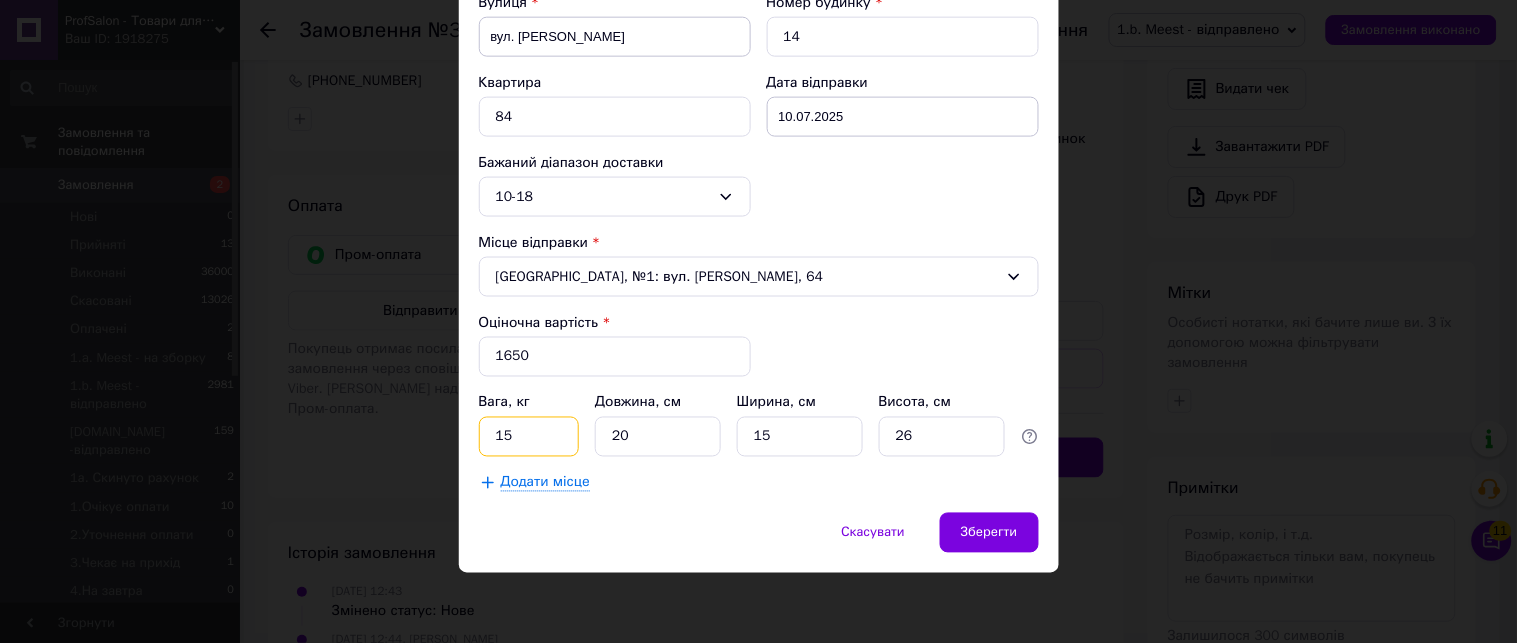 click on "15" at bounding box center (529, 437) 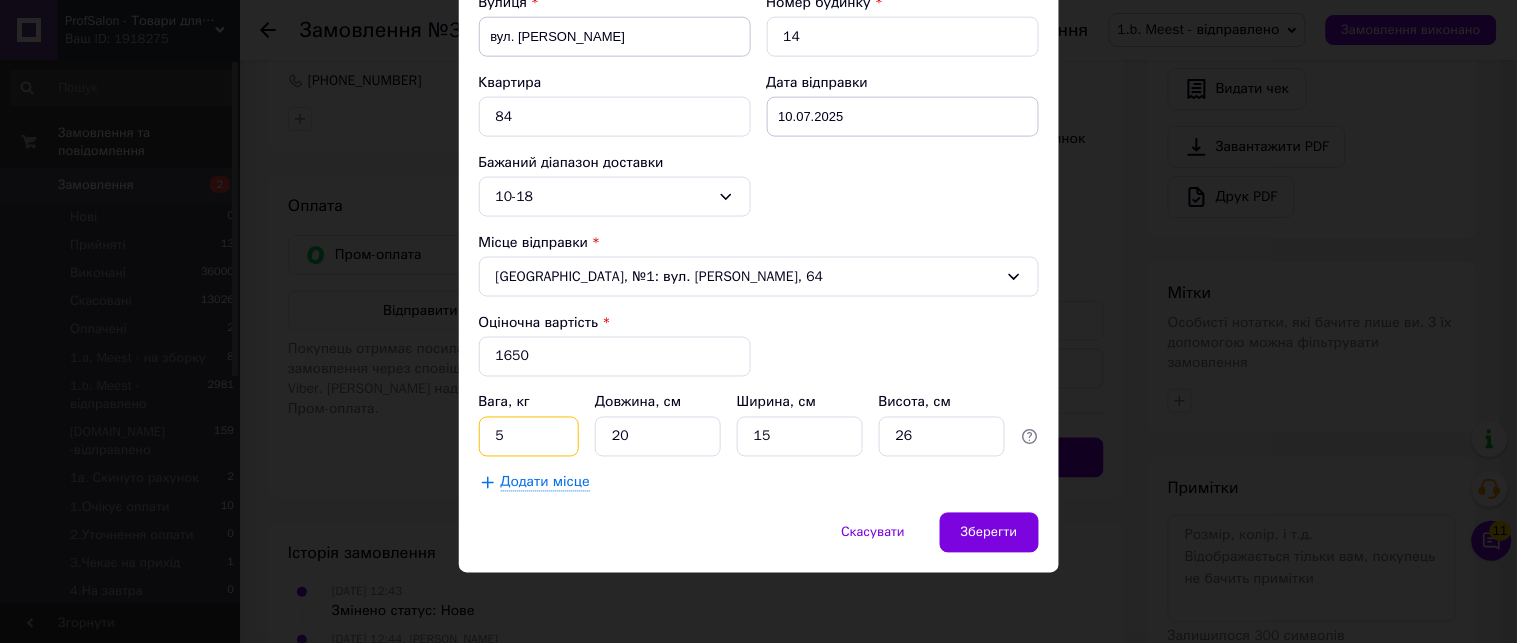 type on "5" 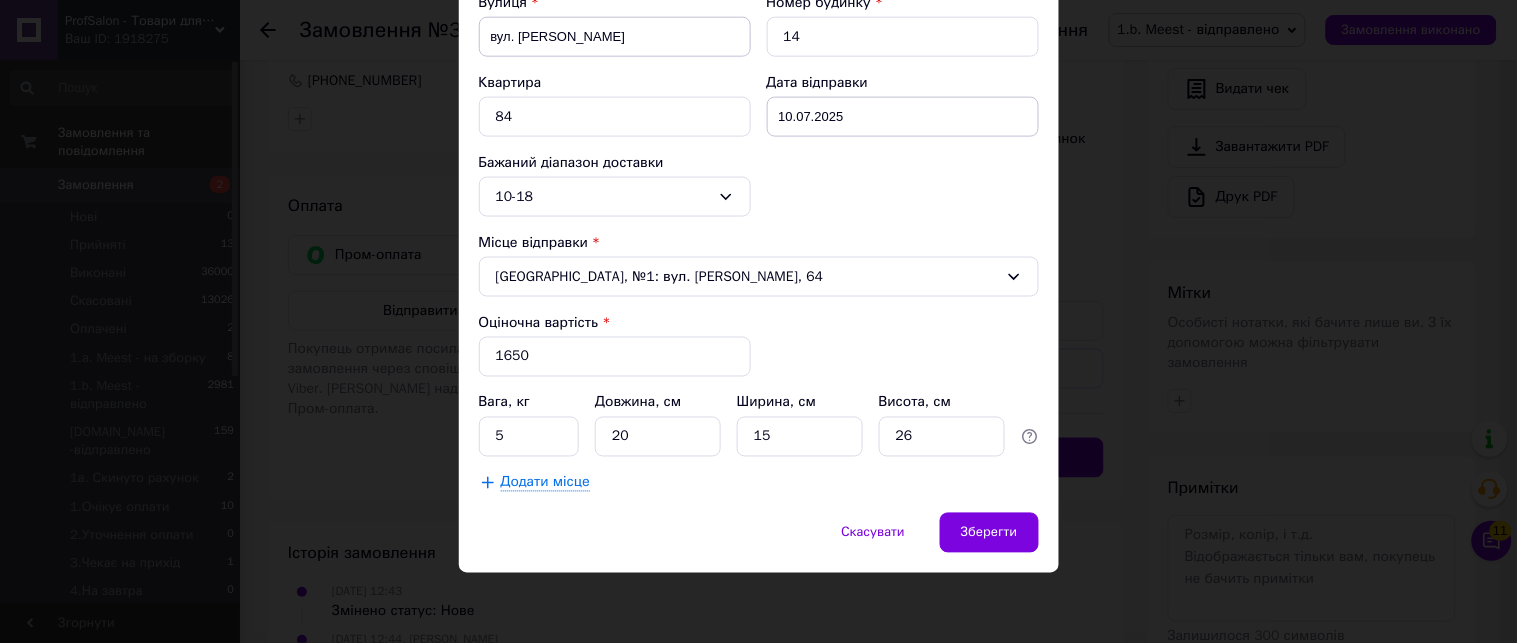 click on "Додати місце" at bounding box center [545, 483] 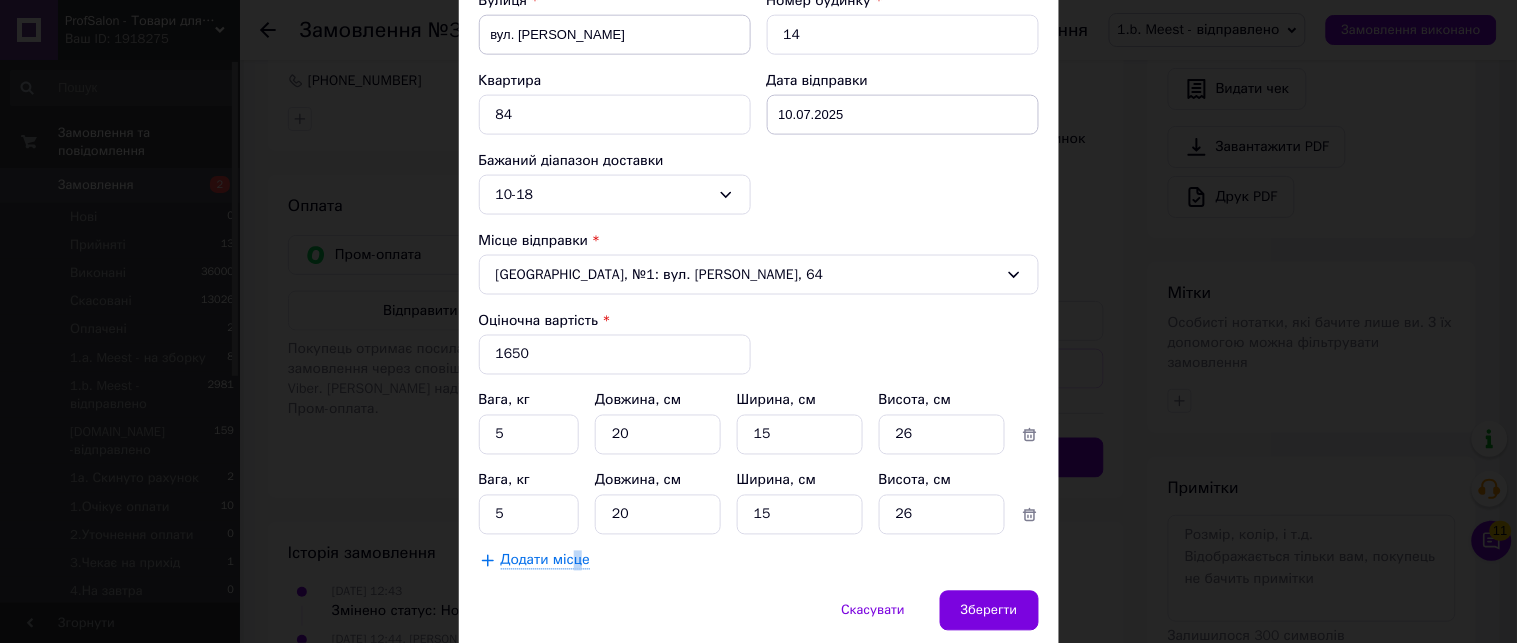drag, startPoint x: 570, startPoint y: 543, endPoint x: 573, endPoint y: 584, distance: 41.109608 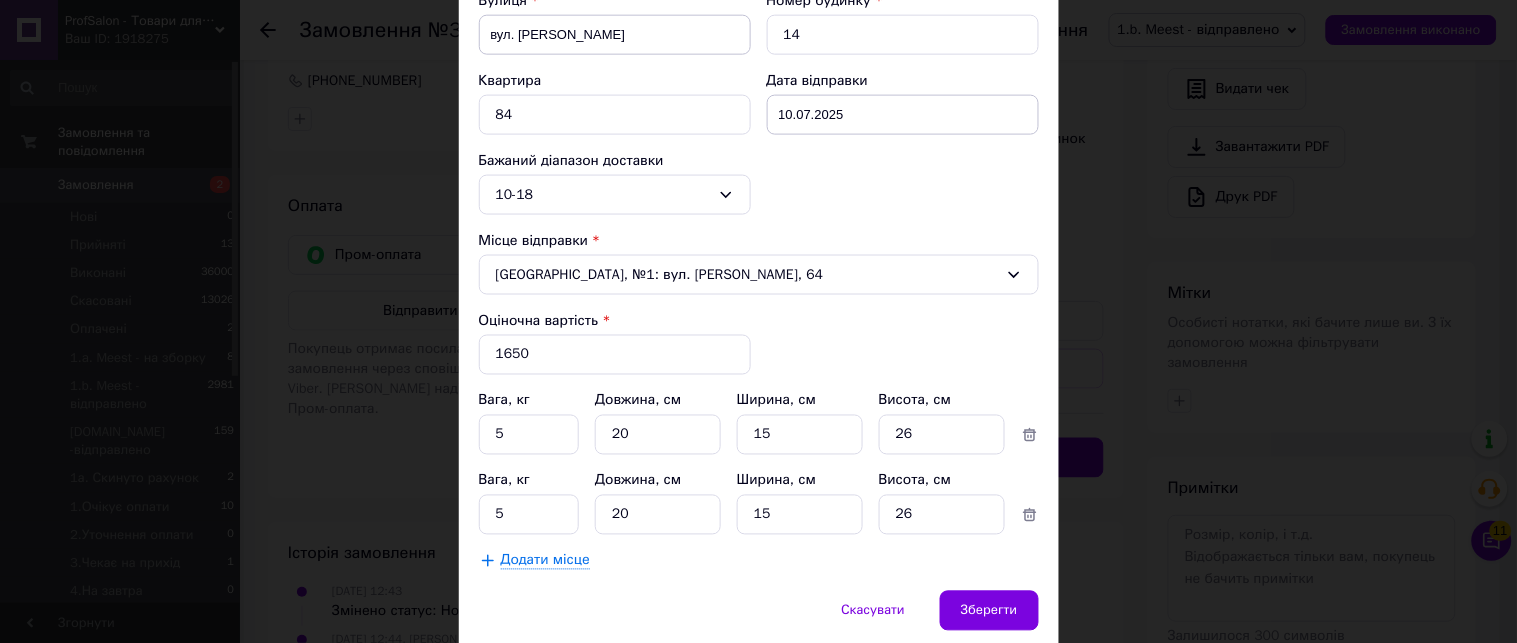 click on "Додати місце" at bounding box center [545, 561] 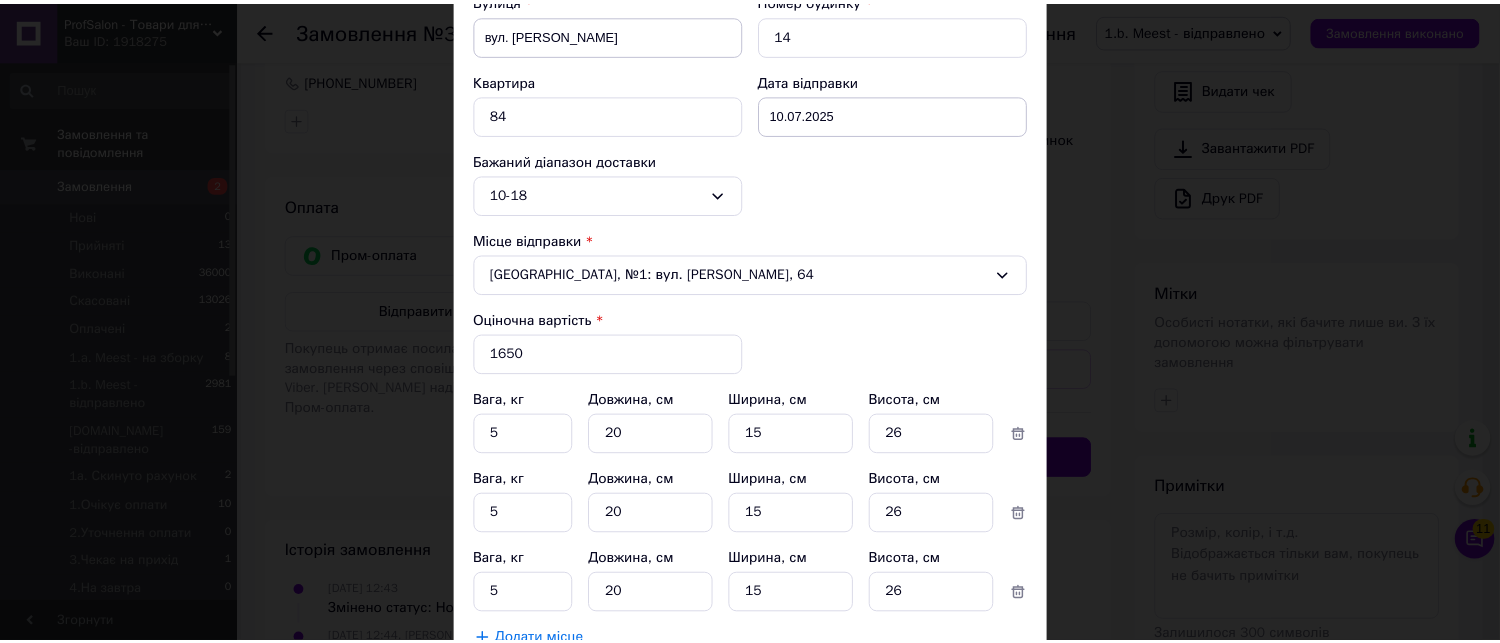 scroll, scrollTop: 800, scrollLeft: 0, axis: vertical 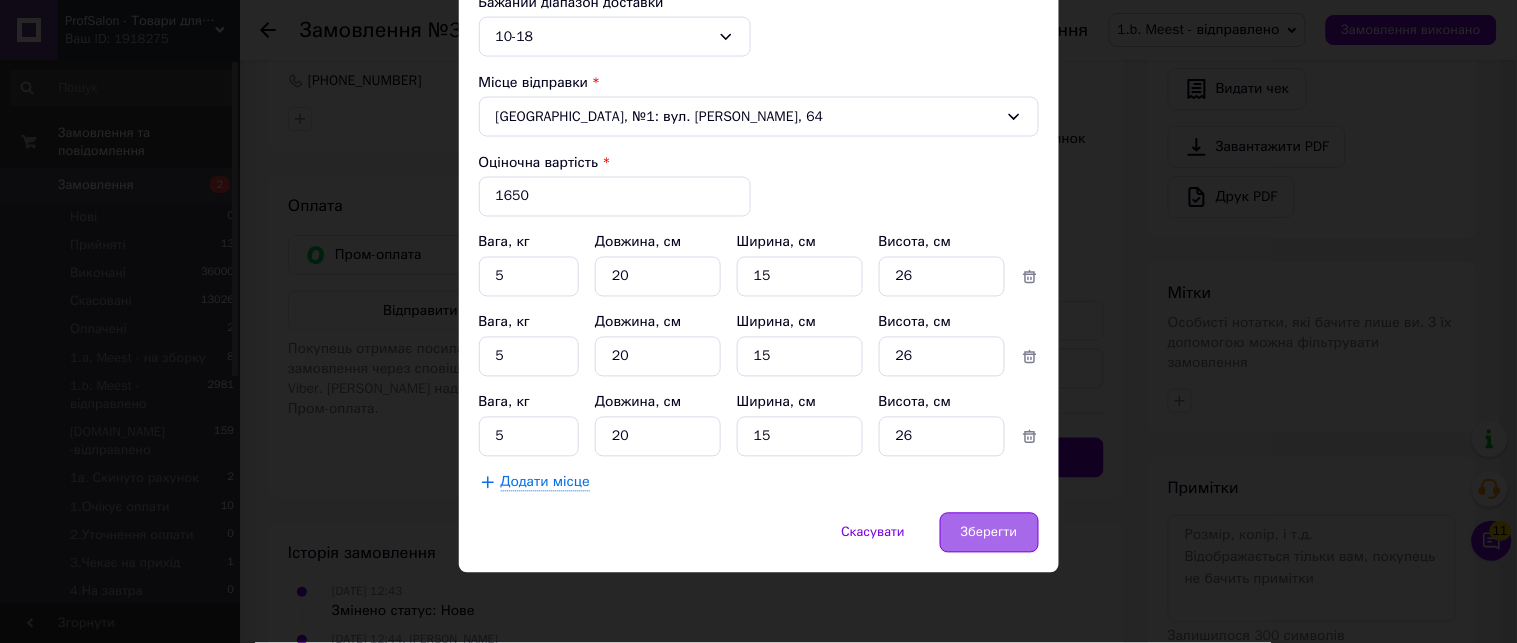 click on "Зберегти" at bounding box center [989, 533] 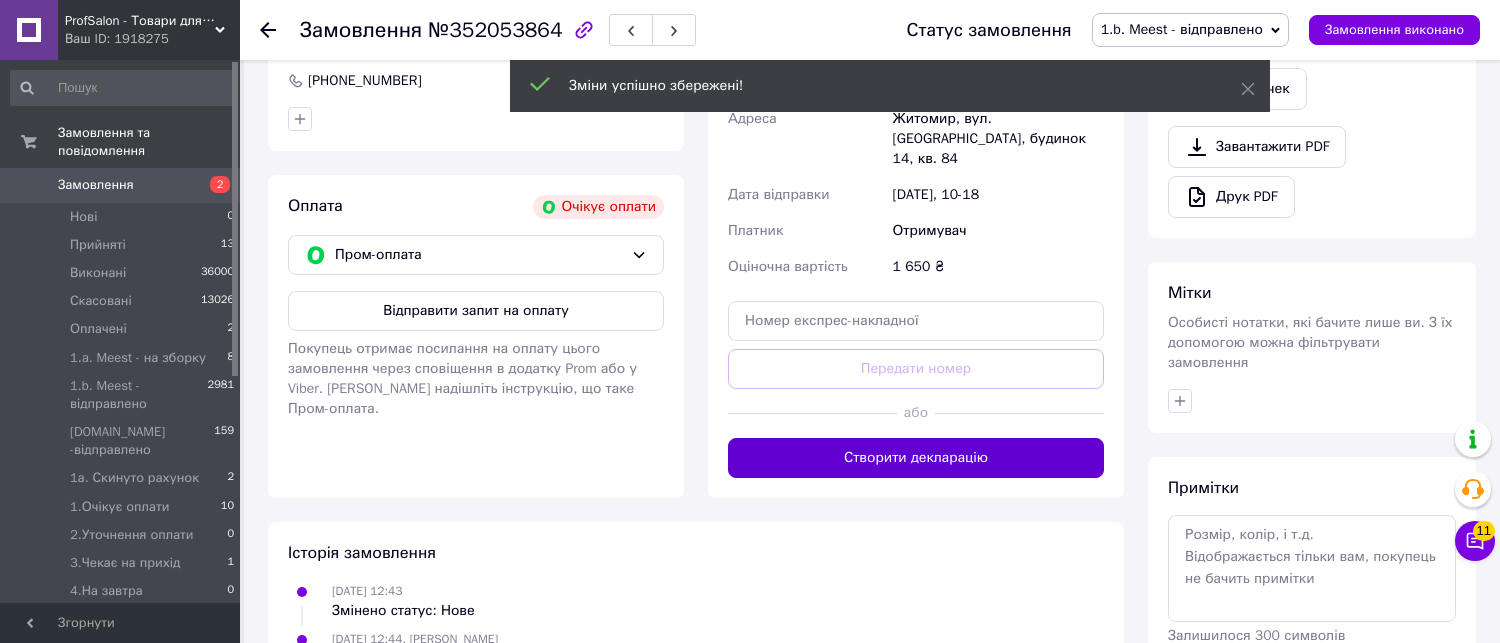 click on "Створити декларацію" at bounding box center [916, 458] 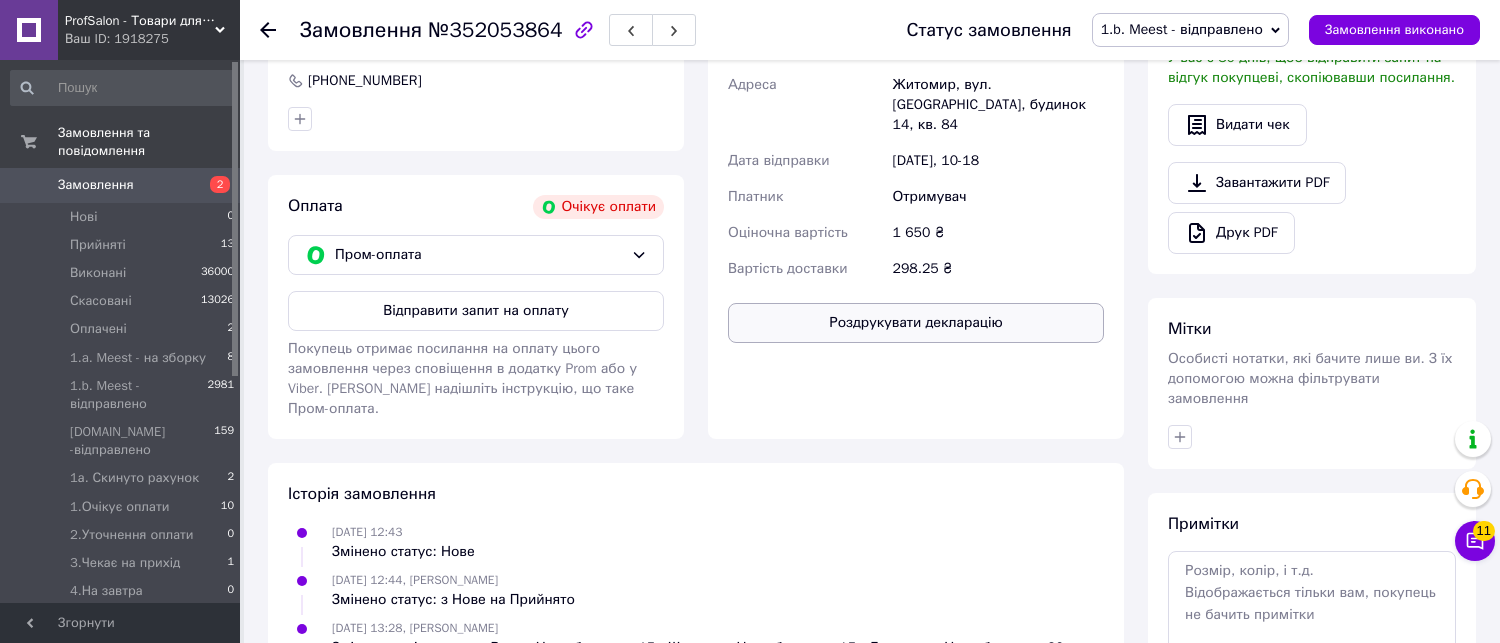 click on "Роздрукувати декларацію" at bounding box center (916, 323) 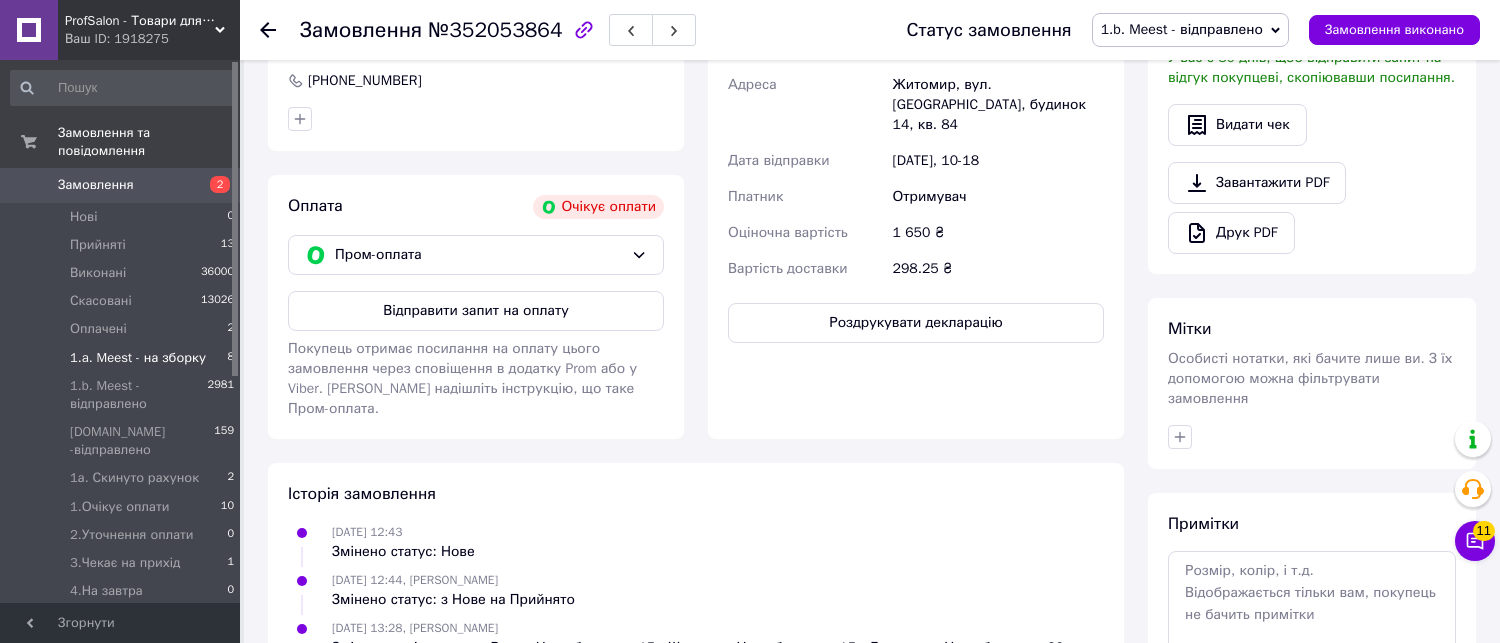 click on "1.a. Meest - на зборку" at bounding box center [138, 358] 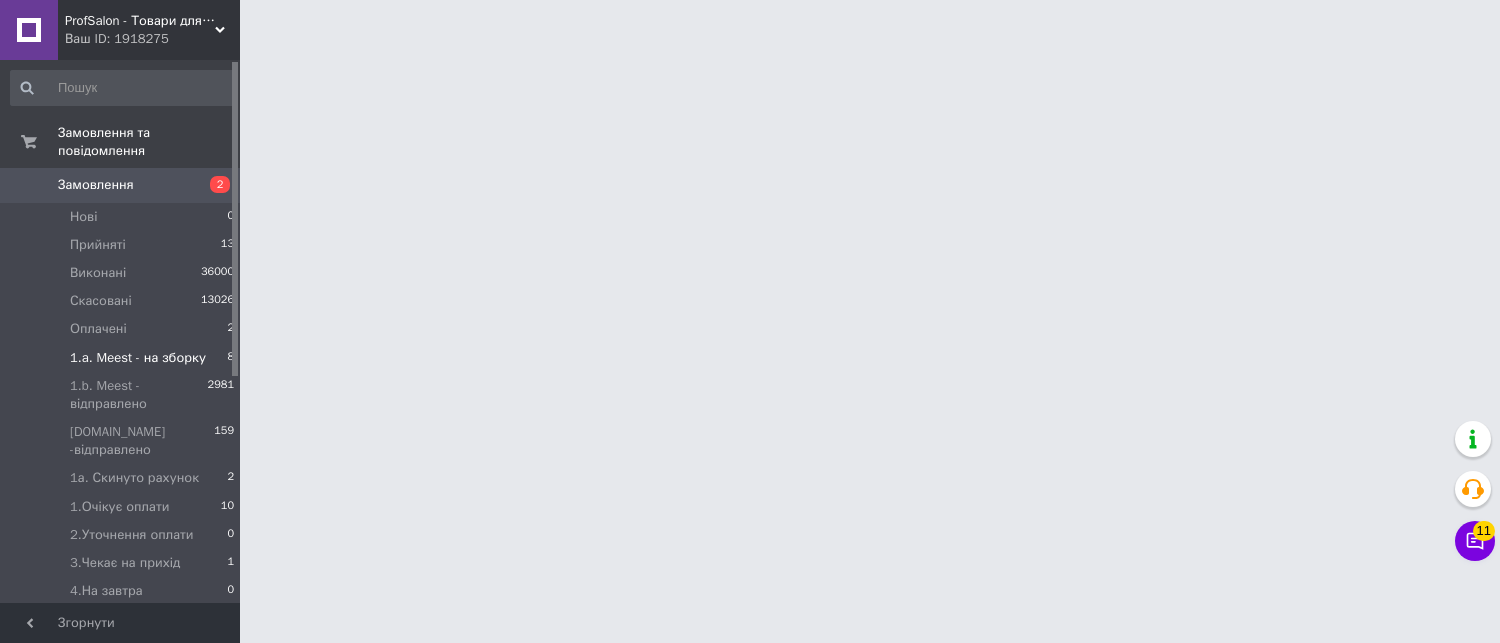 scroll, scrollTop: 0, scrollLeft: 0, axis: both 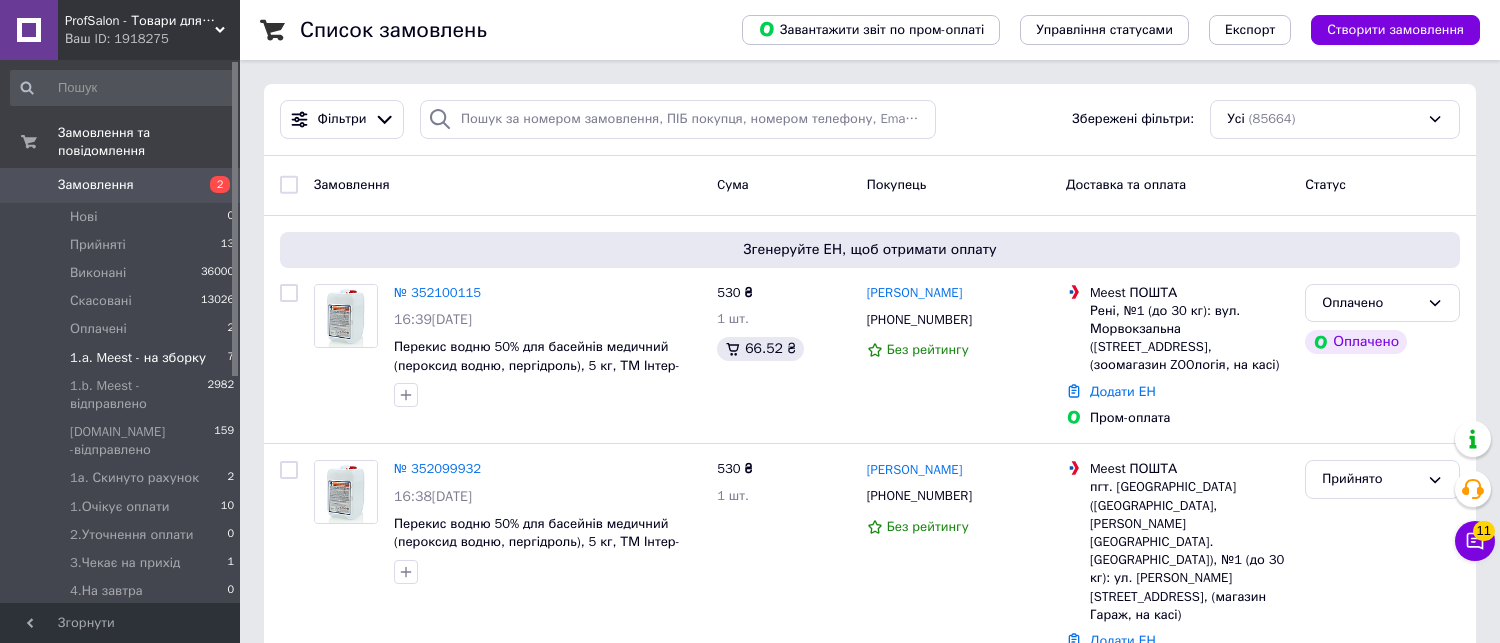 click on "1.a. Meest - на зборку" at bounding box center (138, 358) 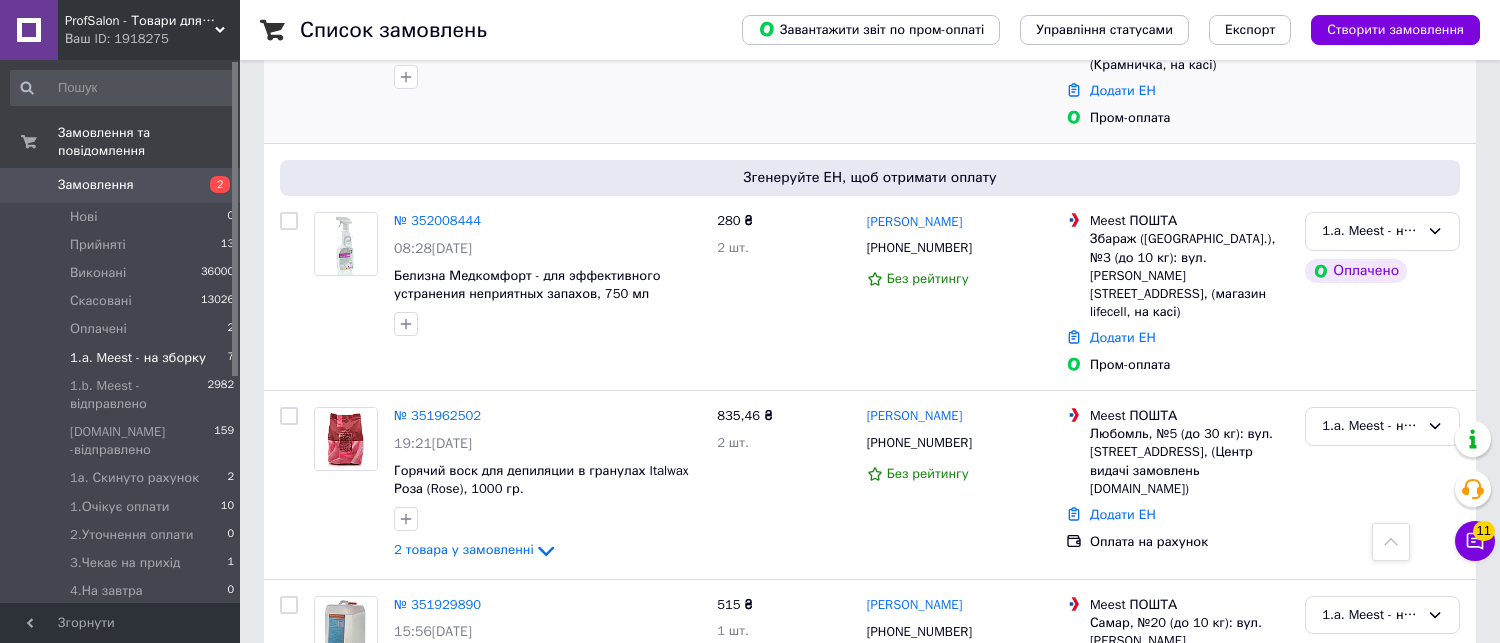 scroll, scrollTop: 1044, scrollLeft: 0, axis: vertical 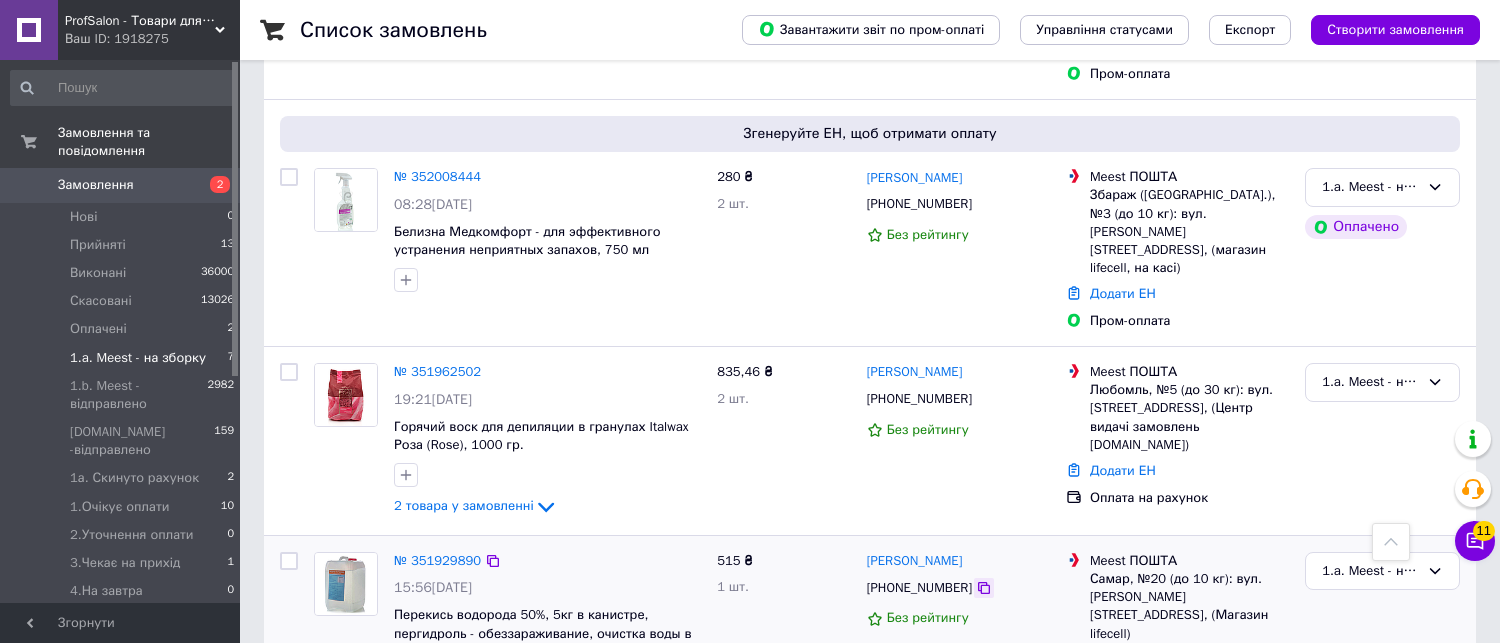 click 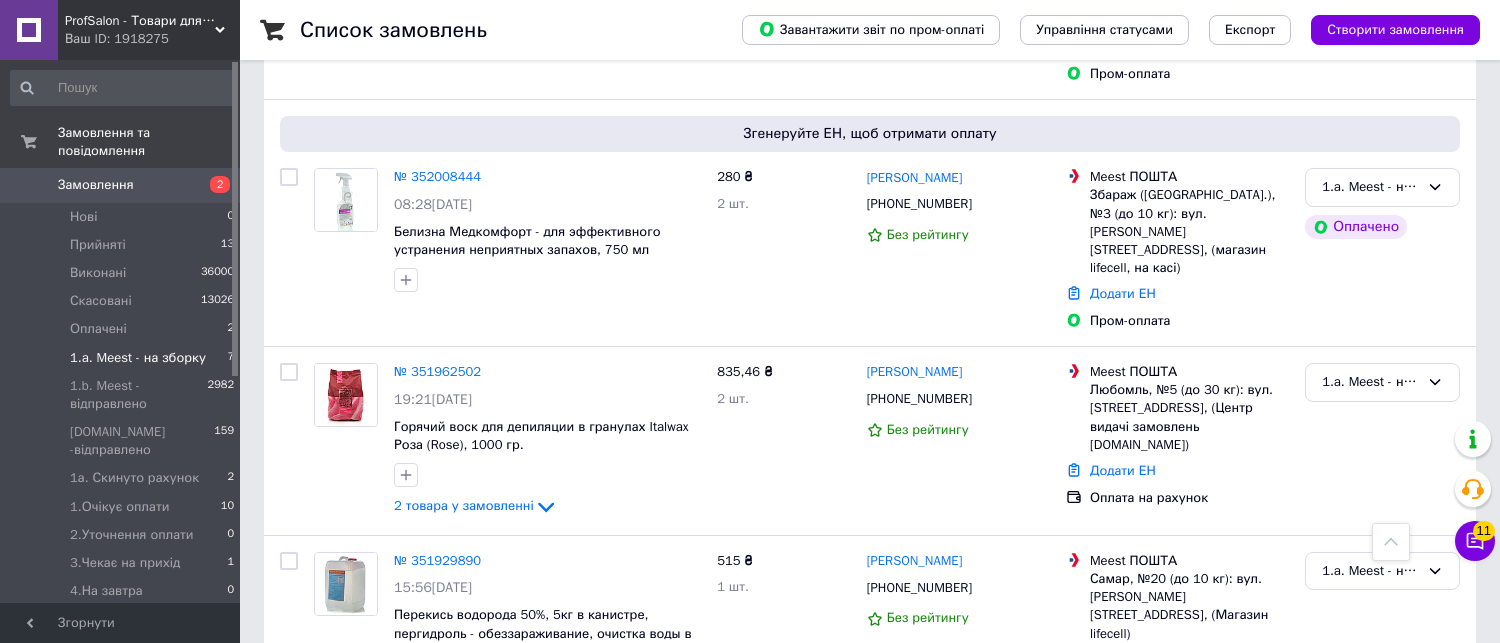 click on "1.a. Meest - на зборку" at bounding box center [138, 358] 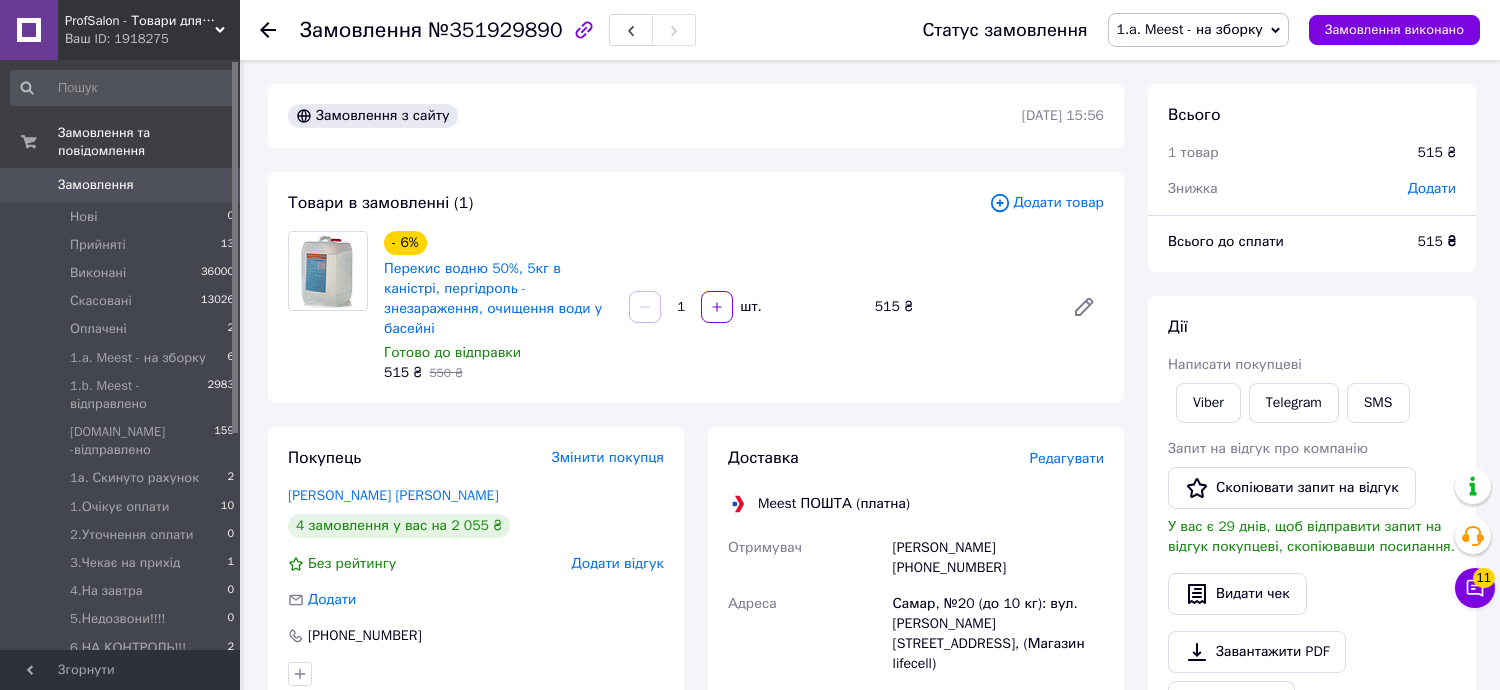 scroll, scrollTop: 333, scrollLeft: 0, axis: vertical 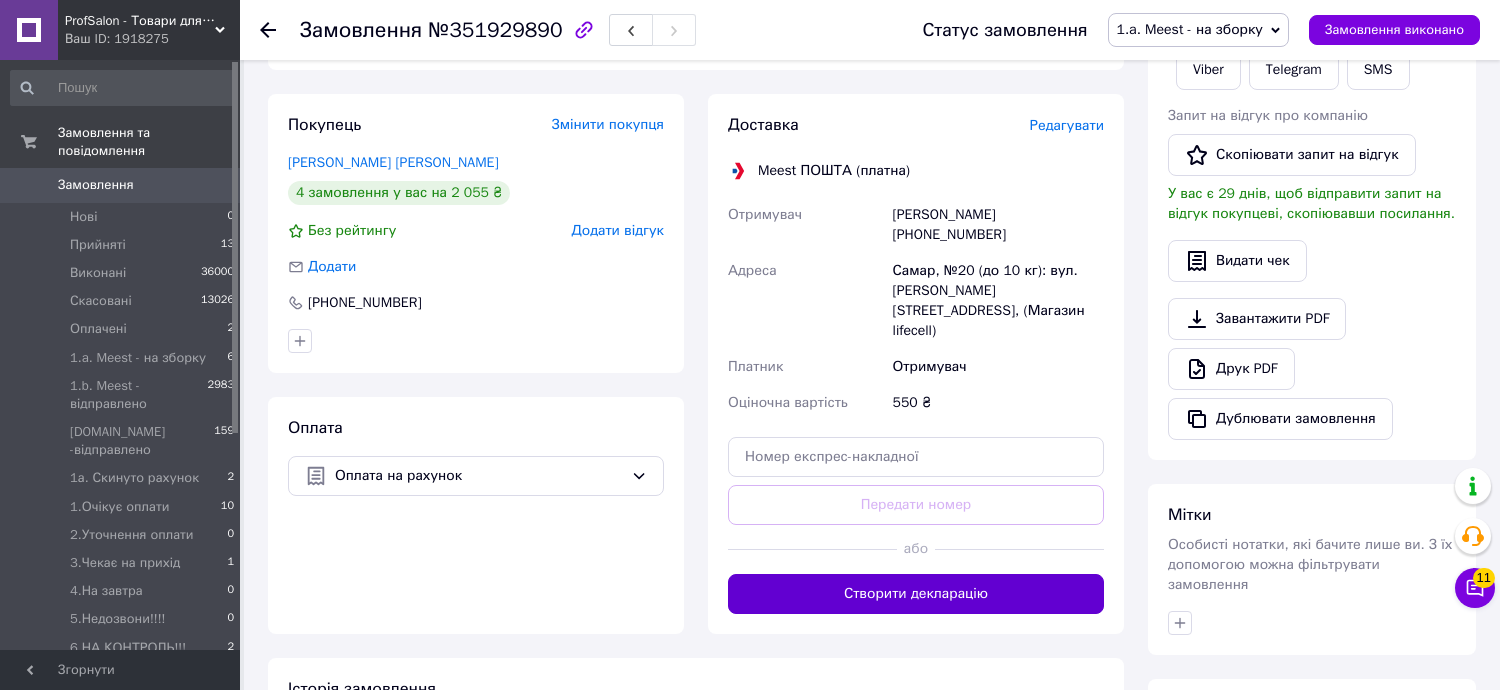 click on "Створити декларацію" at bounding box center [916, 594] 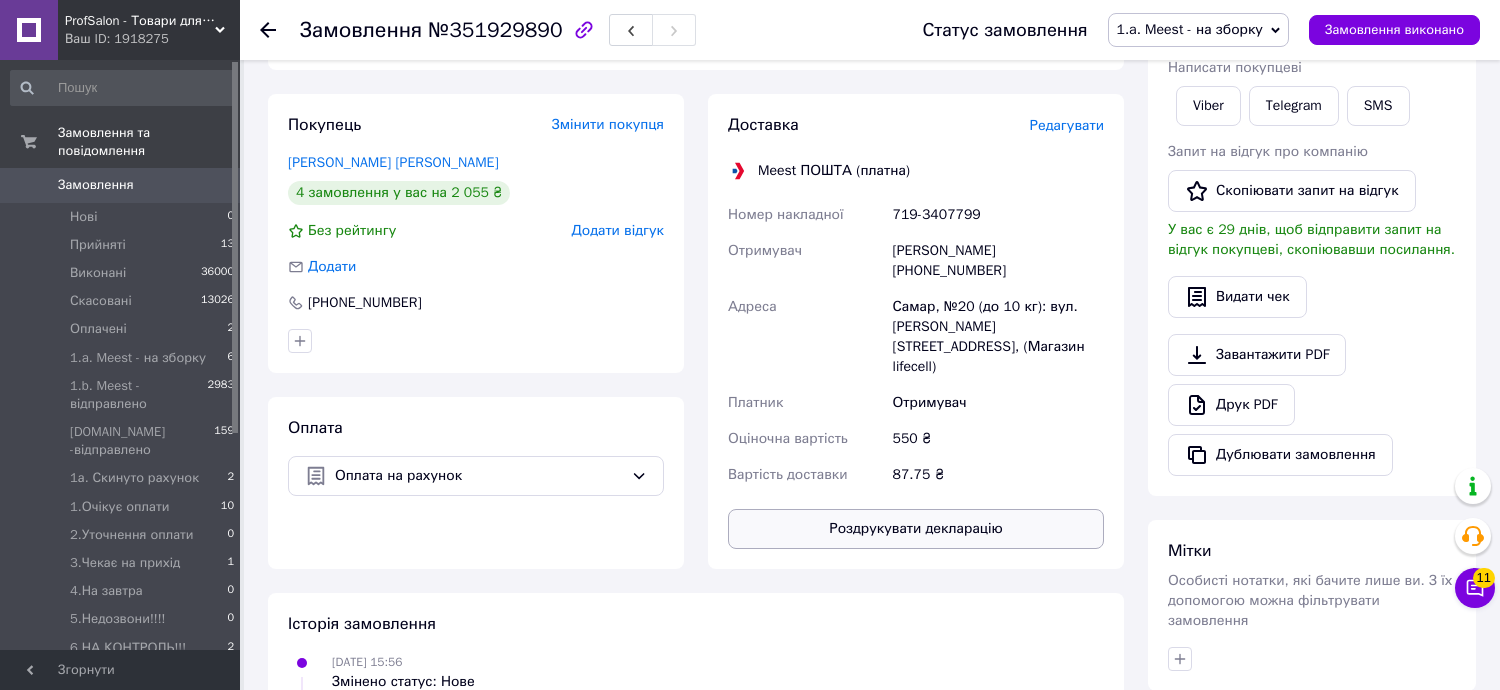 click on "Роздрукувати декларацію" at bounding box center (916, 529) 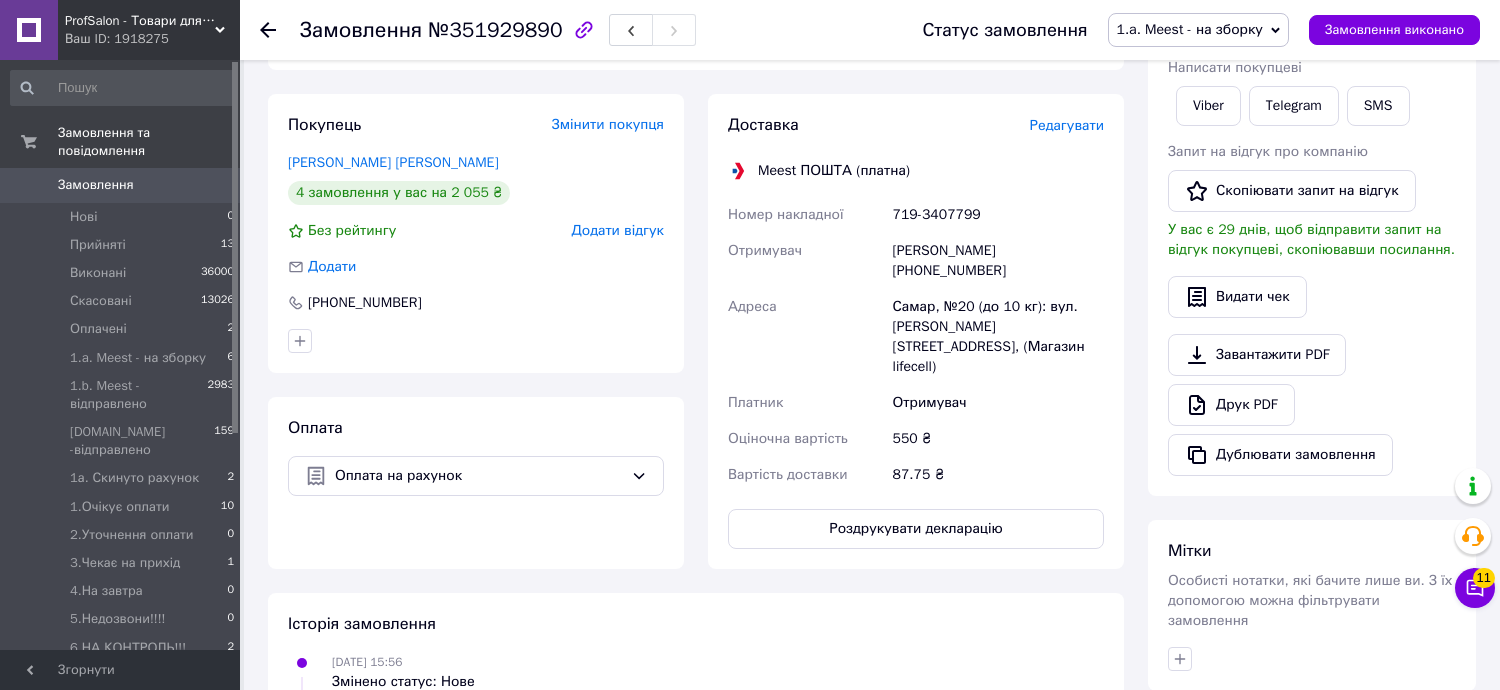 click on "1.a. Meest - на зборку" at bounding box center (1190, 29) 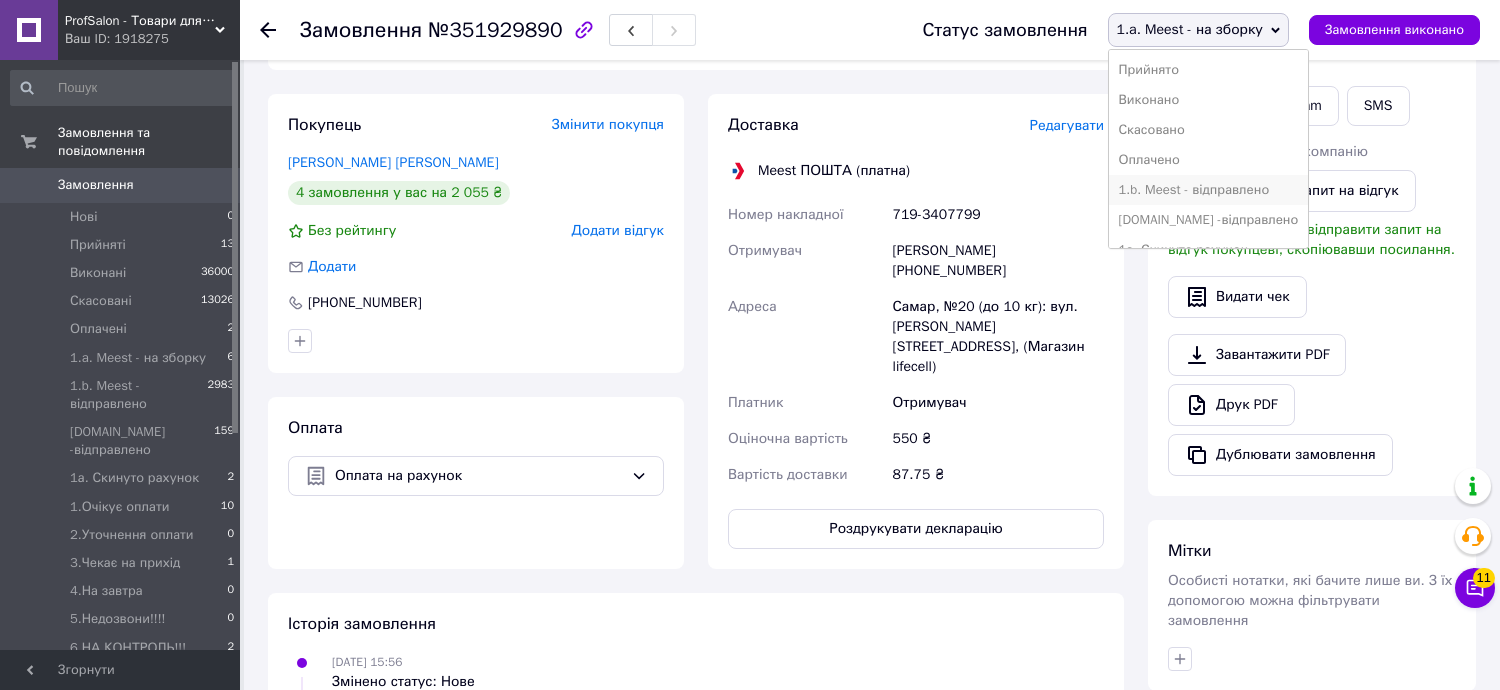 click on "1.b. Meest - відправлено" at bounding box center [1209, 190] 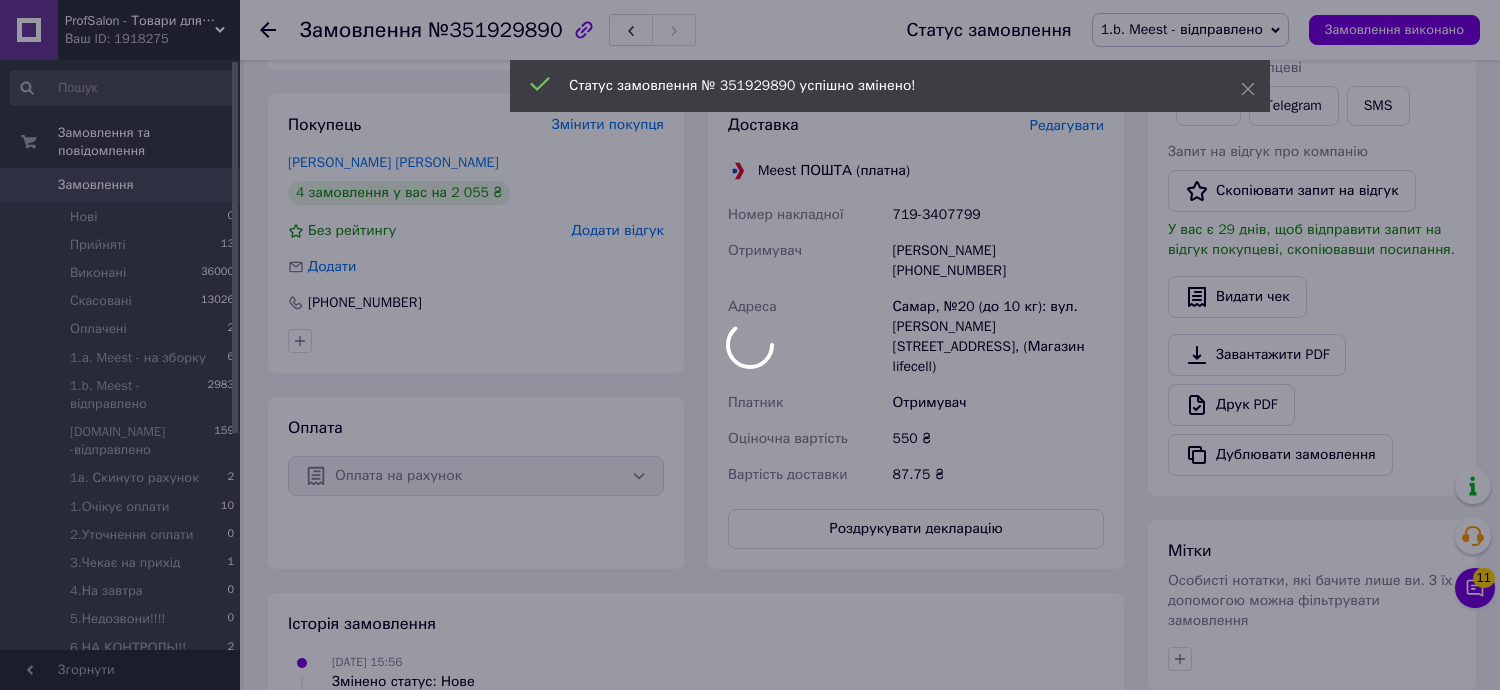 scroll, scrollTop: 0, scrollLeft: 0, axis: both 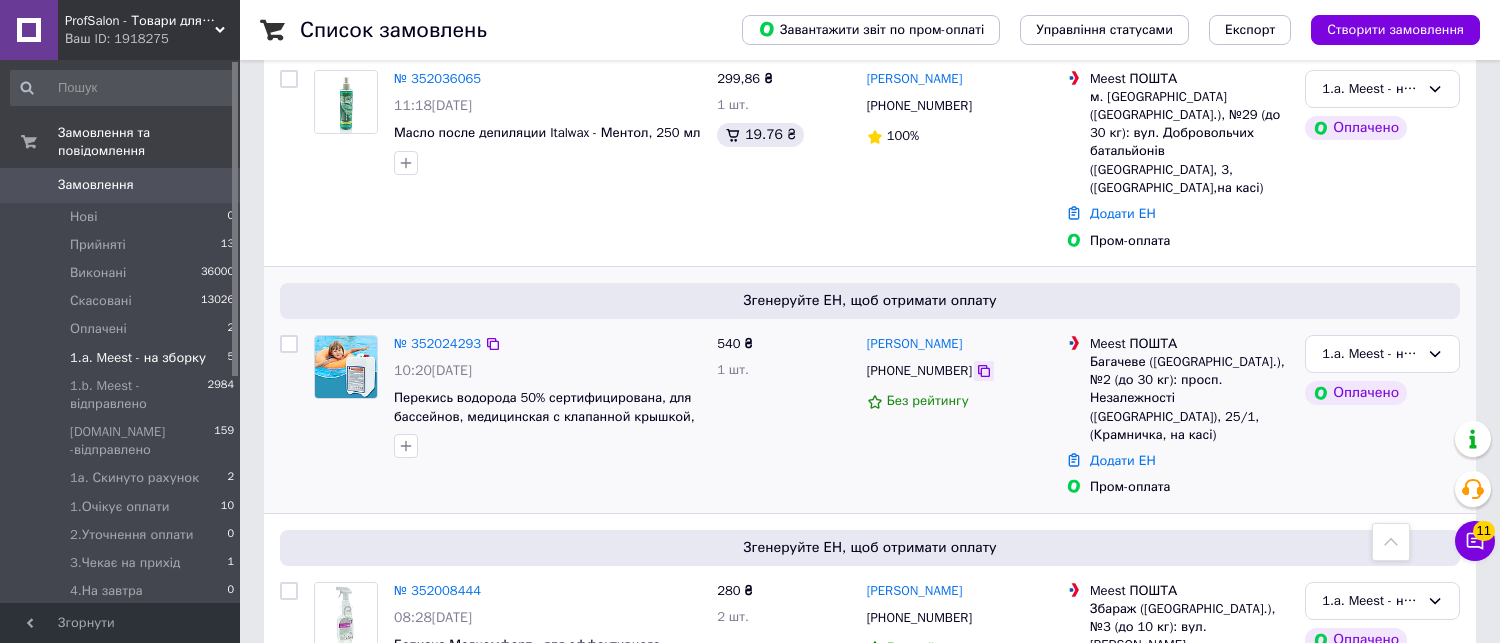 click 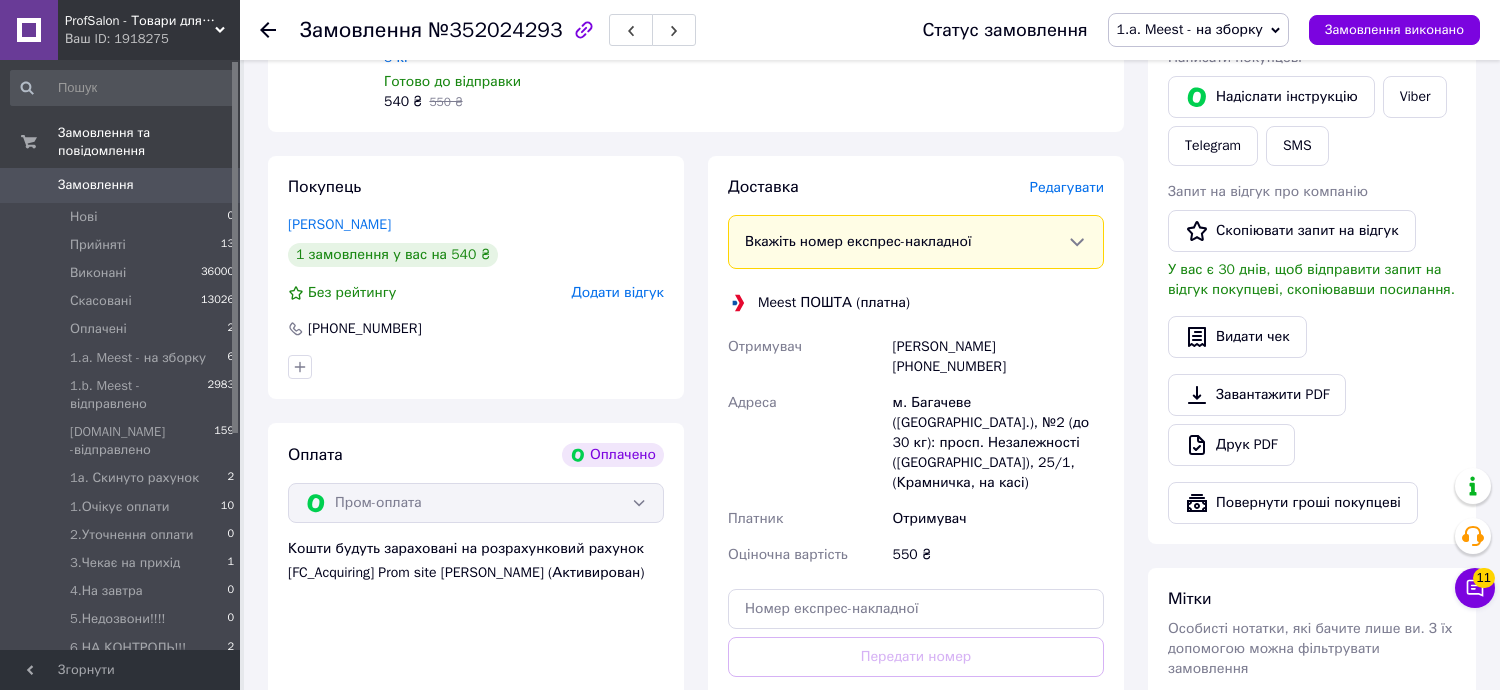 scroll, scrollTop: 555, scrollLeft: 0, axis: vertical 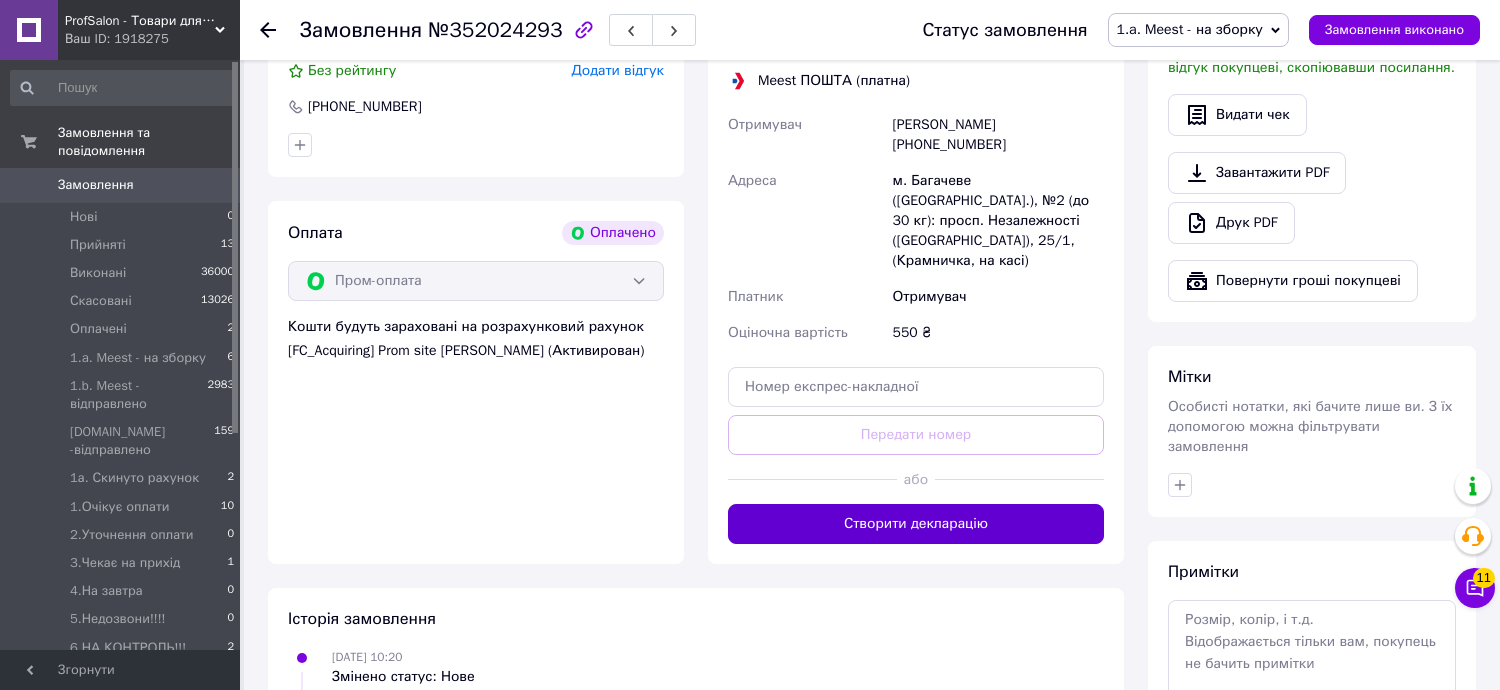 click on "Створити декларацію" at bounding box center [916, 524] 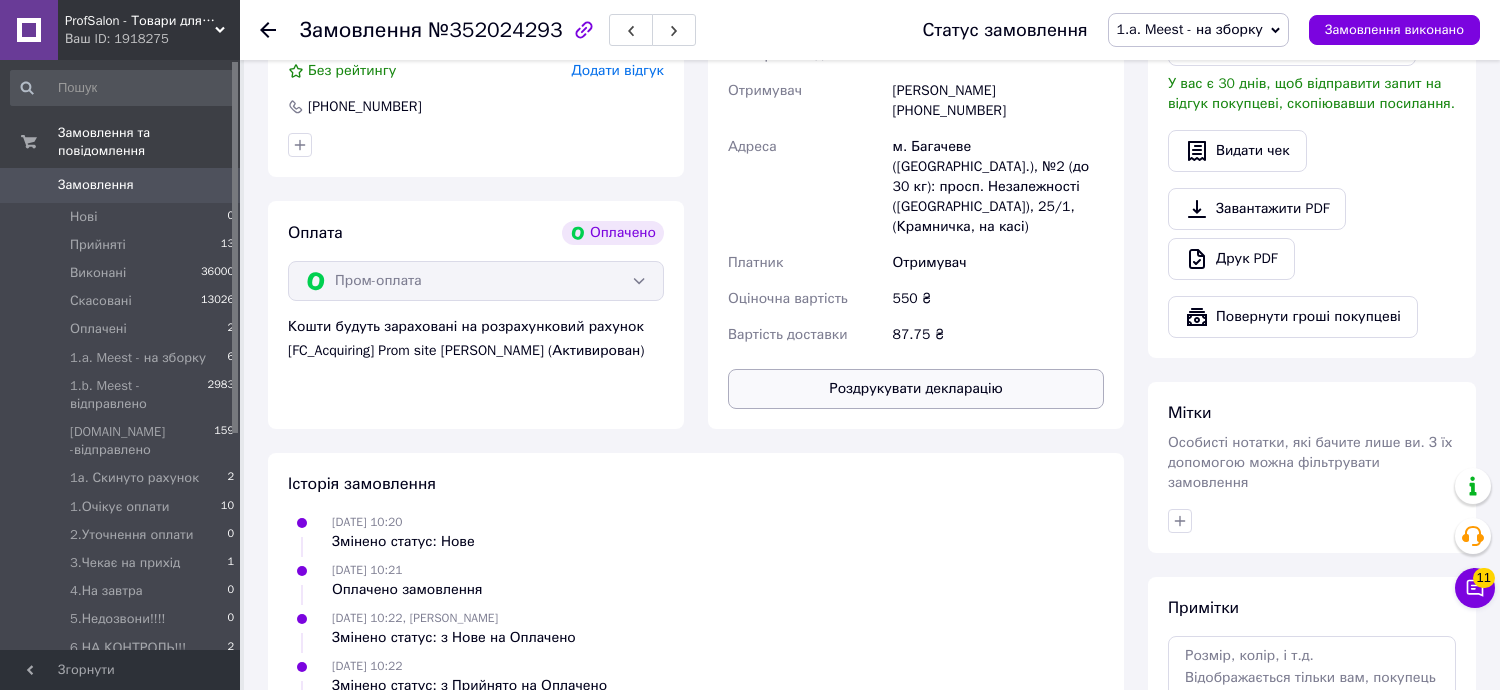 click on "Роздрукувати декларацію" at bounding box center [916, 389] 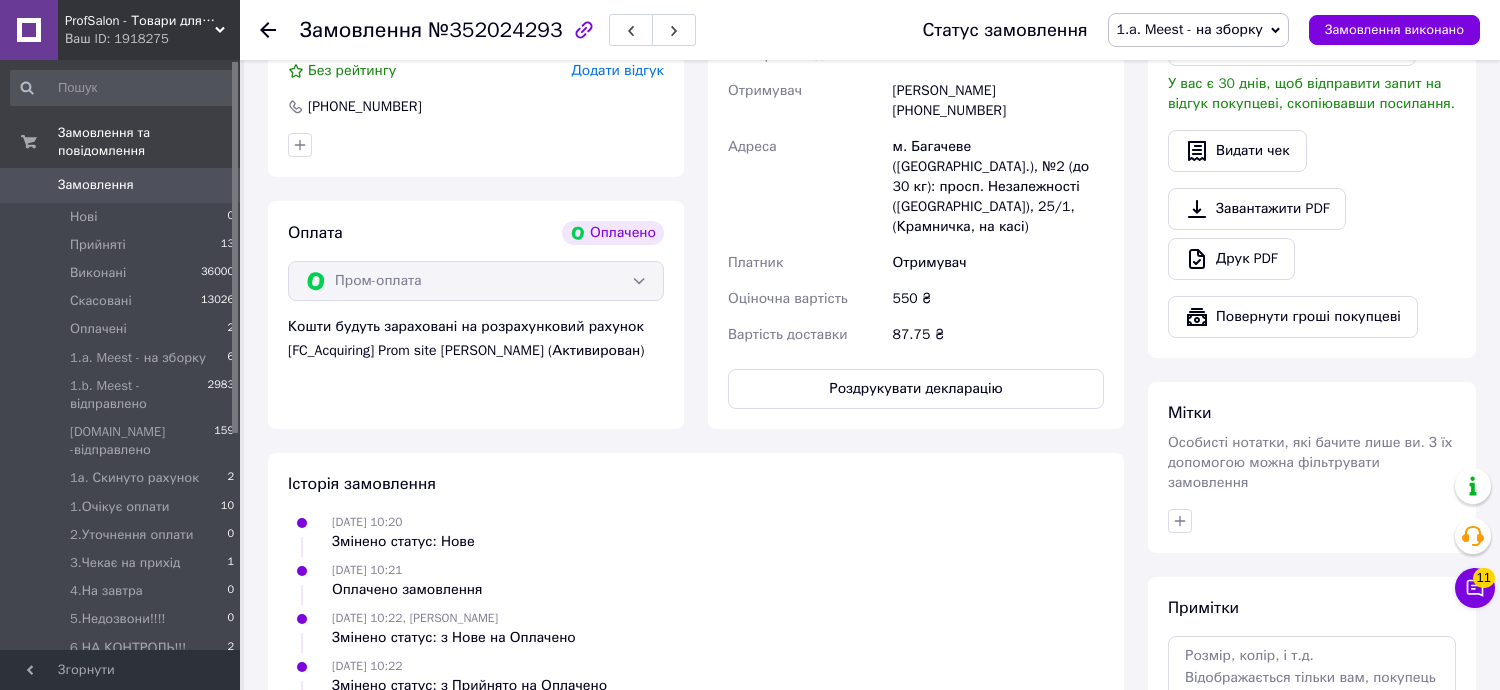 click on "1.a. Meest - на зборку" at bounding box center [1190, 29] 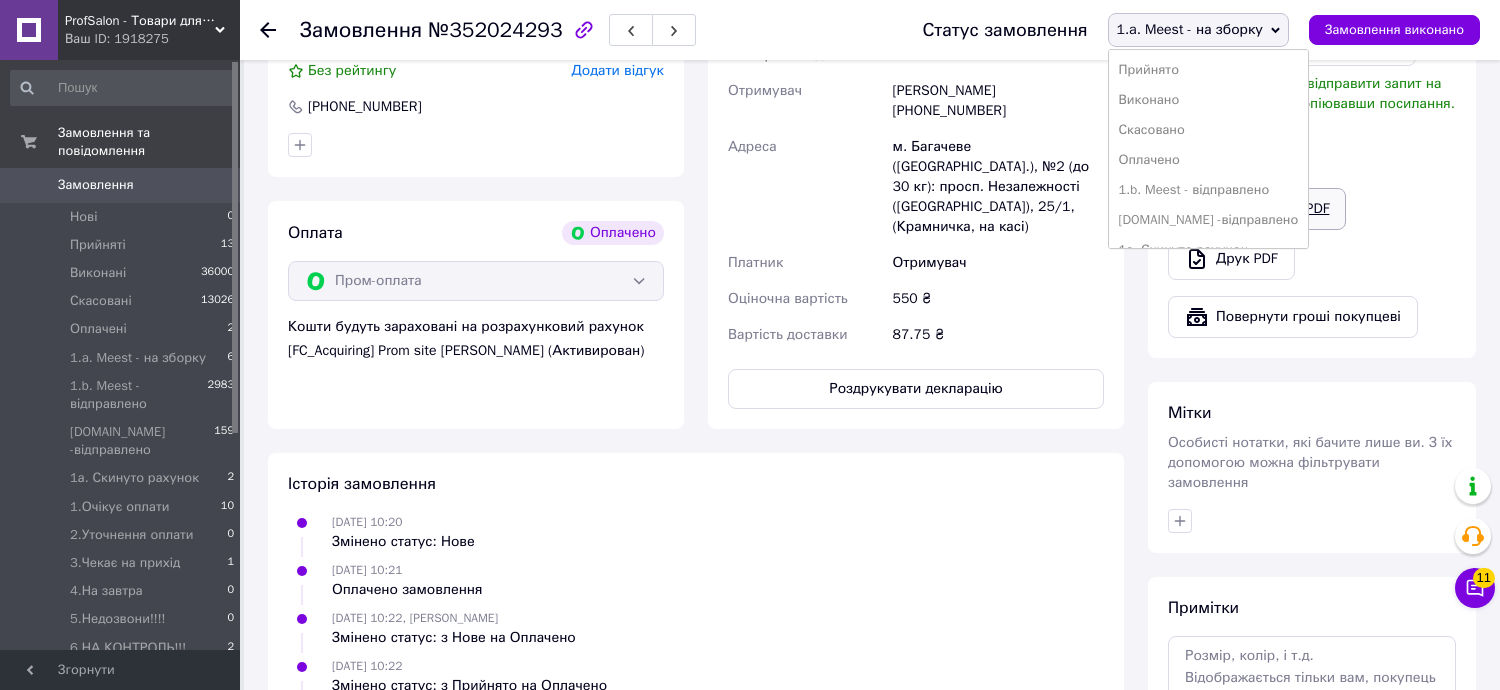 click on "1.b. Meest - відправлено" at bounding box center [1209, 190] 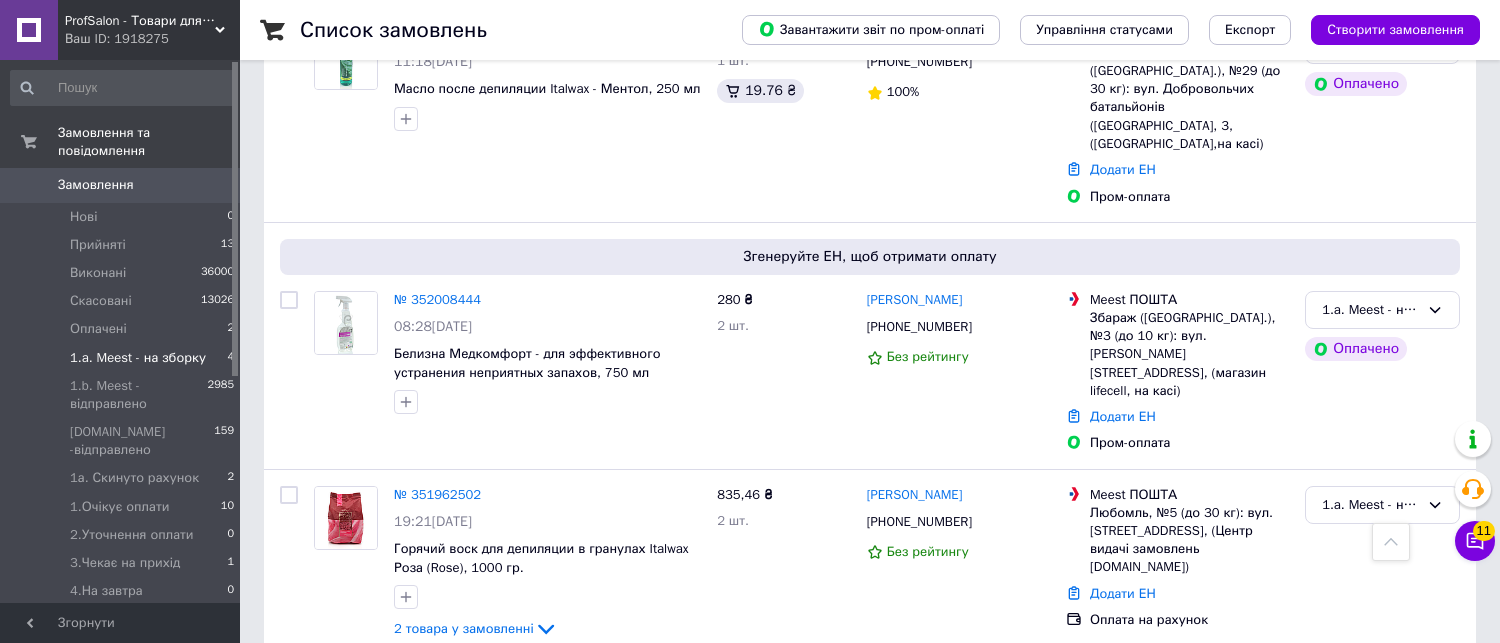scroll, scrollTop: 0, scrollLeft: 0, axis: both 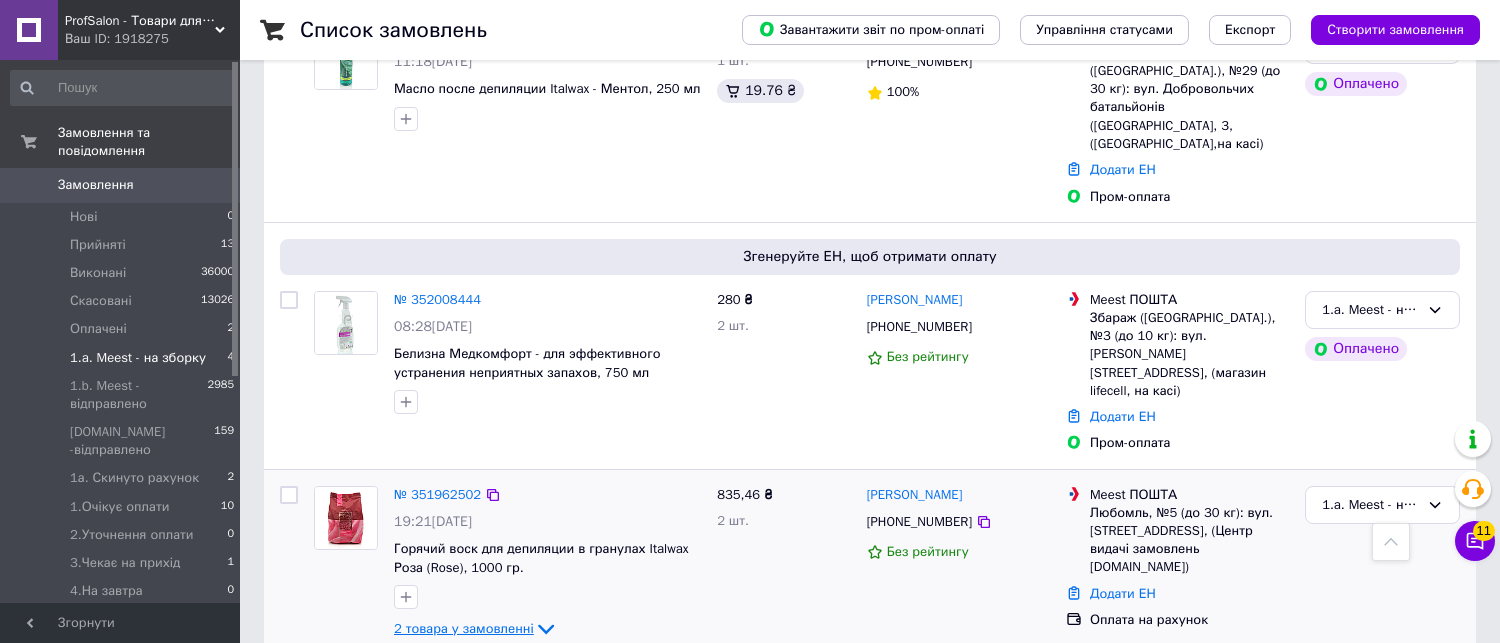 click 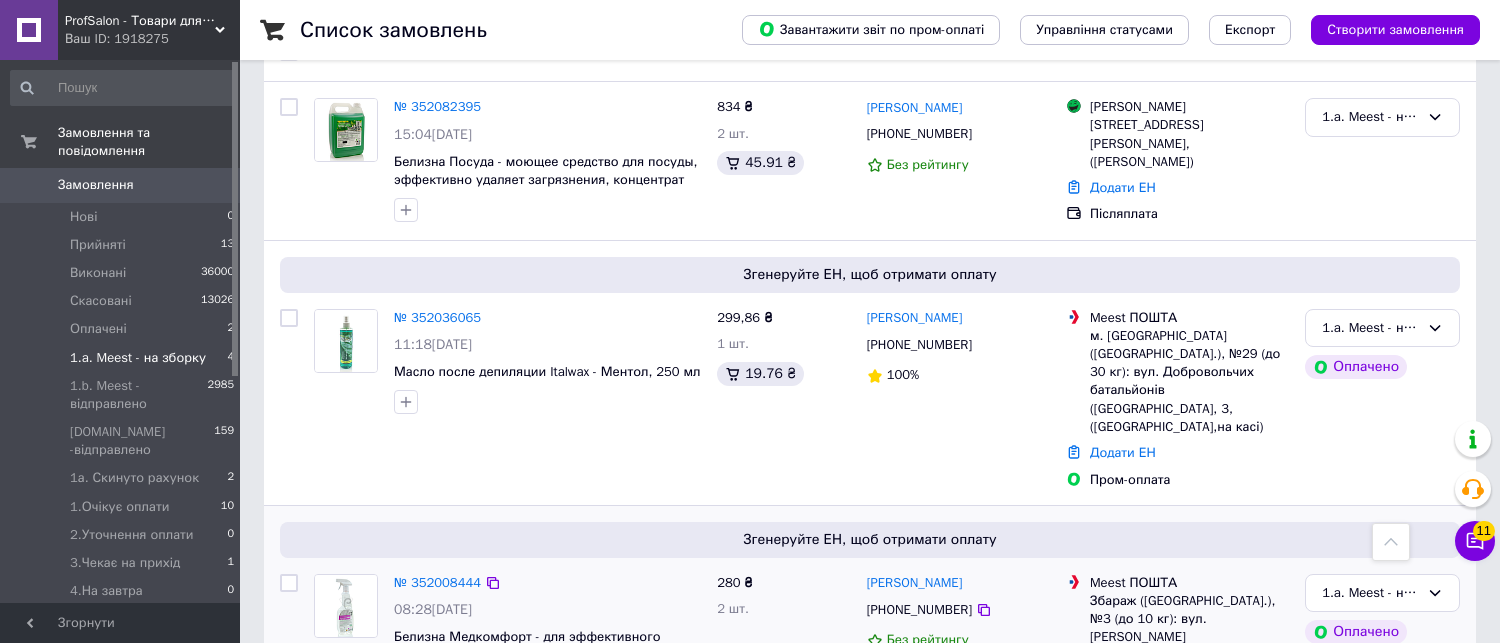 scroll, scrollTop: 0, scrollLeft: 0, axis: both 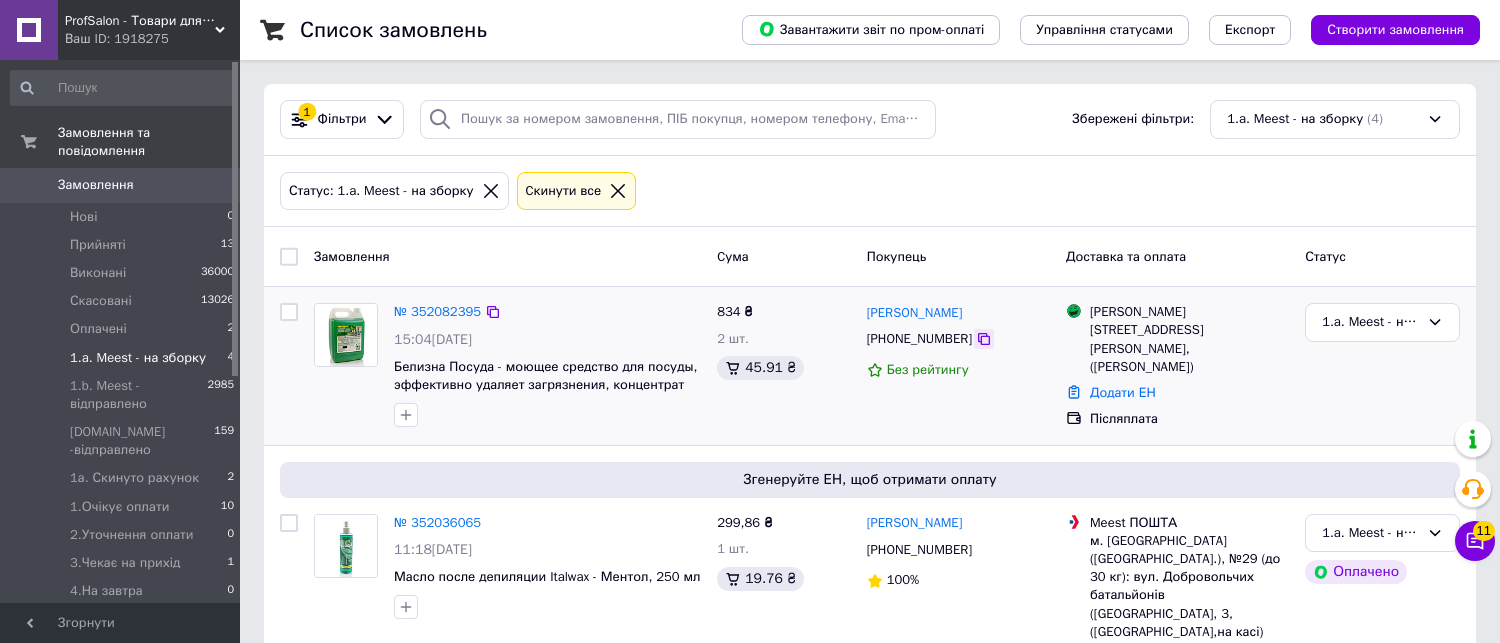 click 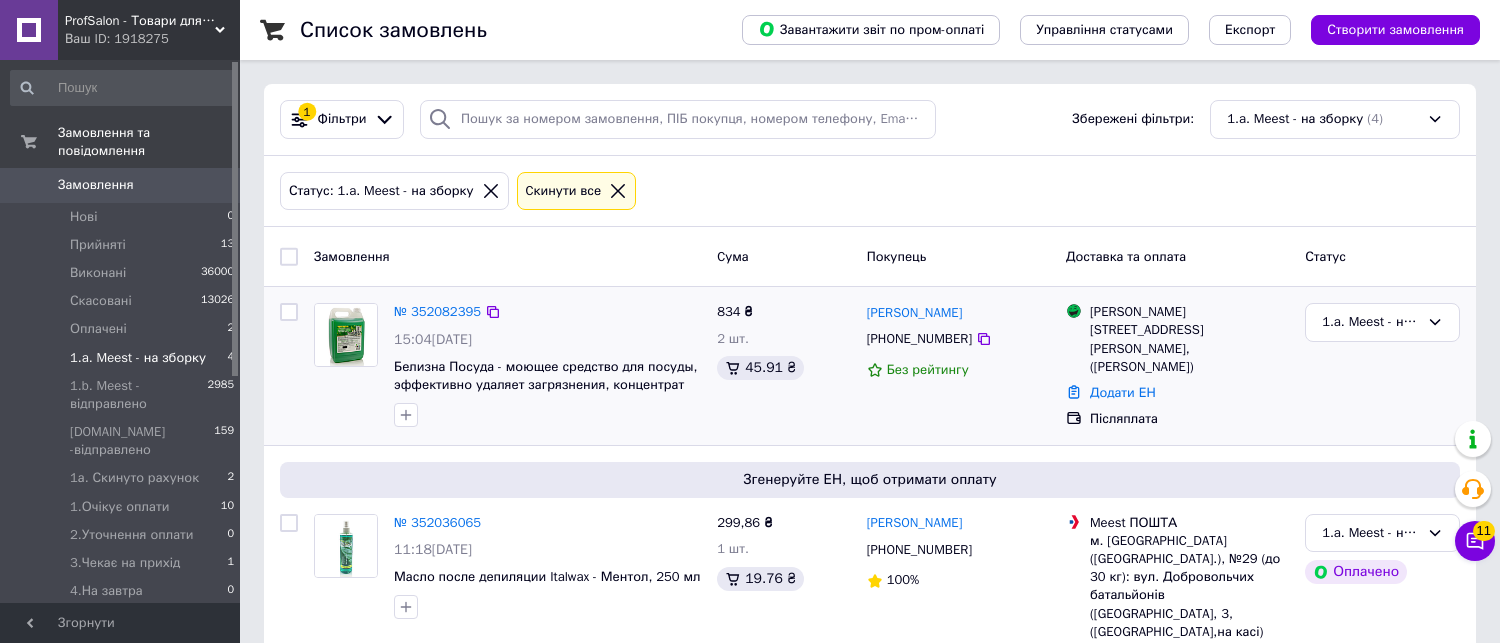 scroll, scrollTop: 222, scrollLeft: 0, axis: vertical 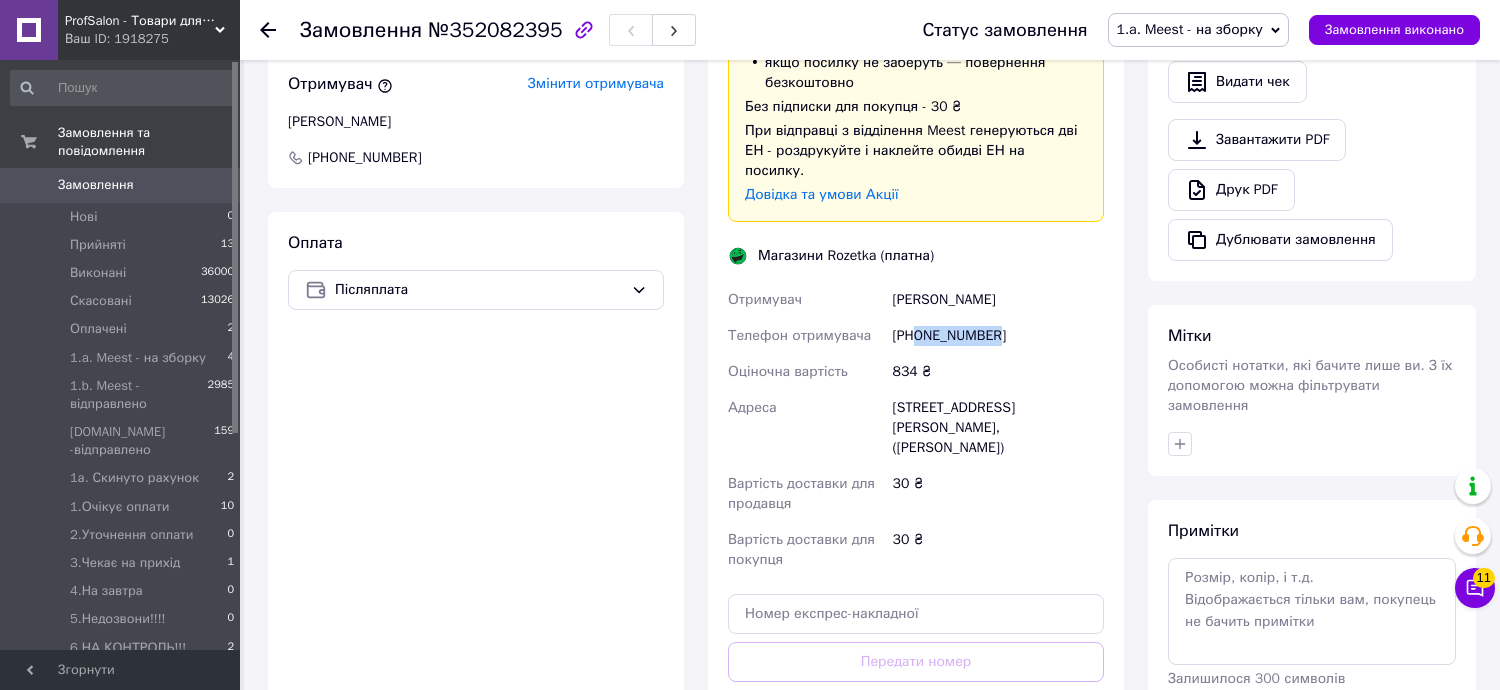drag, startPoint x: 920, startPoint y: 322, endPoint x: 1040, endPoint y: 324, distance: 120.01666 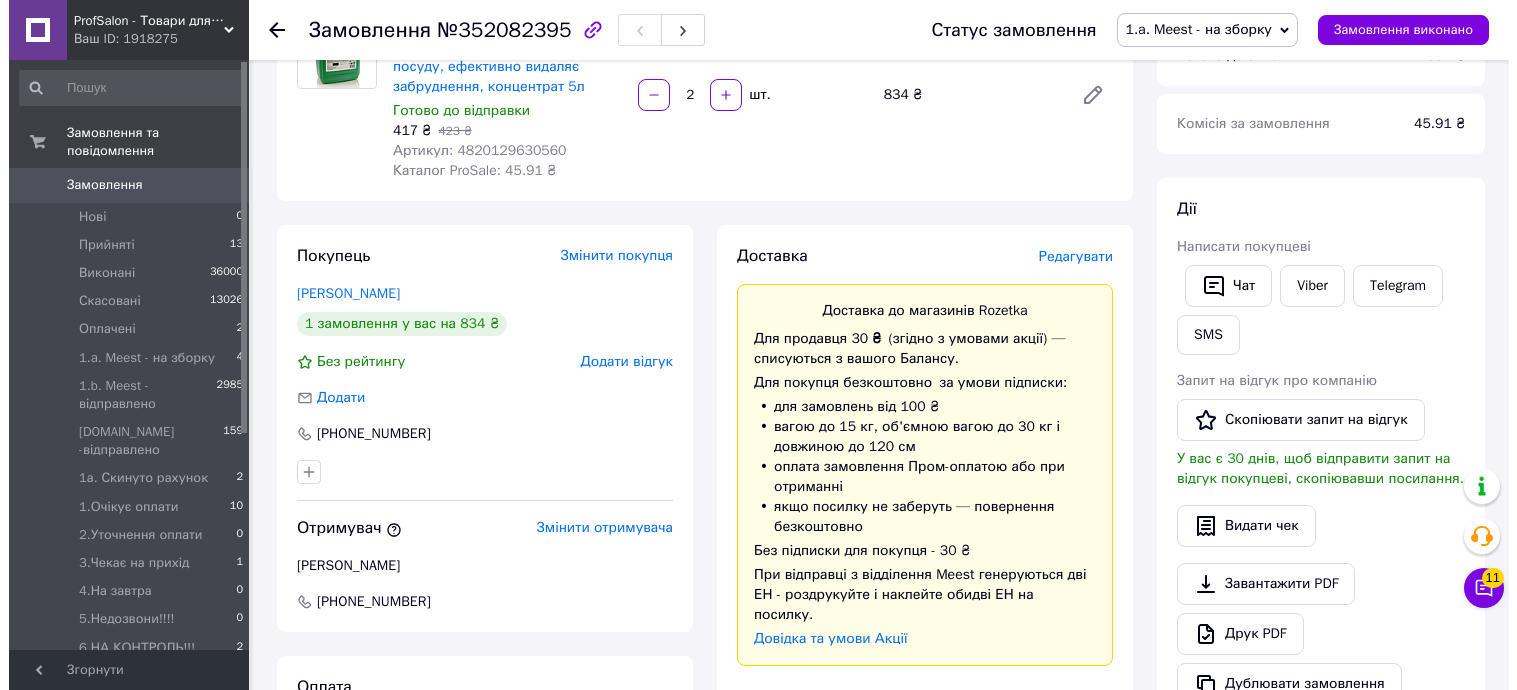 scroll, scrollTop: 0, scrollLeft: 0, axis: both 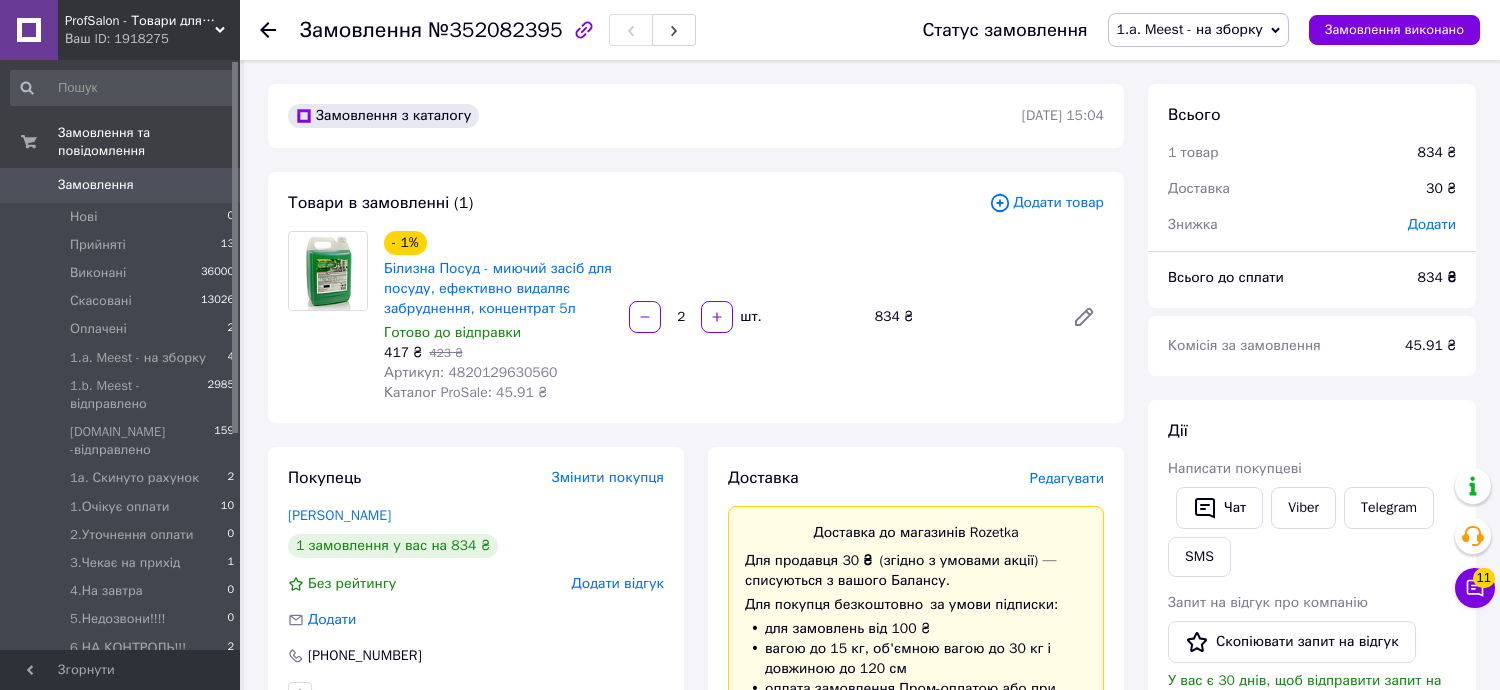 click on "Редагувати" at bounding box center [1067, 478] 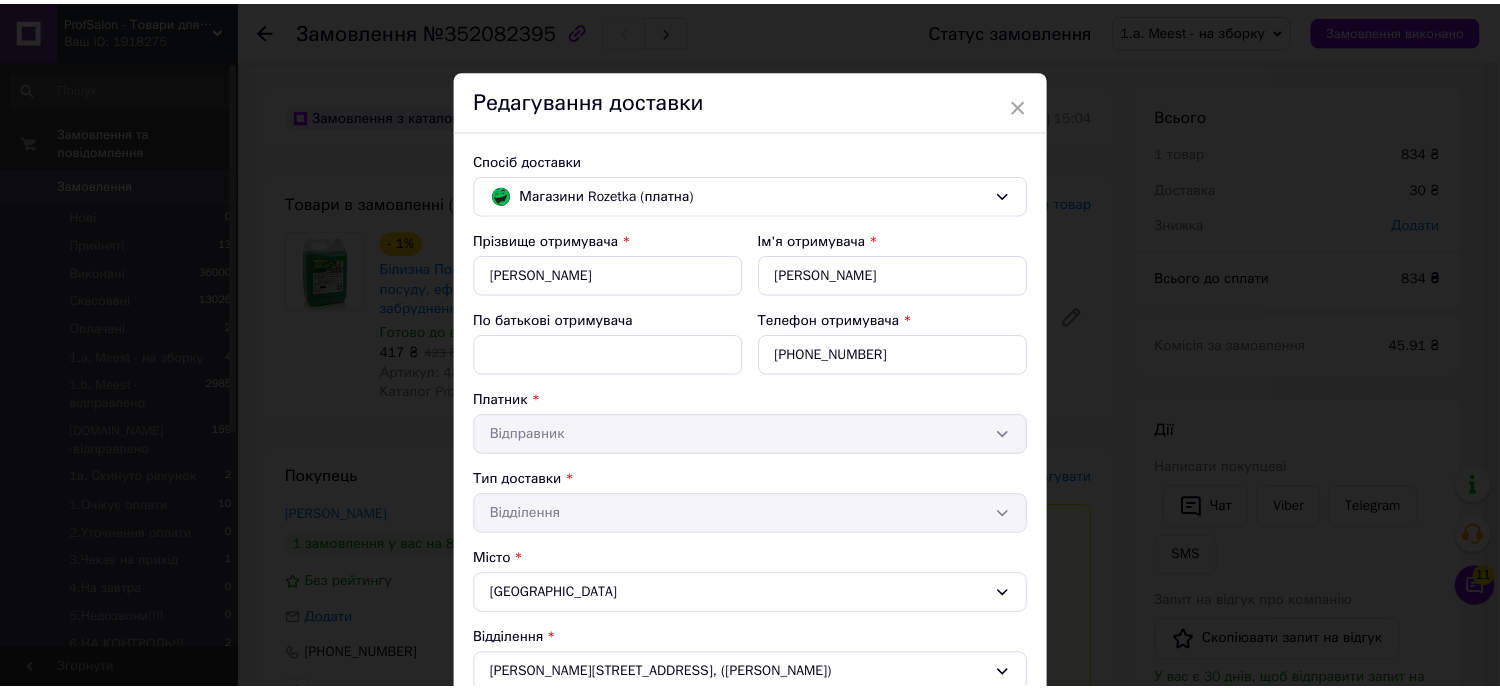 scroll, scrollTop: 435, scrollLeft: 0, axis: vertical 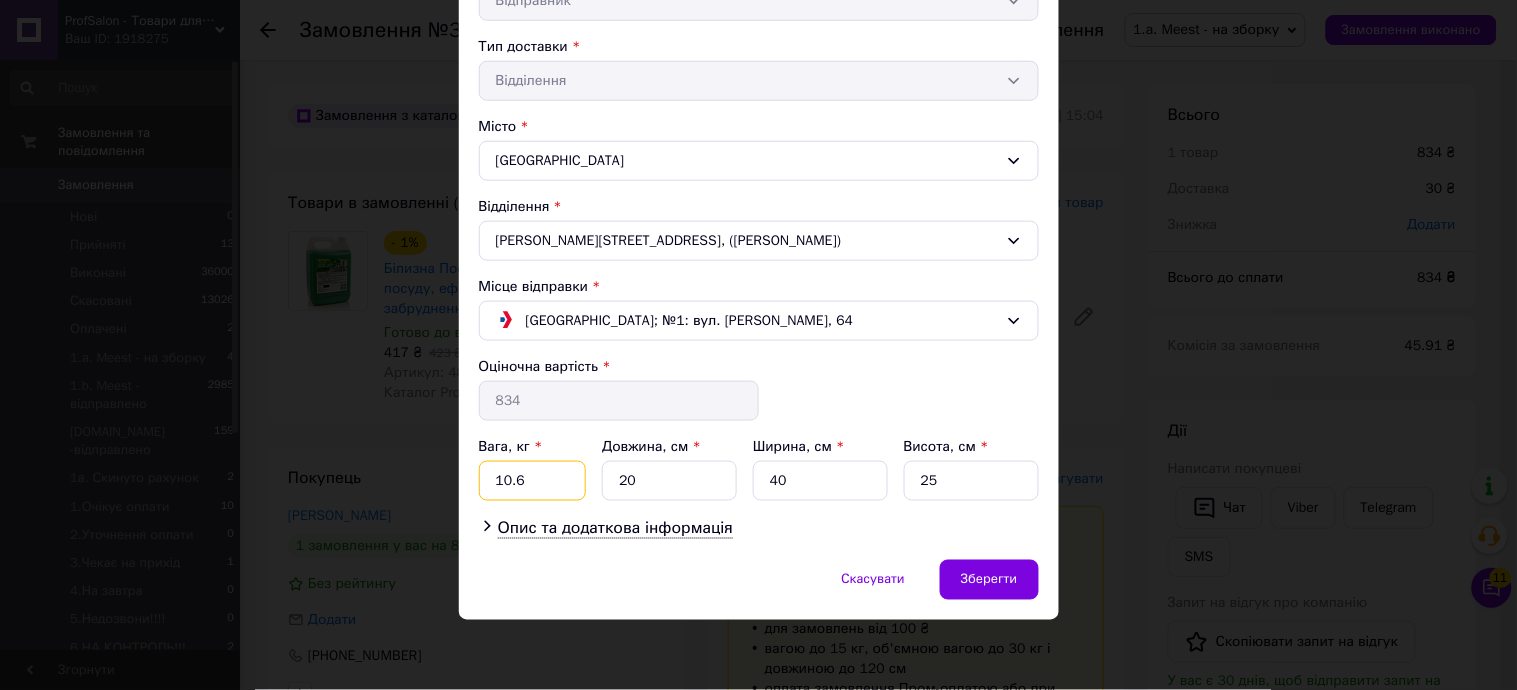 click on "10.6" at bounding box center [533, 481] 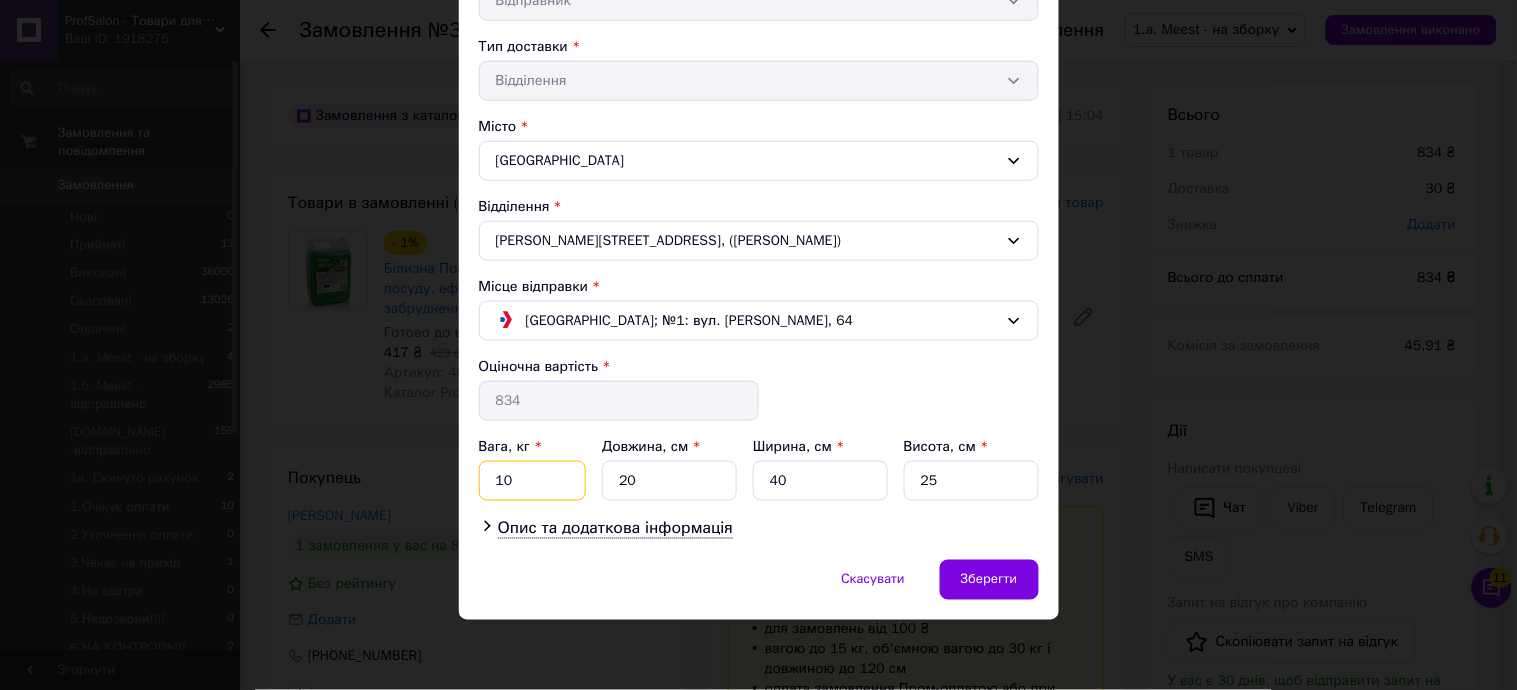 type on "10" 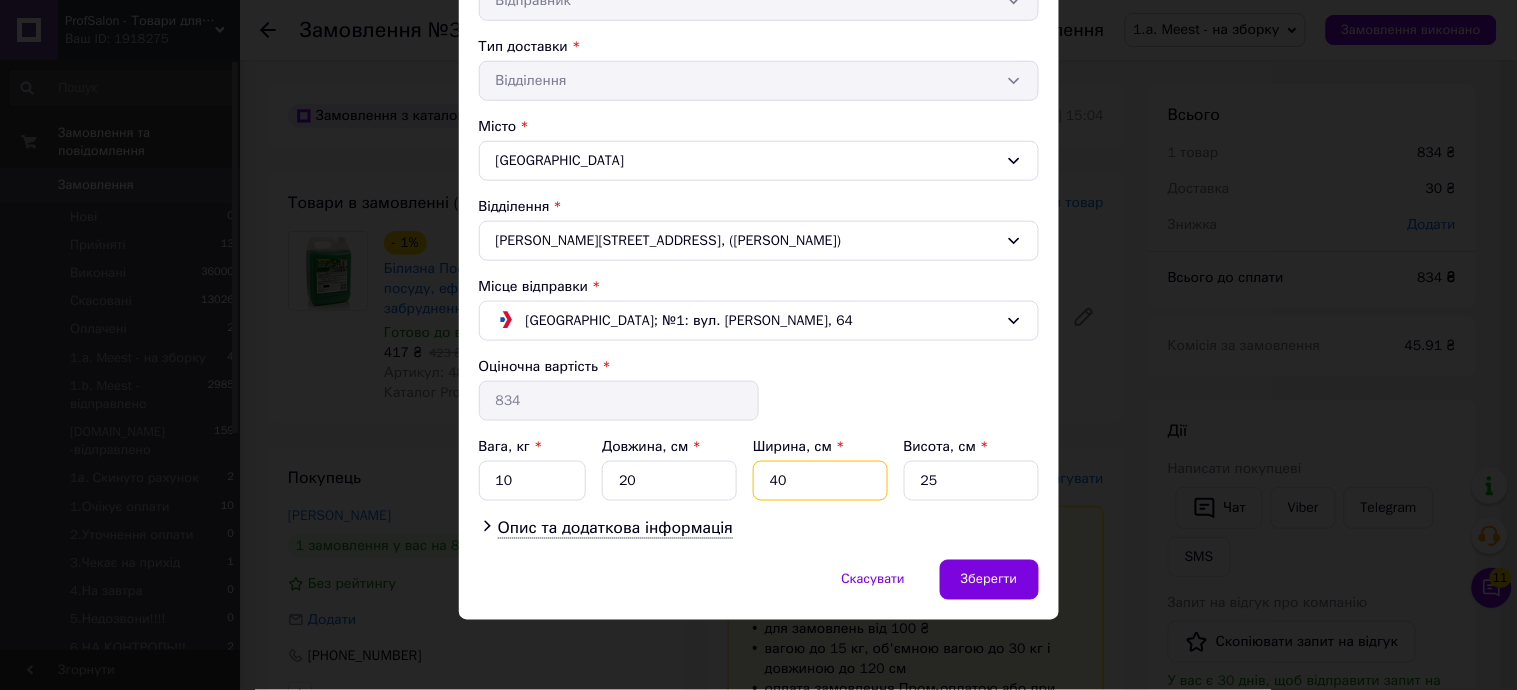 click on "40" at bounding box center (820, 481) 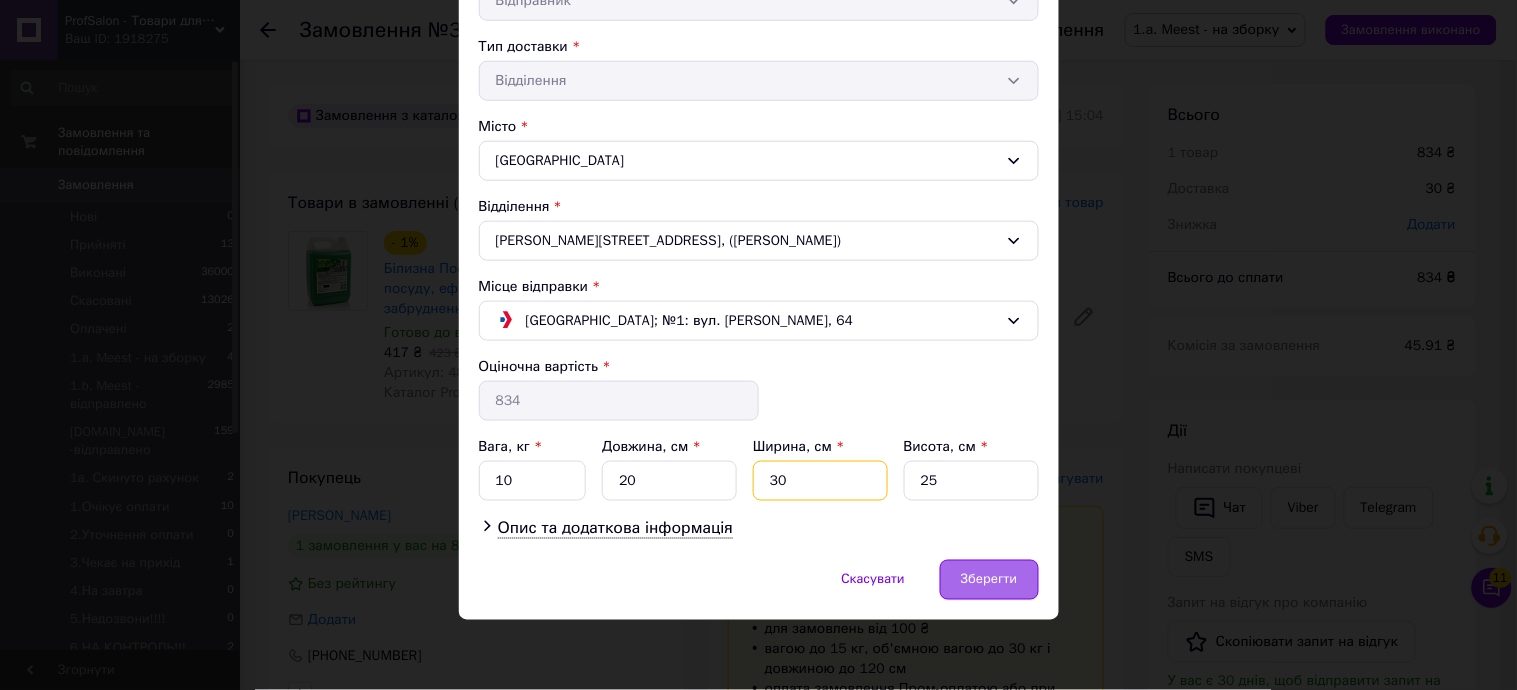 type on "30" 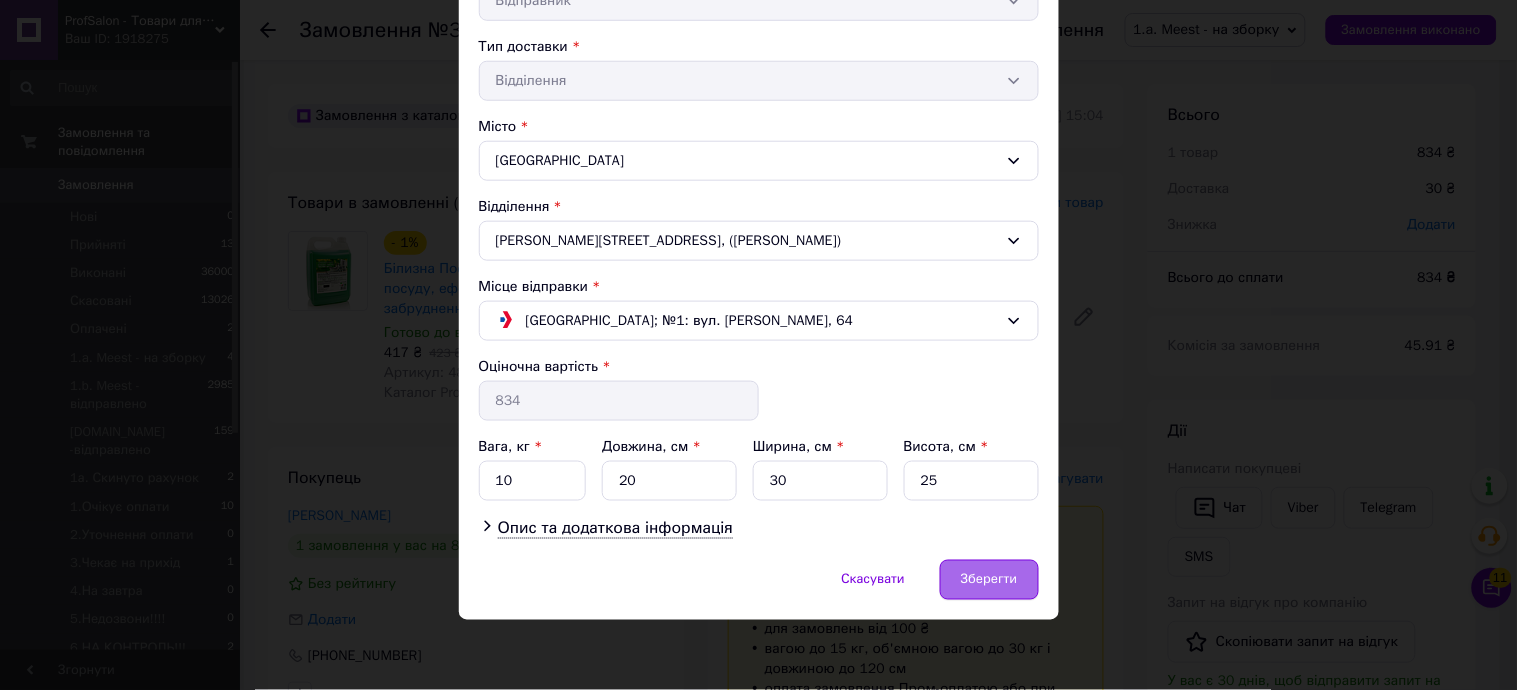 click on "Зберегти" at bounding box center (989, 580) 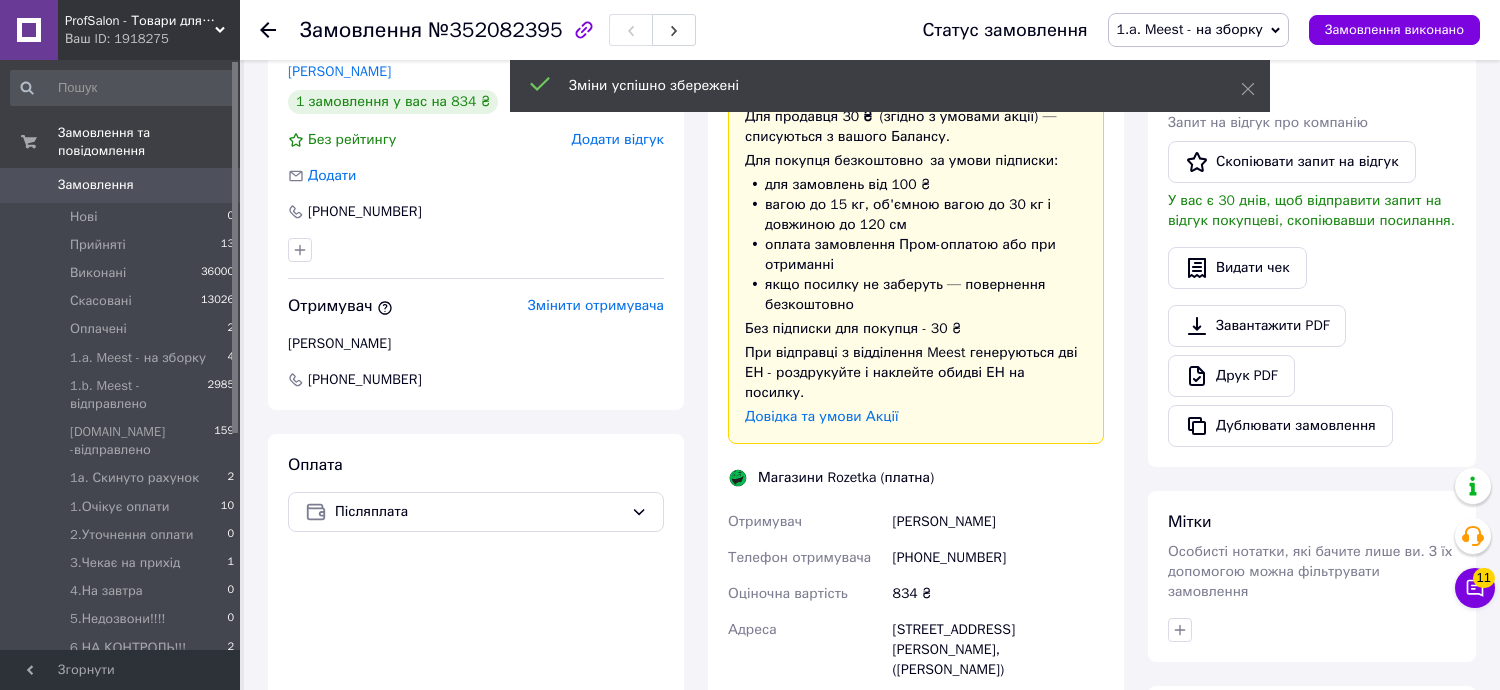 scroll, scrollTop: 777, scrollLeft: 0, axis: vertical 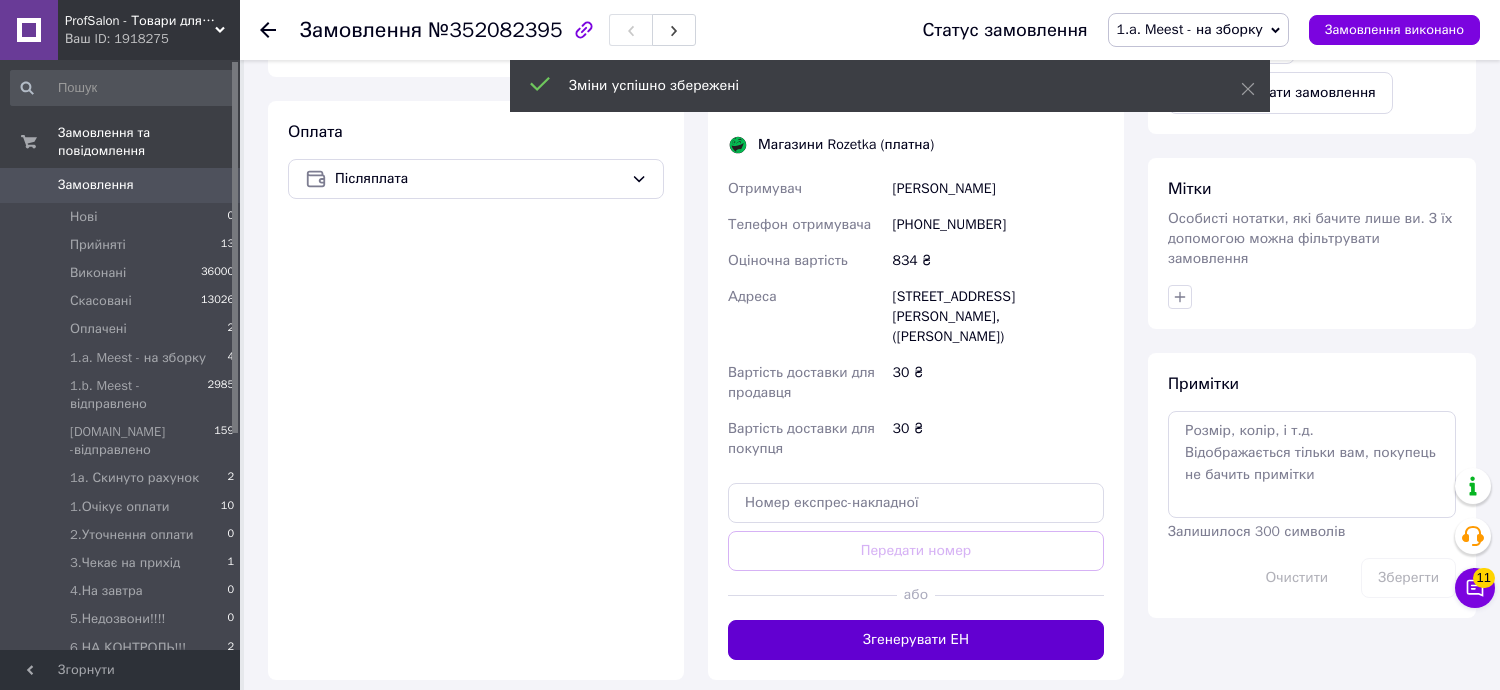 click on "Згенерувати ЕН" at bounding box center [916, 640] 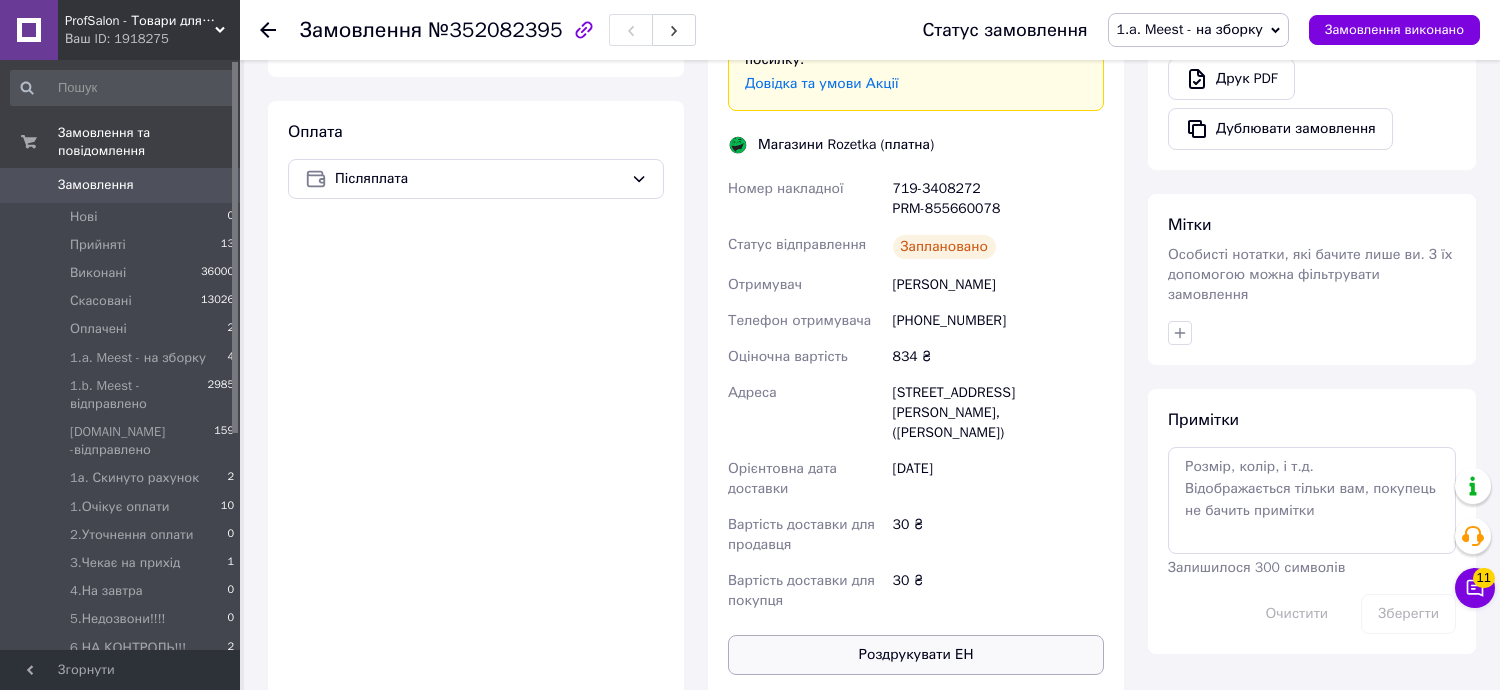 click on "Роздрукувати ЕН" at bounding box center (916, 655) 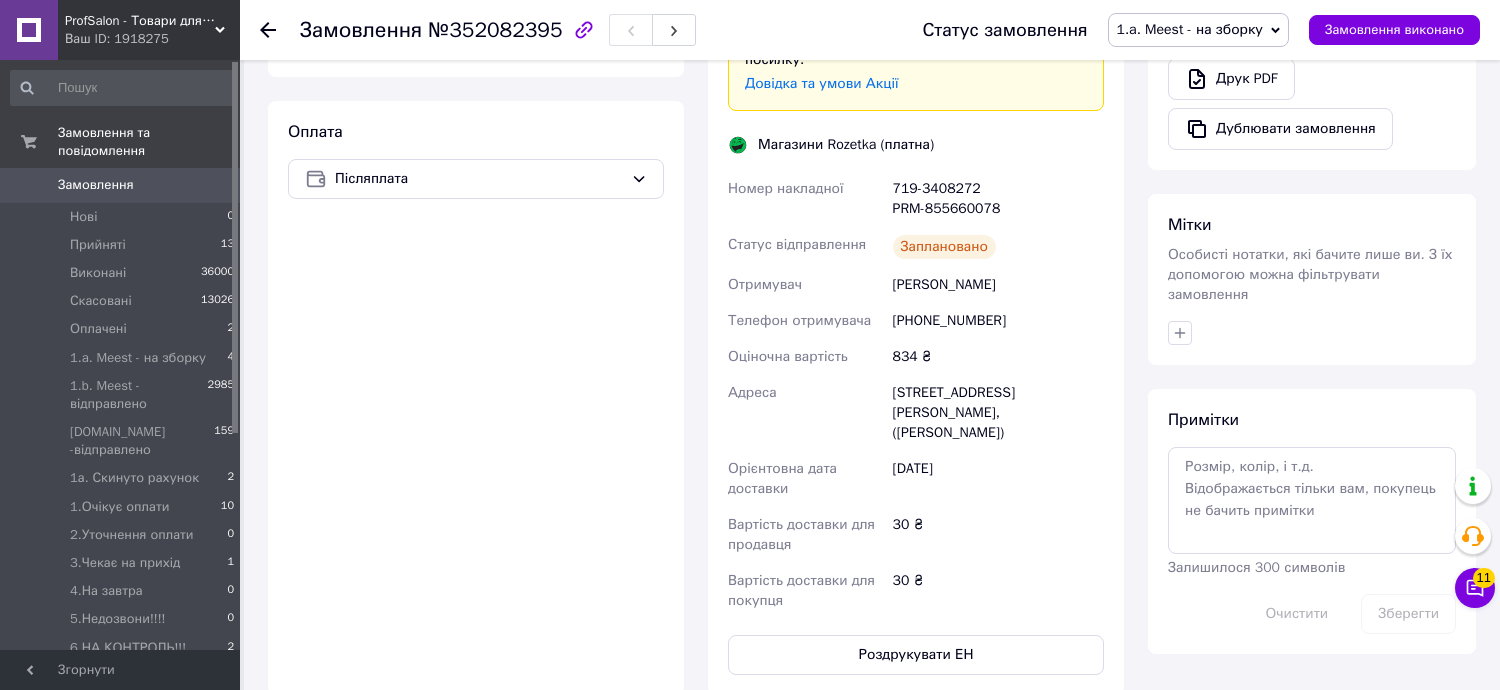click on "1.a. Meest - на зборку" at bounding box center (1190, 29) 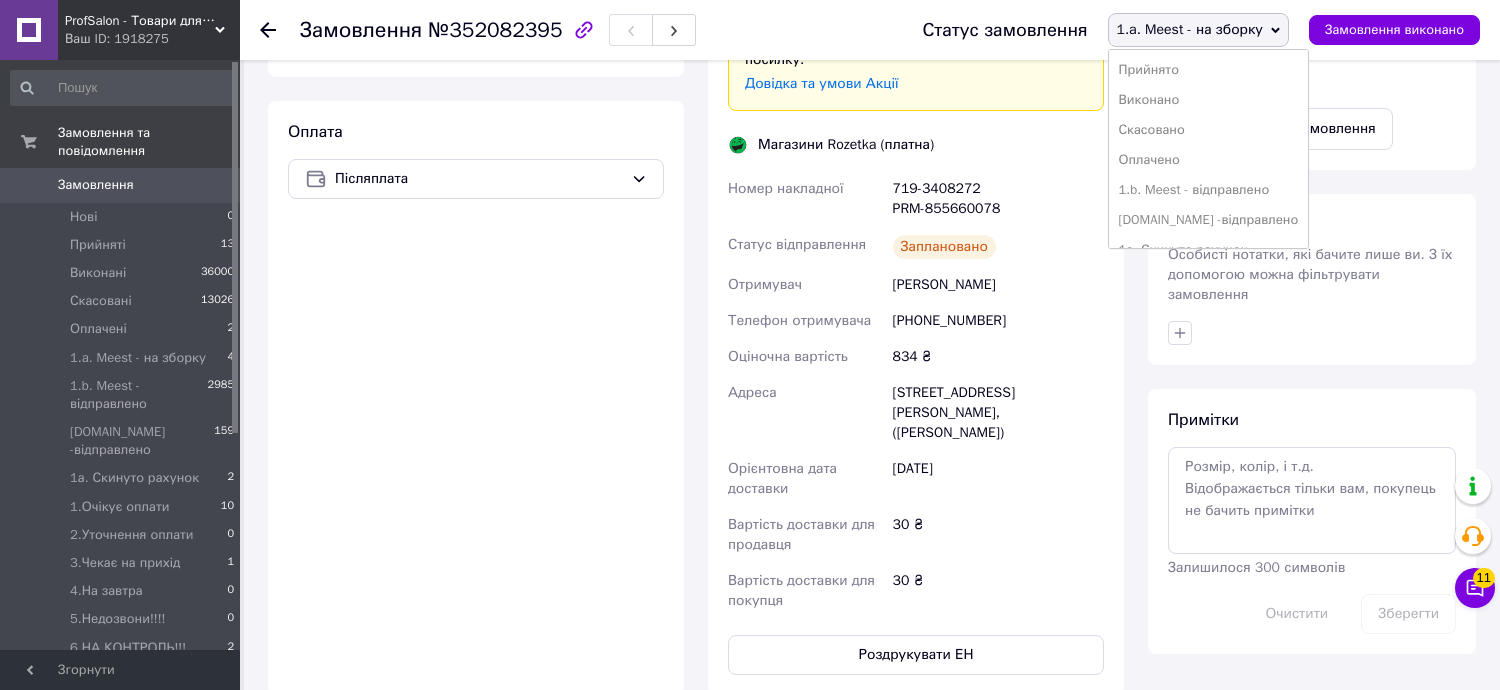drag, startPoint x: 1225, startPoint y: 190, endPoint x: 1204, endPoint y: 192, distance: 21.095022 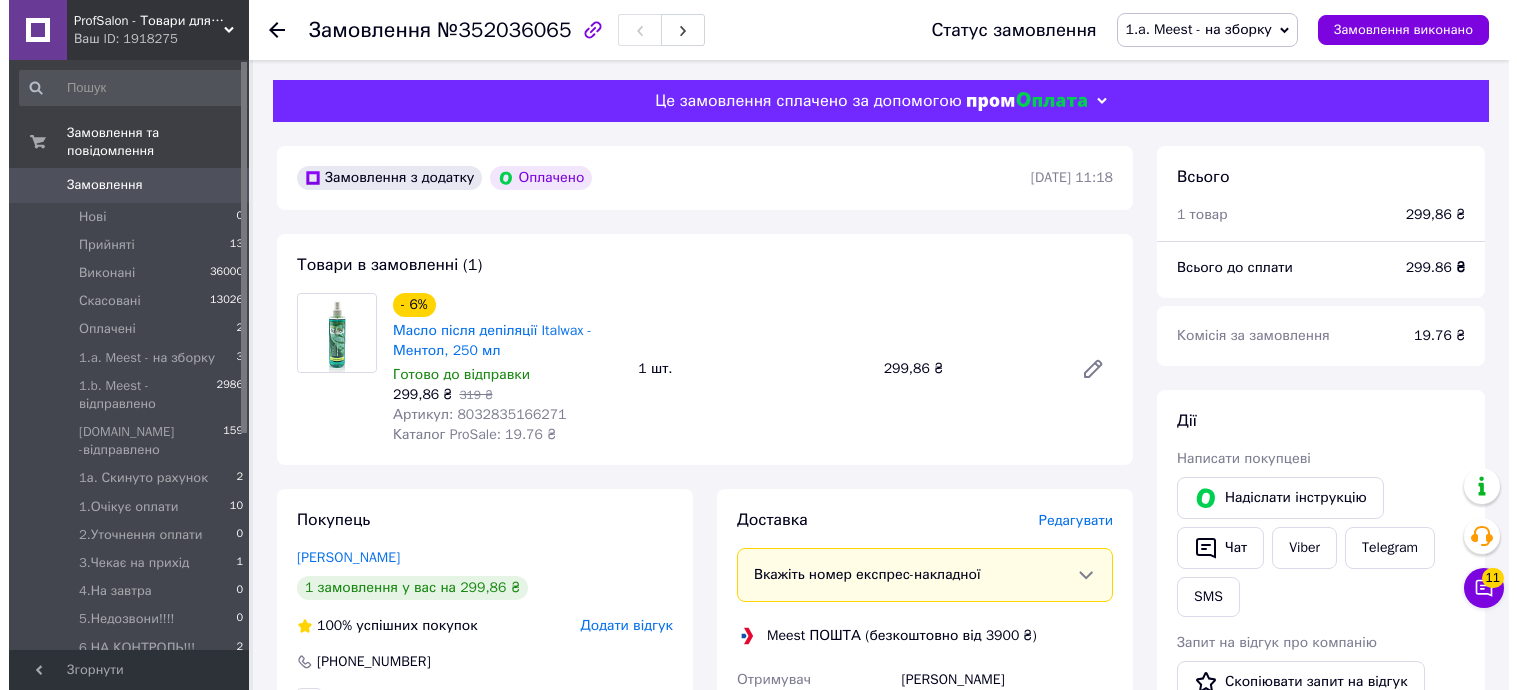 scroll, scrollTop: 222, scrollLeft: 0, axis: vertical 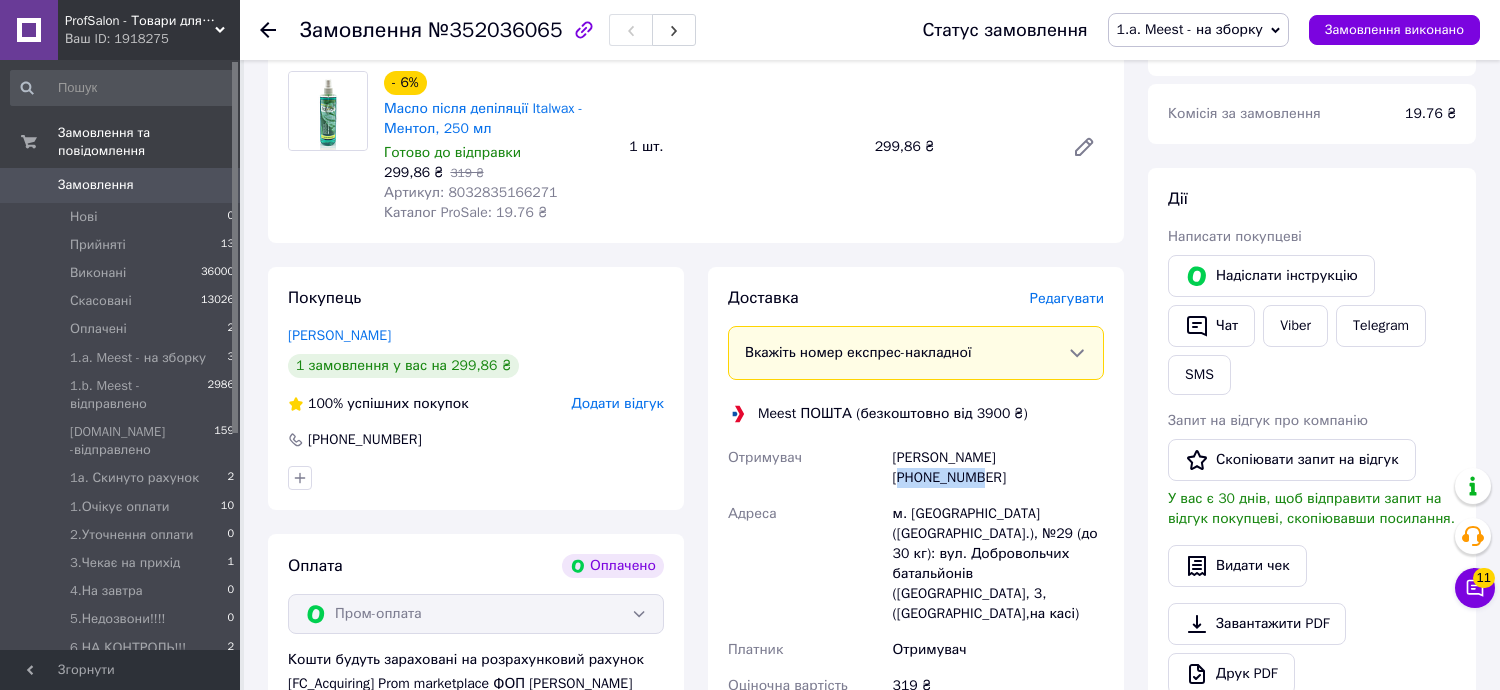 drag, startPoint x: 1006, startPoint y: 457, endPoint x: 1124, endPoint y: 474, distance: 119.218285 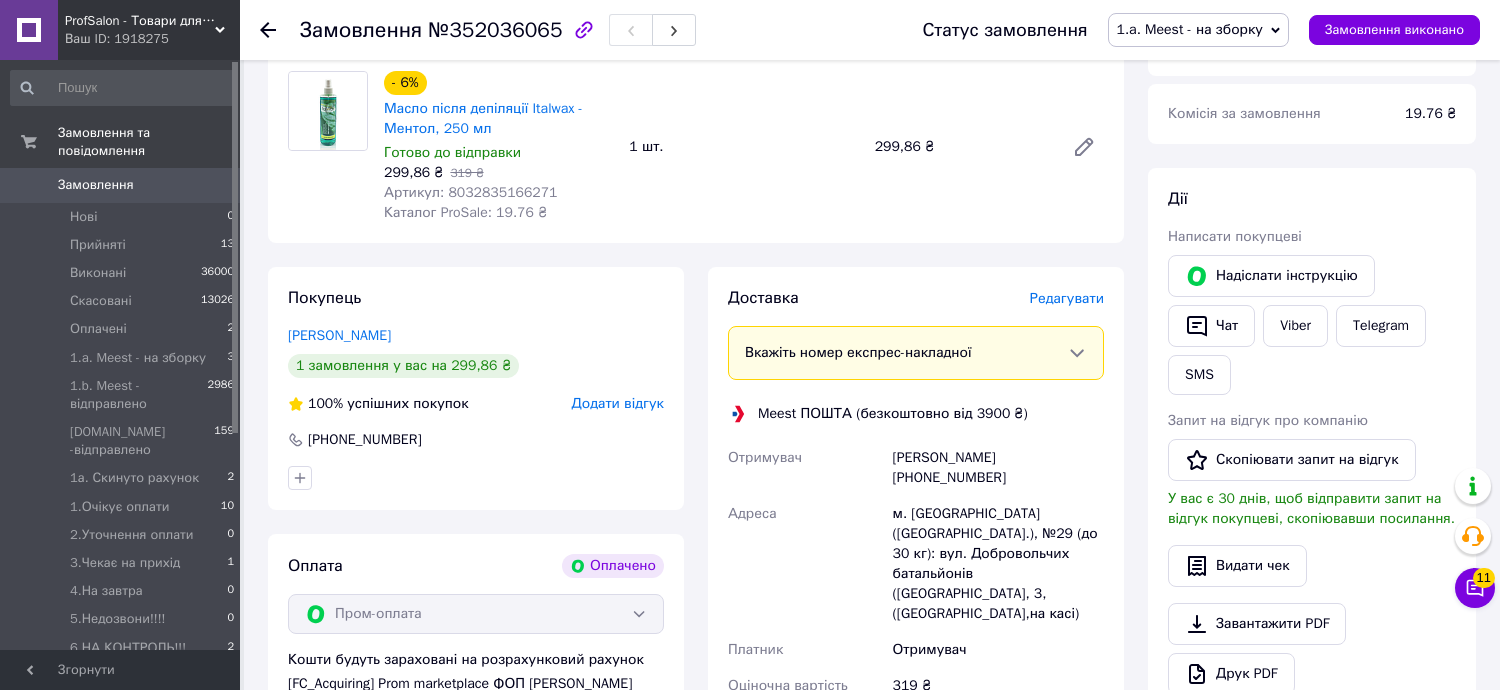 click on "Редагувати" at bounding box center (1067, 298) 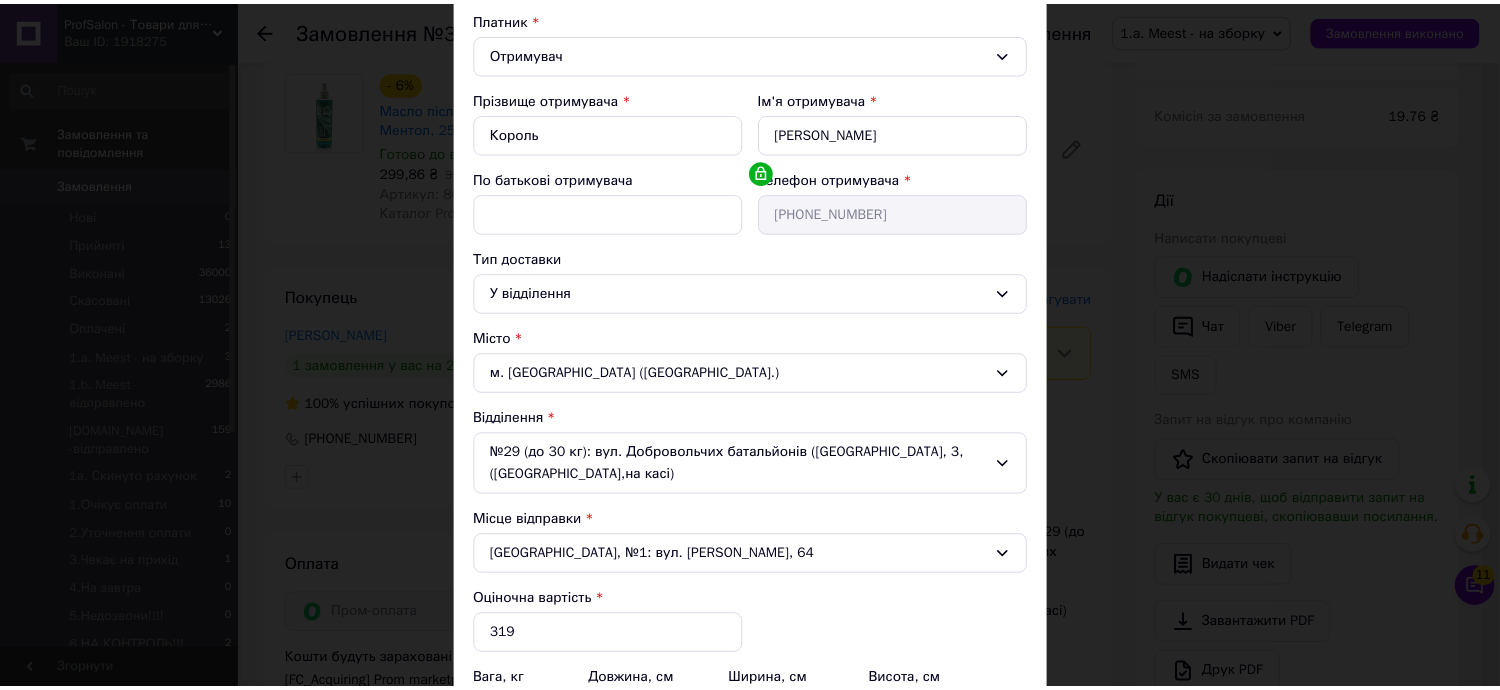 scroll, scrollTop: 444, scrollLeft: 0, axis: vertical 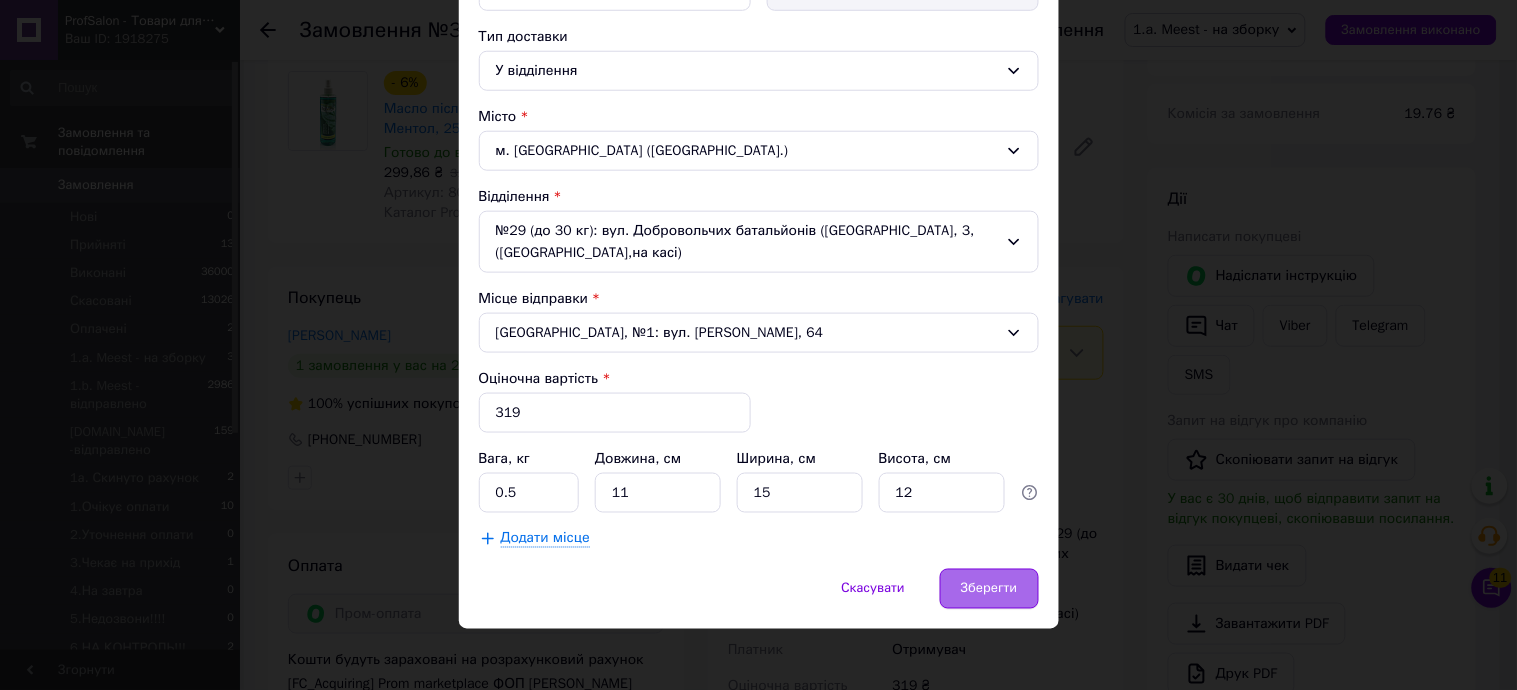 click on "Зберегти" at bounding box center (989, 589) 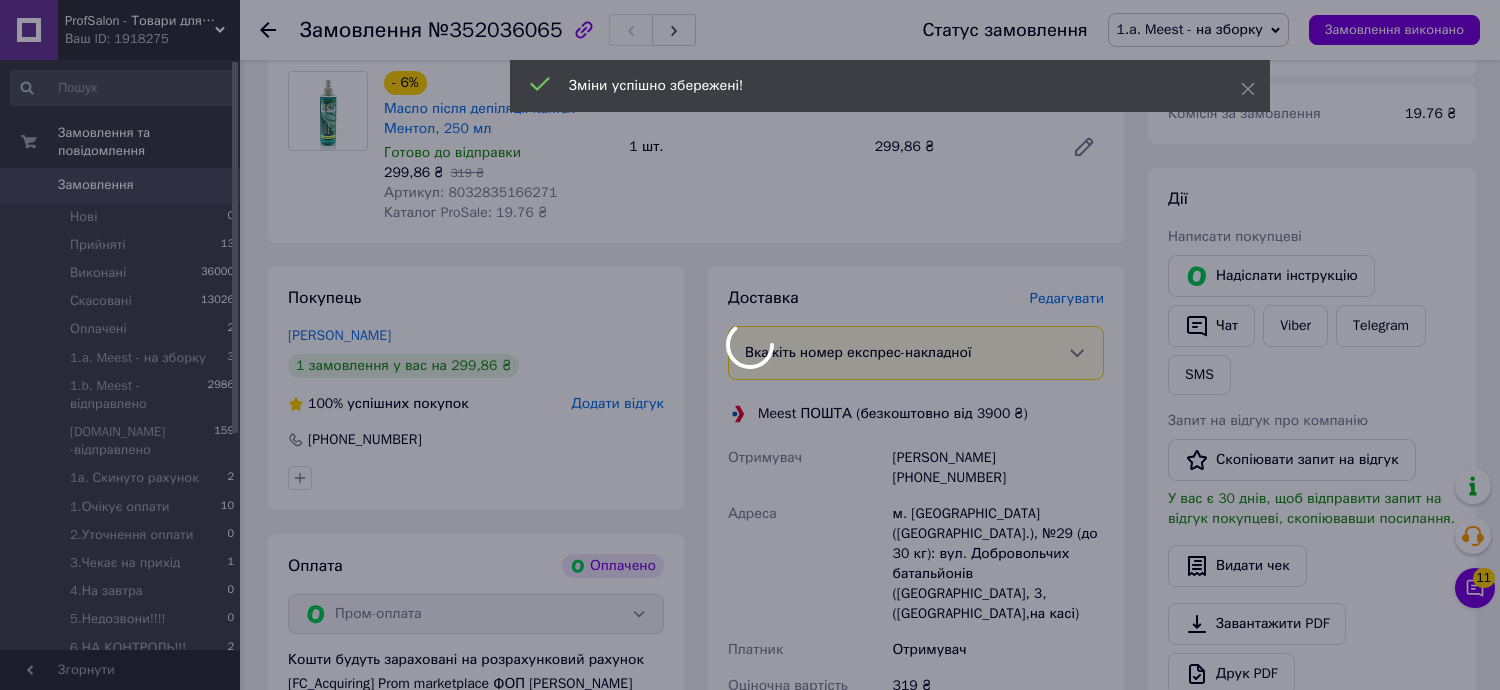 scroll, scrollTop: 666, scrollLeft: 0, axis: vertical 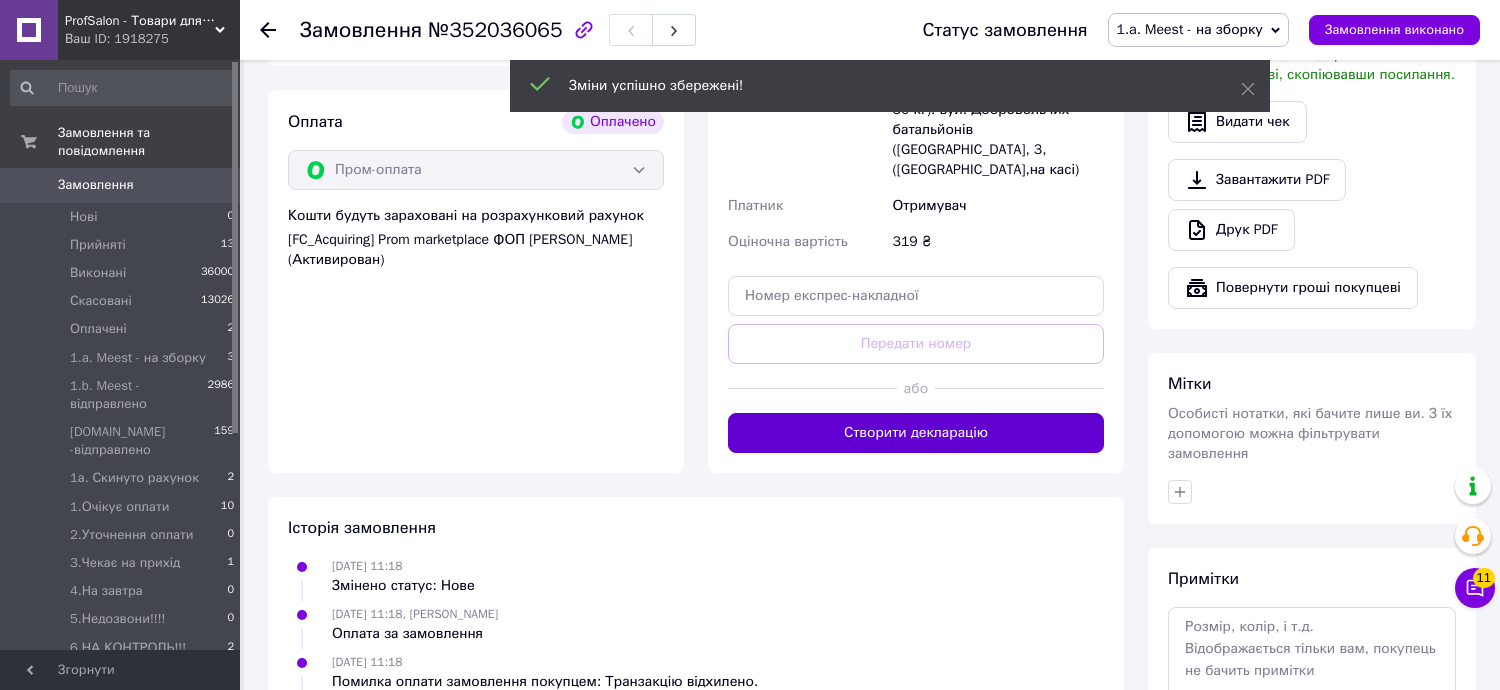 click on "Створити декларацію" at bounding box center [916, 433] 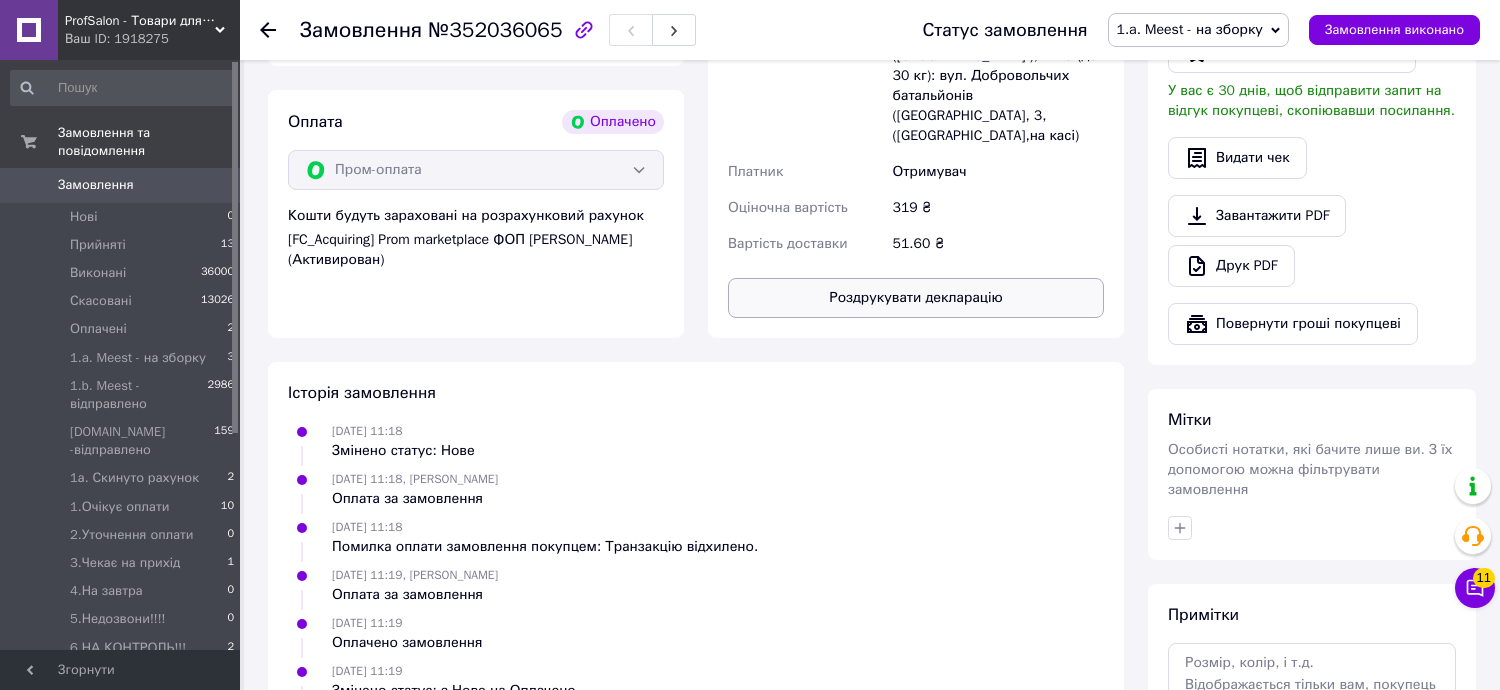 click on "Роздрукувати декларацію" at bounding box center [916, 298] 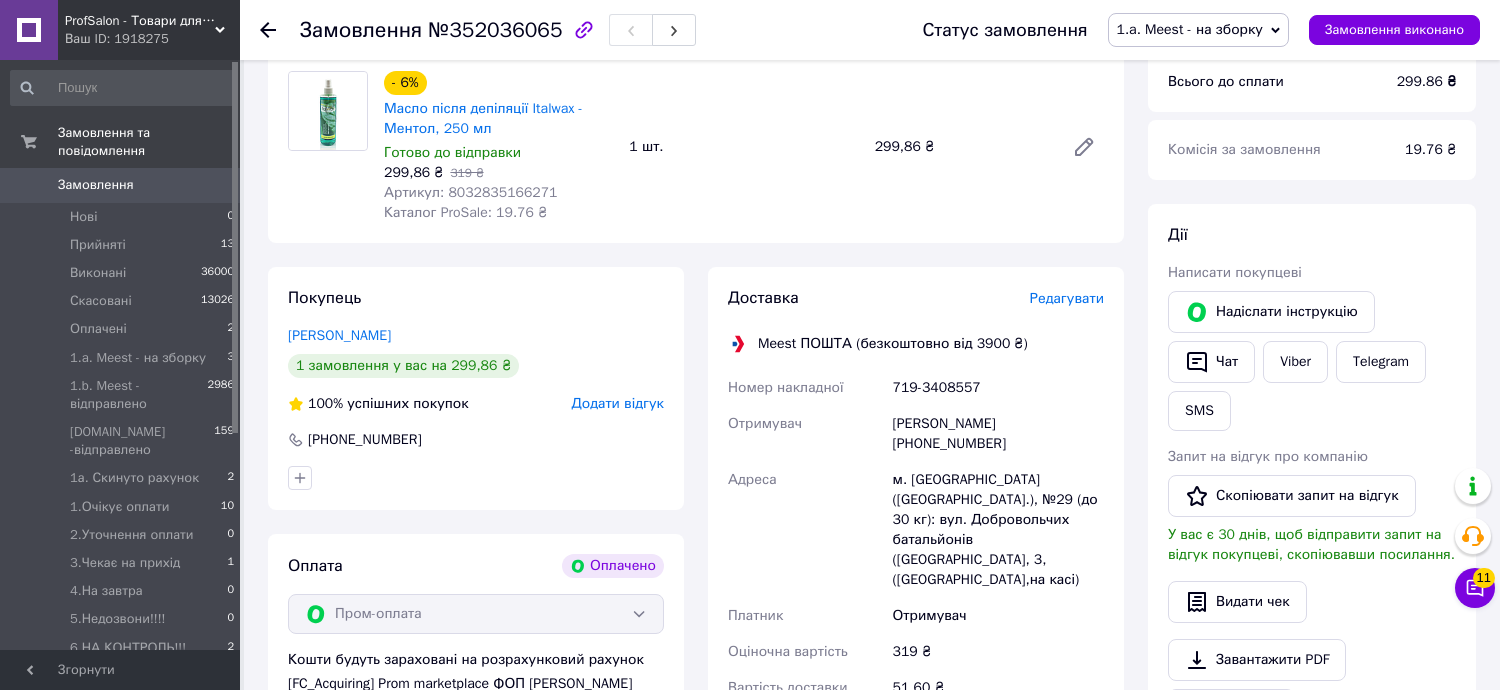 scroll, scrollTop: 0, scrollLeft: 0, axis: both 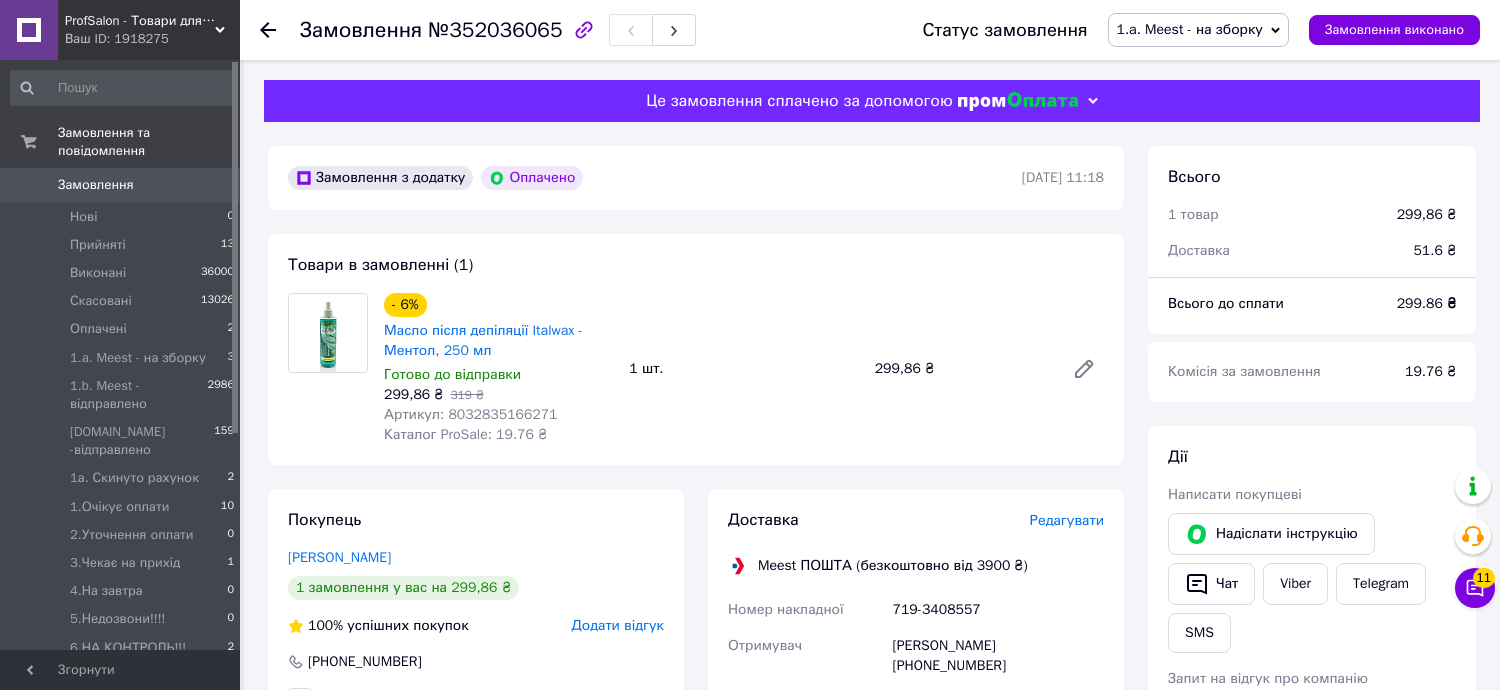 click on "1.a. Meest - на зборку" at bounding box center [1190, 29] 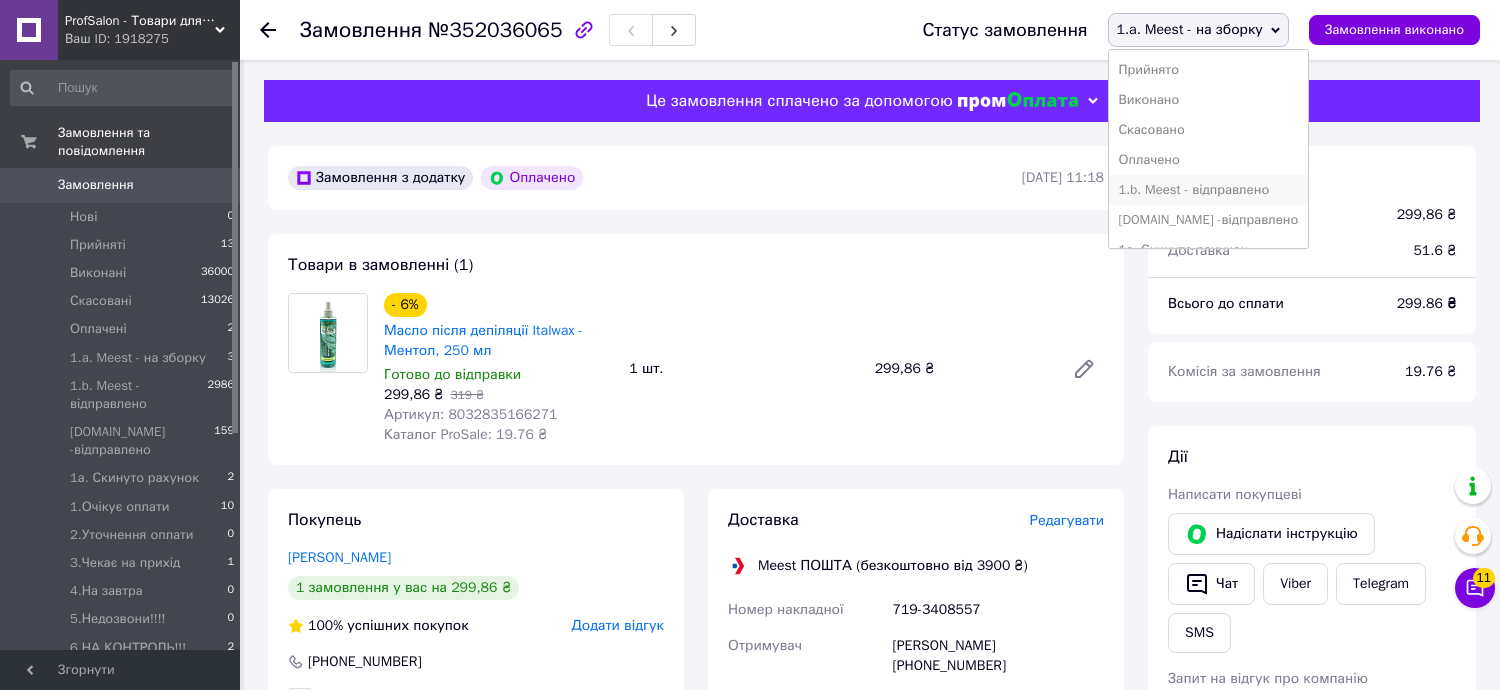 click on "1.b. Meest - відправлено" at bounding box center [1209, 190] 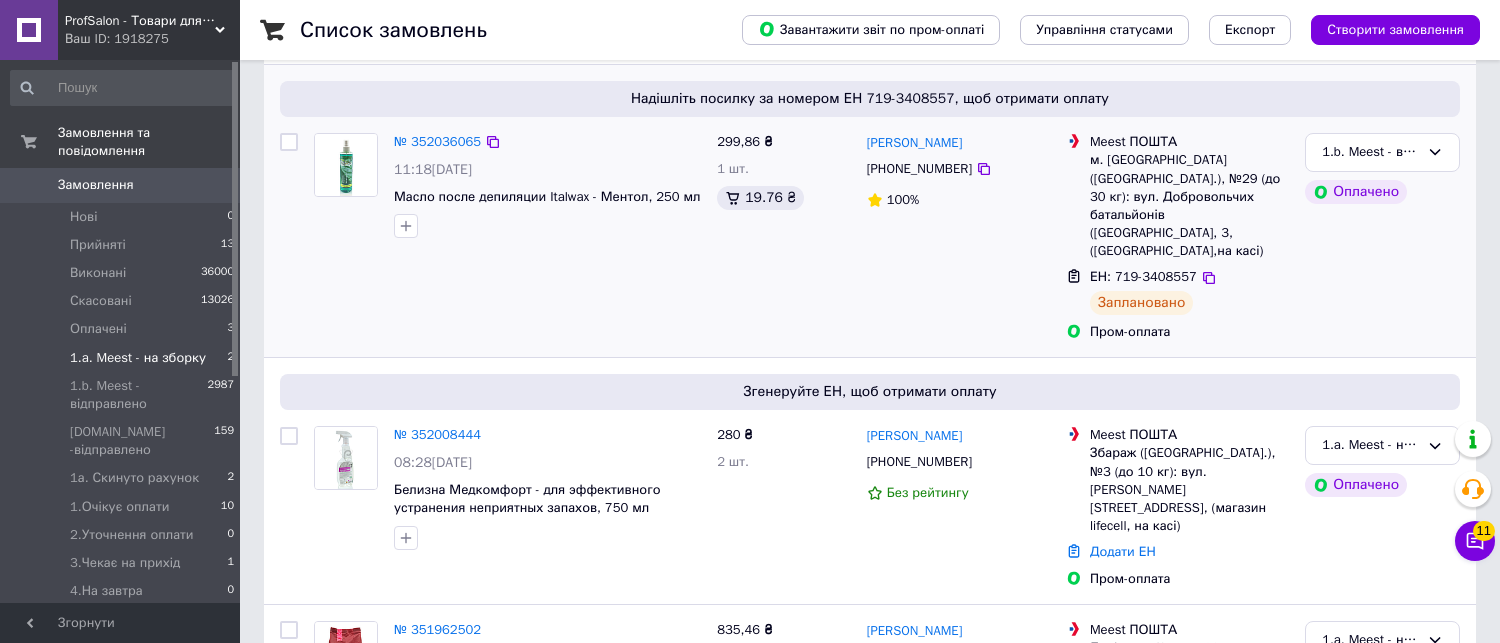 scroll, scrollTop: 333, scrollLeft: 0, axis: vertical 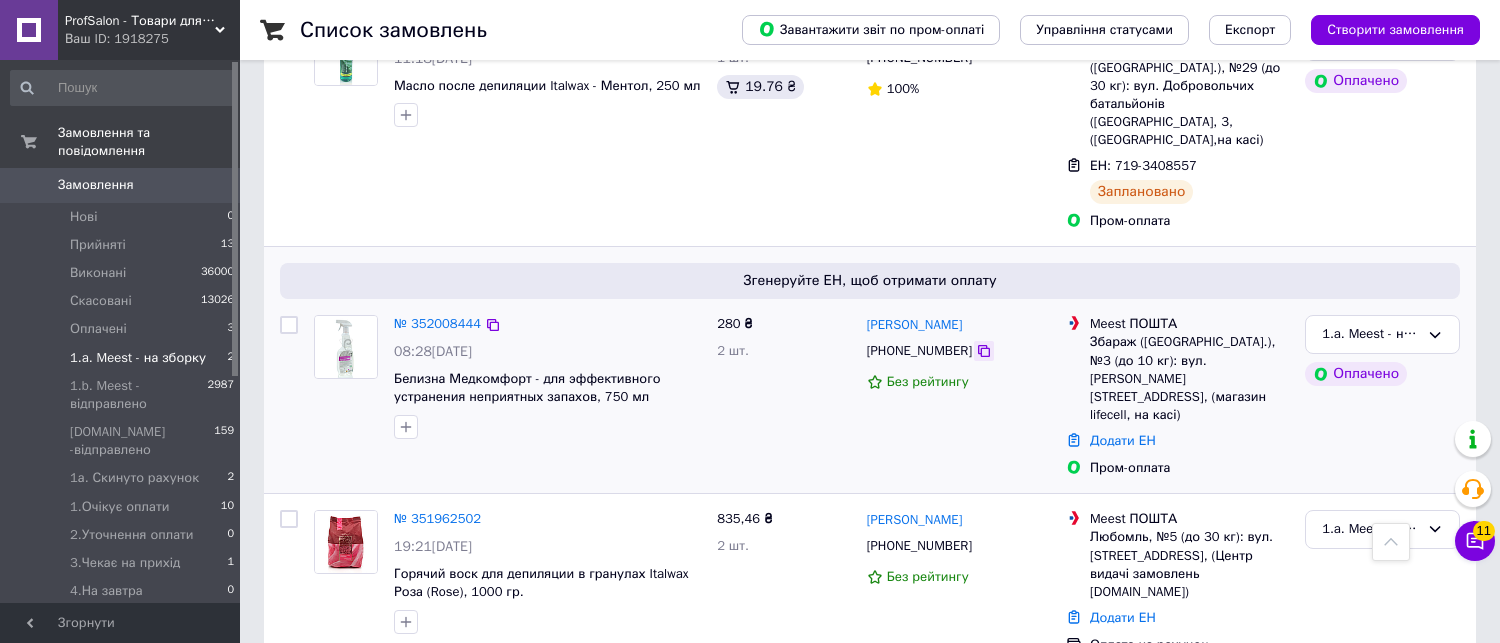 click 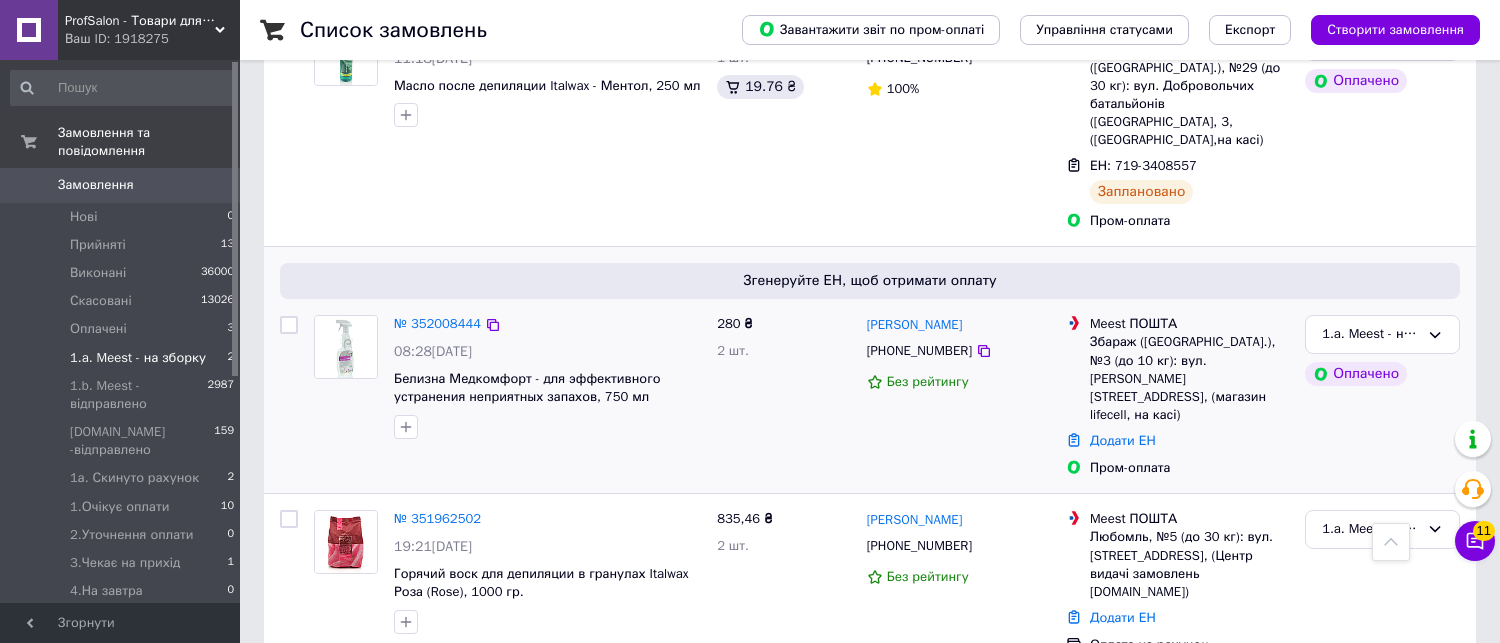 scroll, scrollTop: 360, scrollLeft: 0, axis: vertical 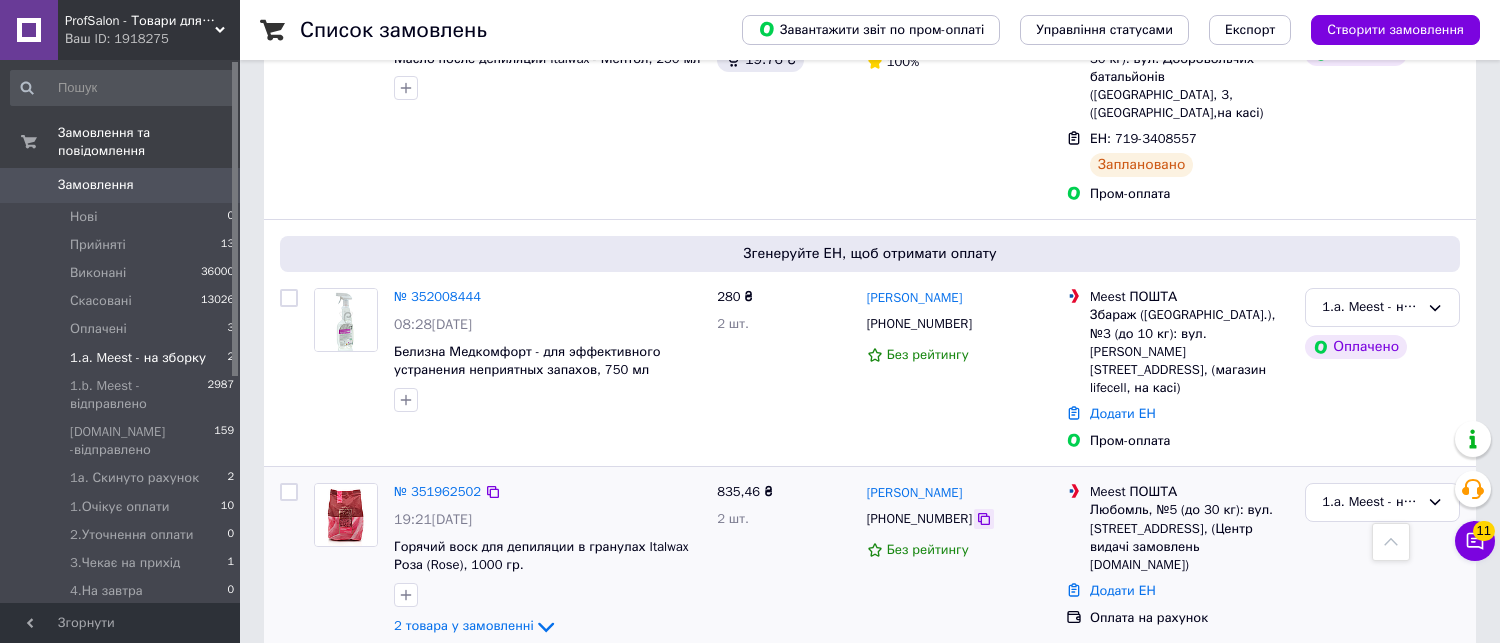 click 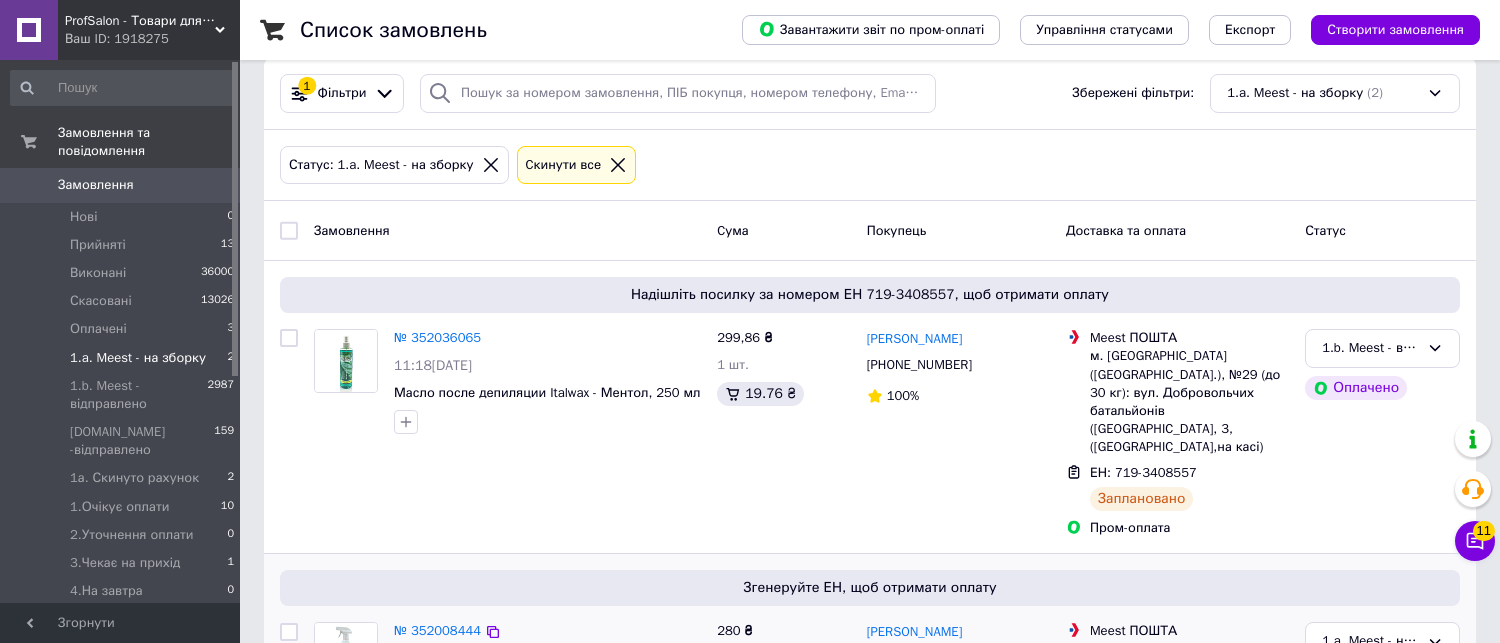 scroll, scrollTop: 360, scrollLeft: 0, axis: vertical 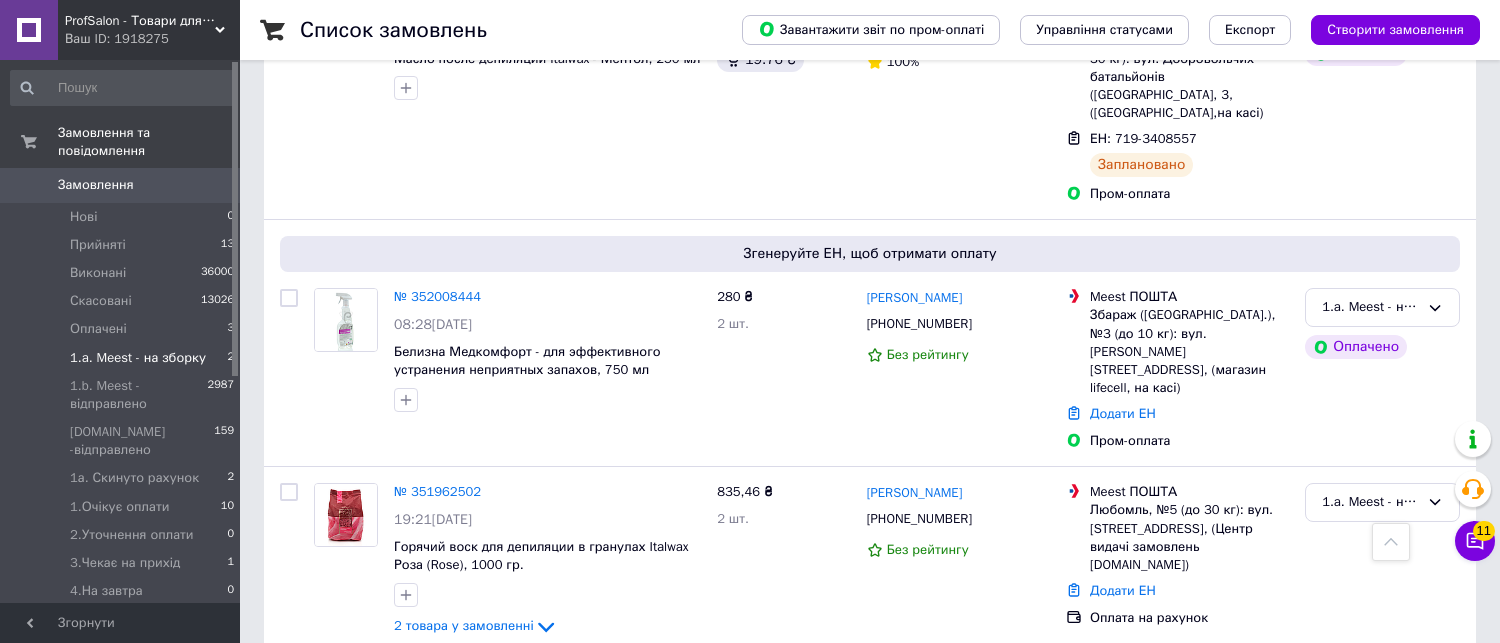click on "1.a. Meest - на зборку" at bounding box center [138, 358] 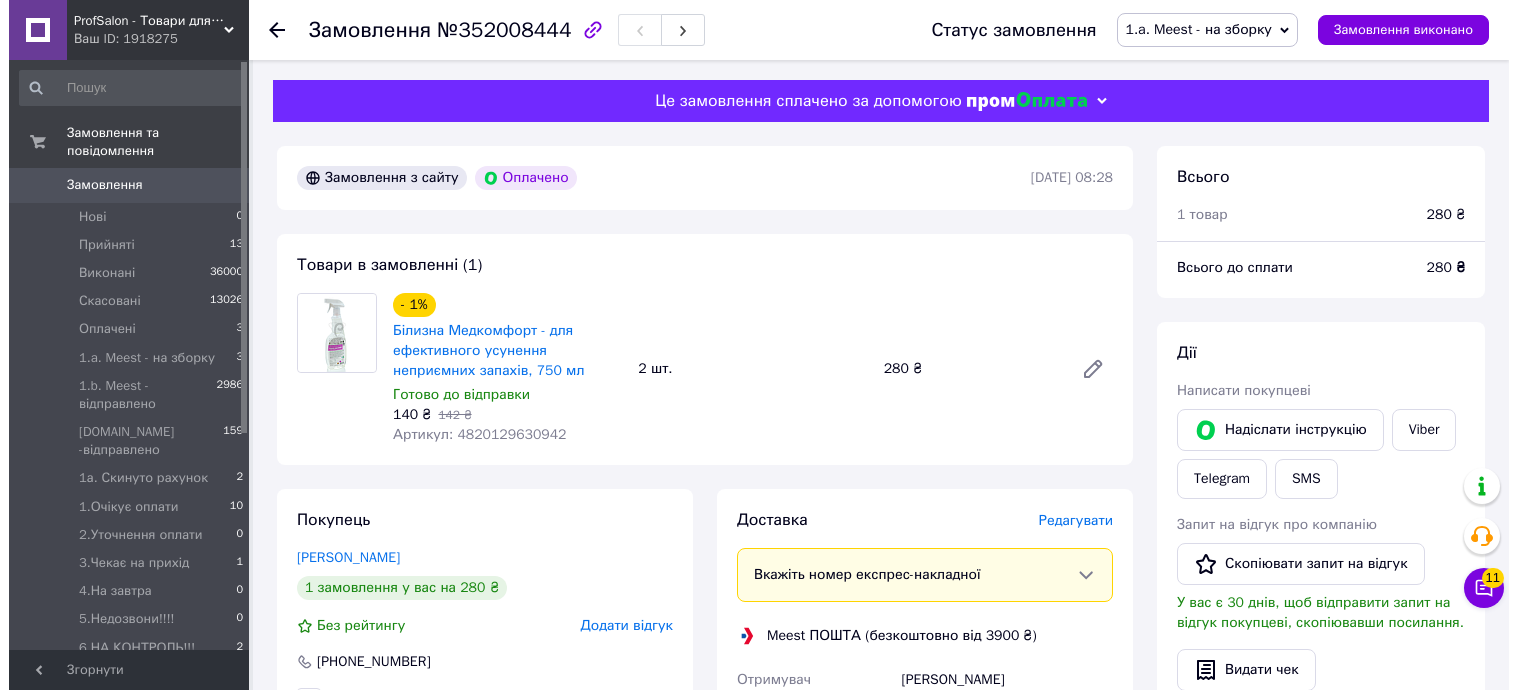 scroll, scrollTop: 111, scrollLeft: 0, axis: vertical 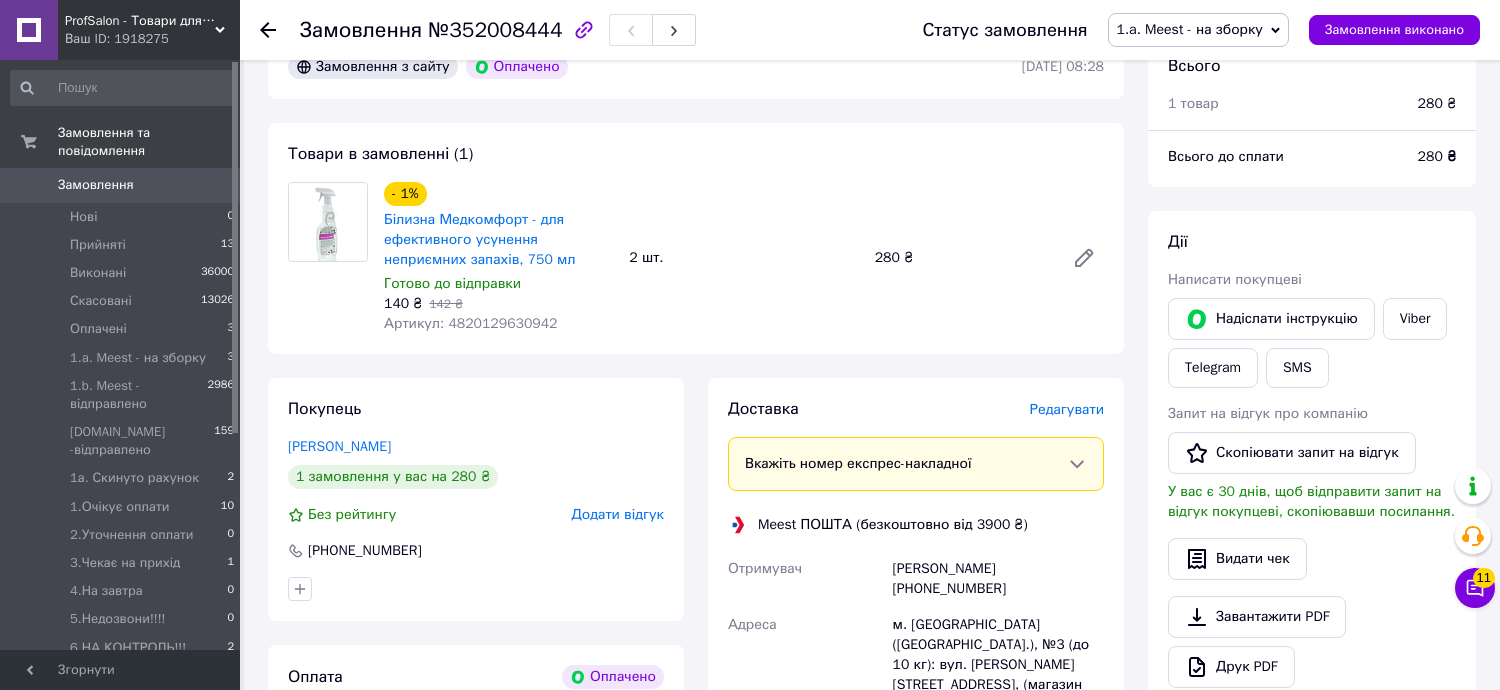 click on "Редагувати" at bounding box center (1067, 409) 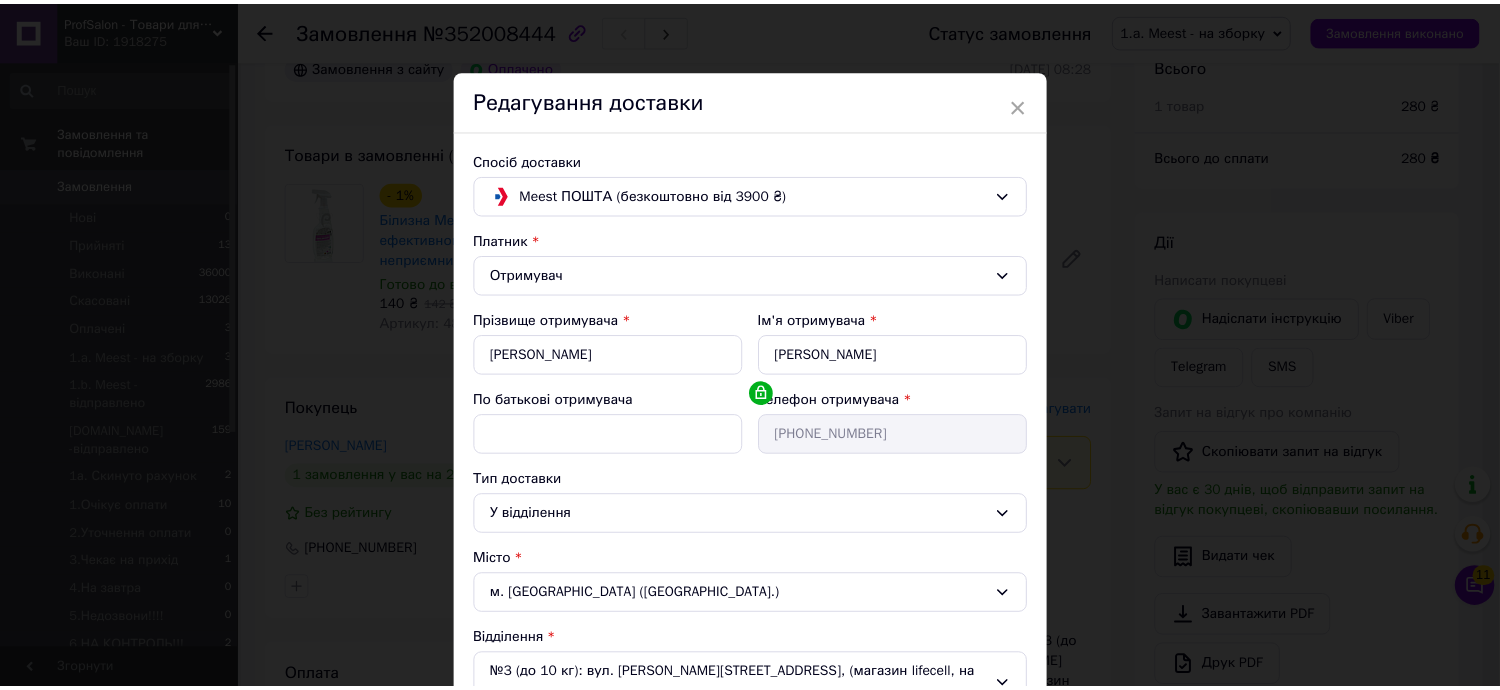 scroll, scrollTop: 433, scrollLeft: 0, axis: vertical 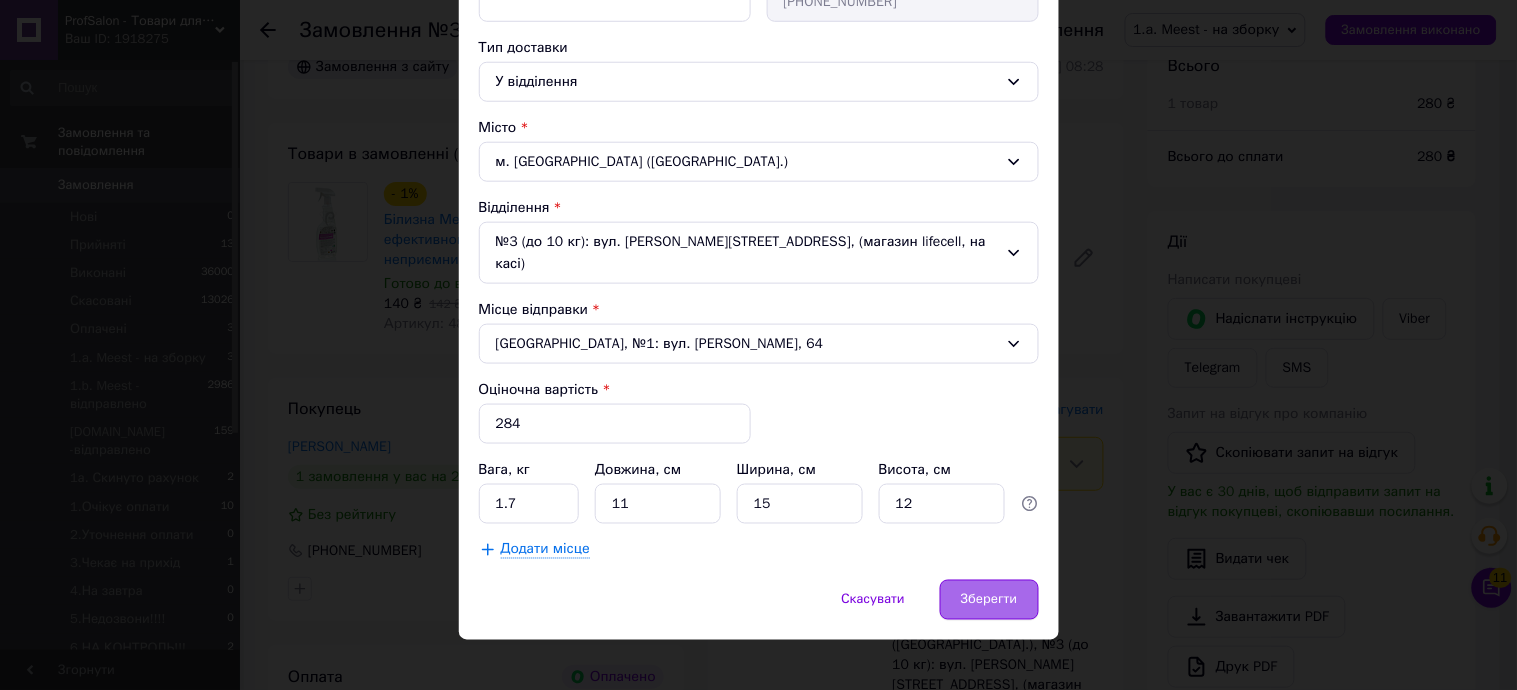 click on "Зберегти" at bounding box center (989, 600) 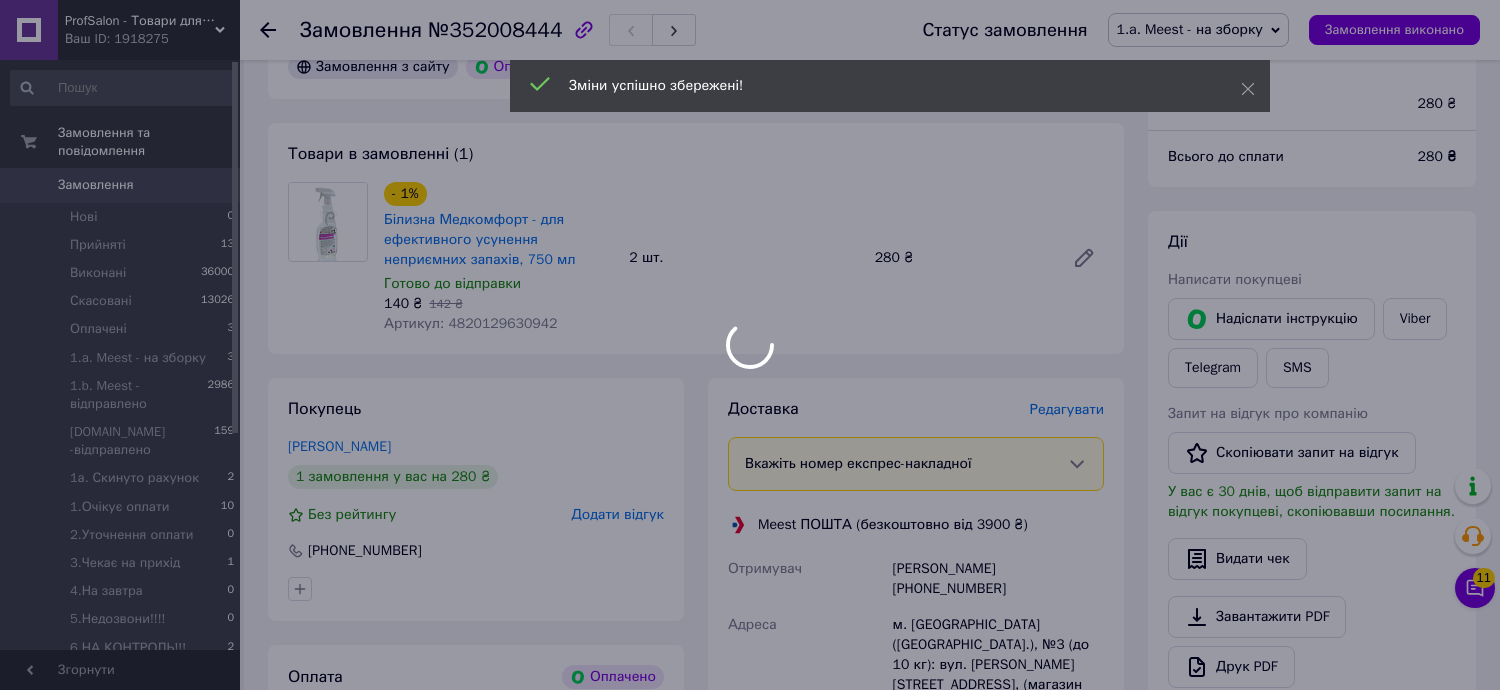 scroll, scrollTop: 555, scrollLeft: 0, axis: vertical 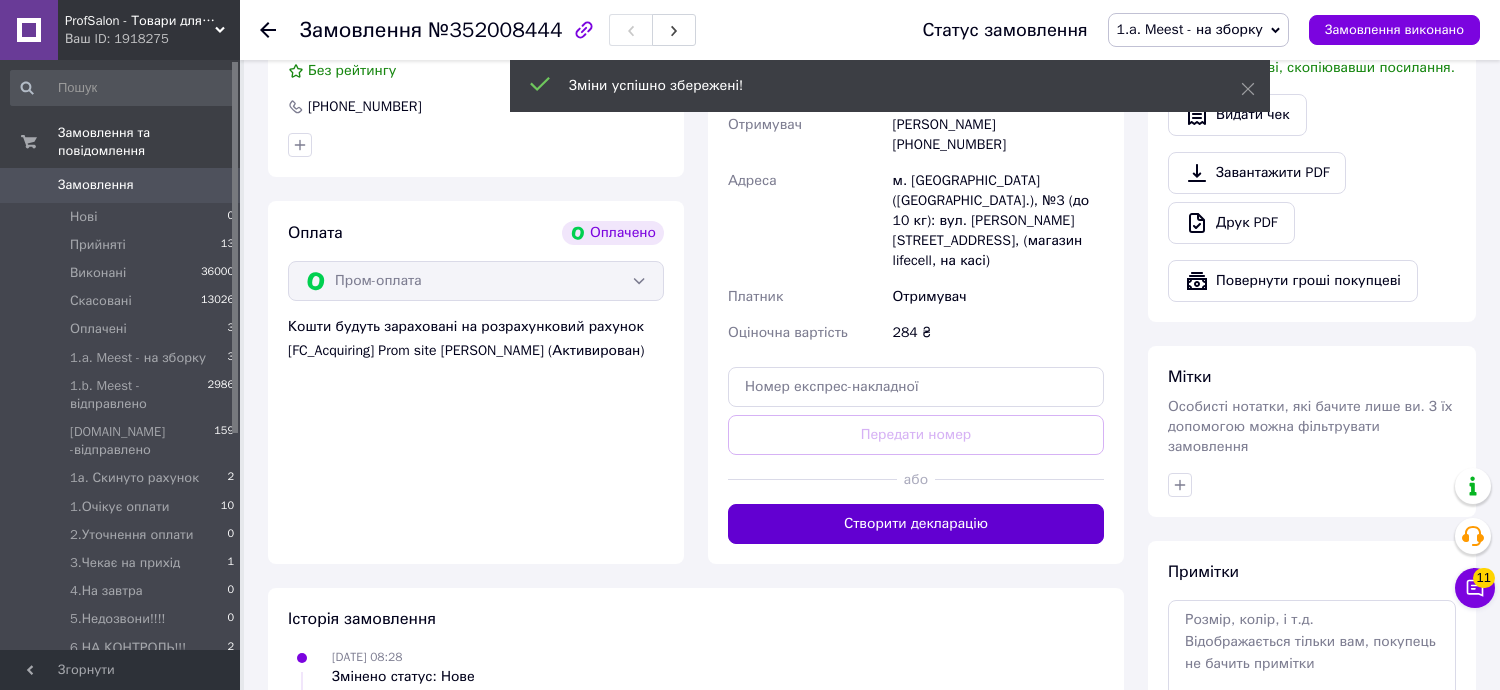 click on "Створити декларацію" at bounding box center [916, 524] 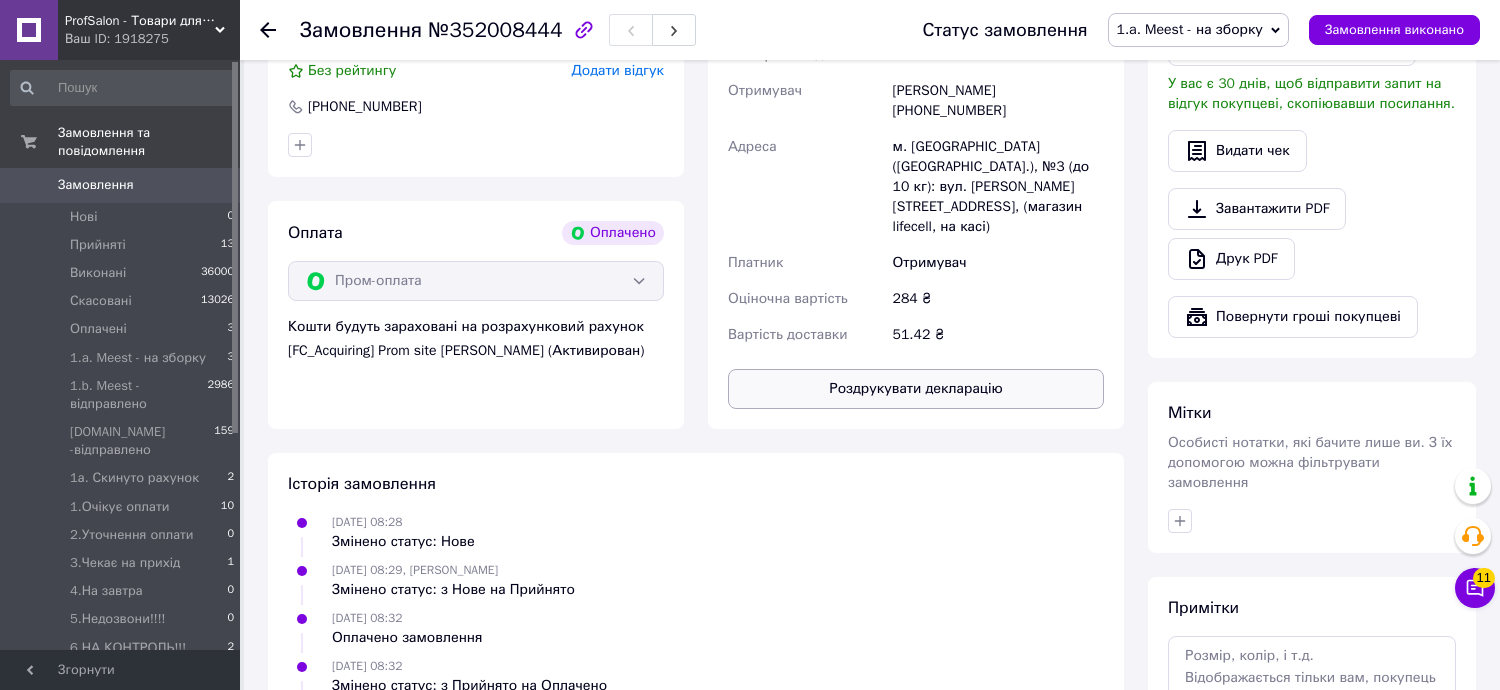 click on "Роздрукувати декларацію" at bounding box center [916, 389] 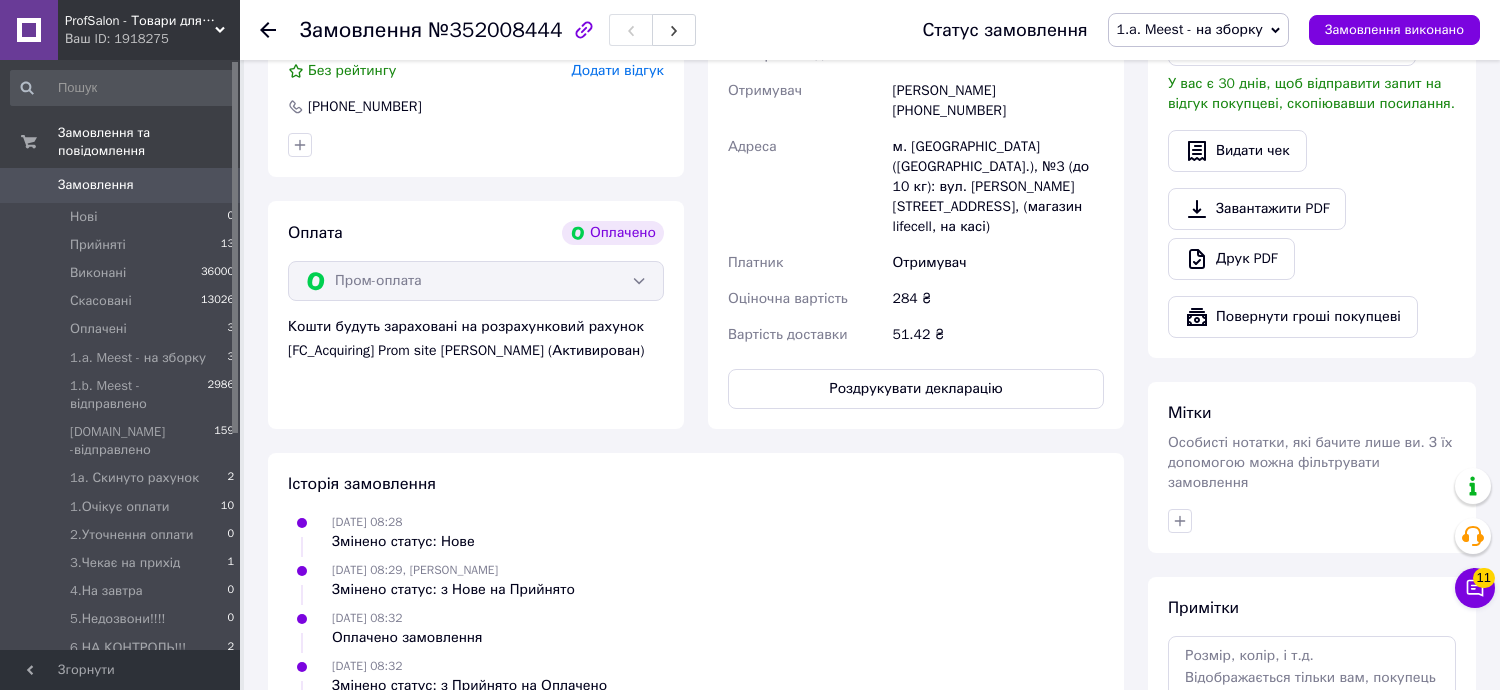click on "1.a. Meest - на зборку" at bounding box center (1198, 30) 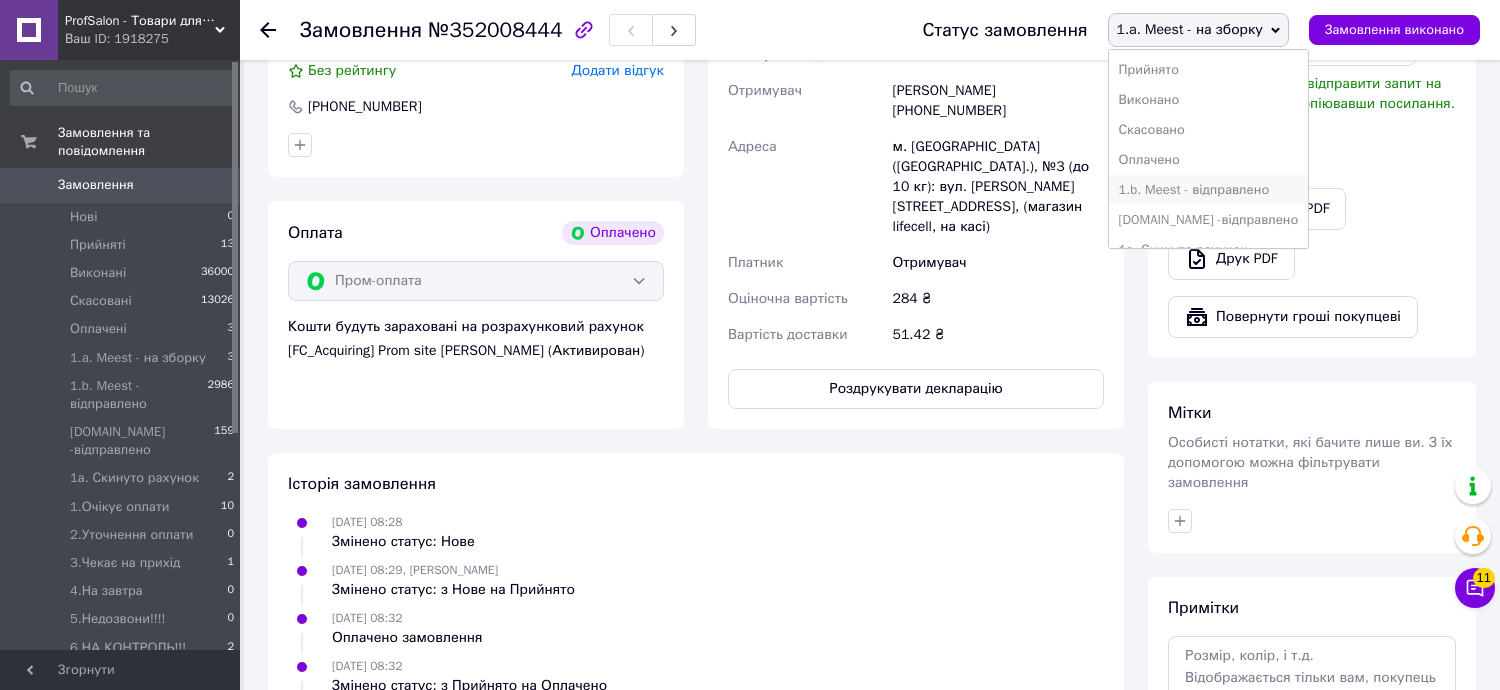 click on "1.b. Meest - відправлено" at bounding box center [1209, 190] 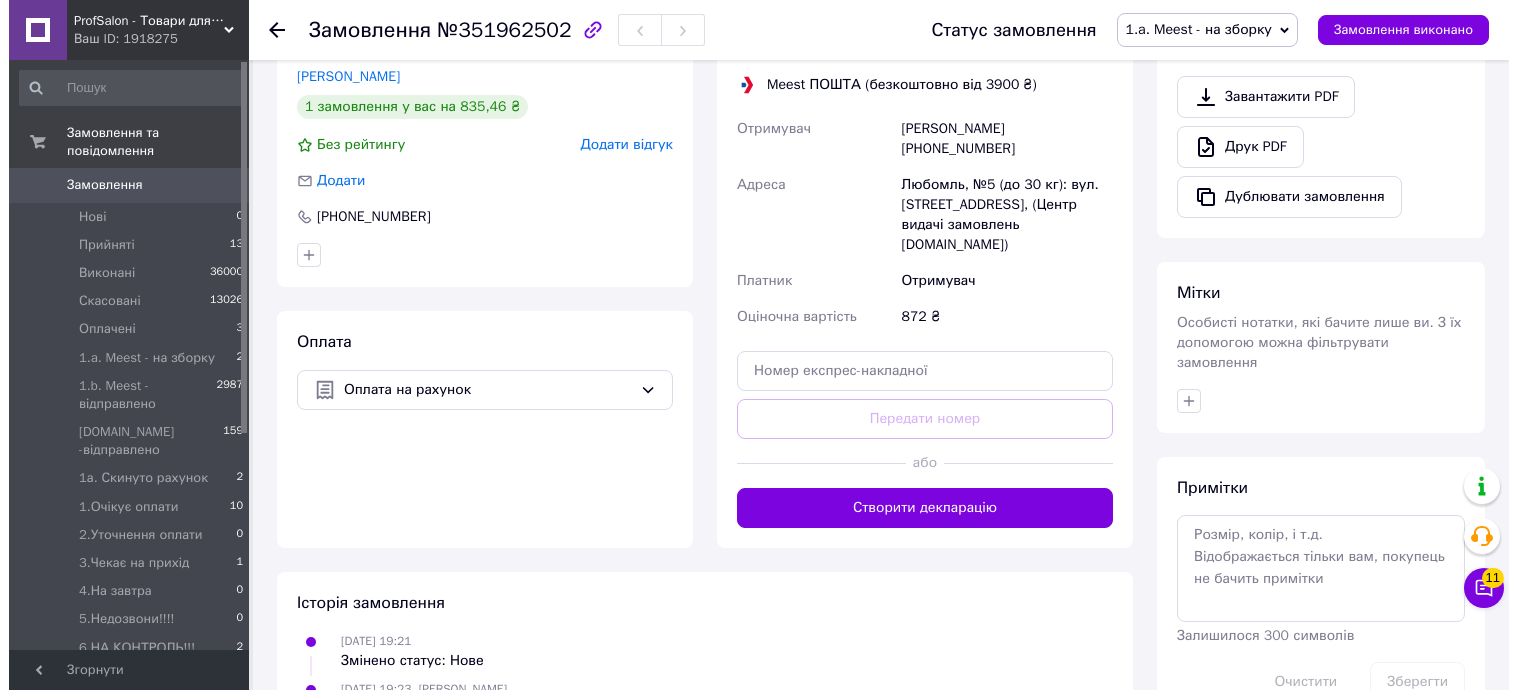 scroll, scrollTop: 111, scrollLeft: 0, axis: vertical 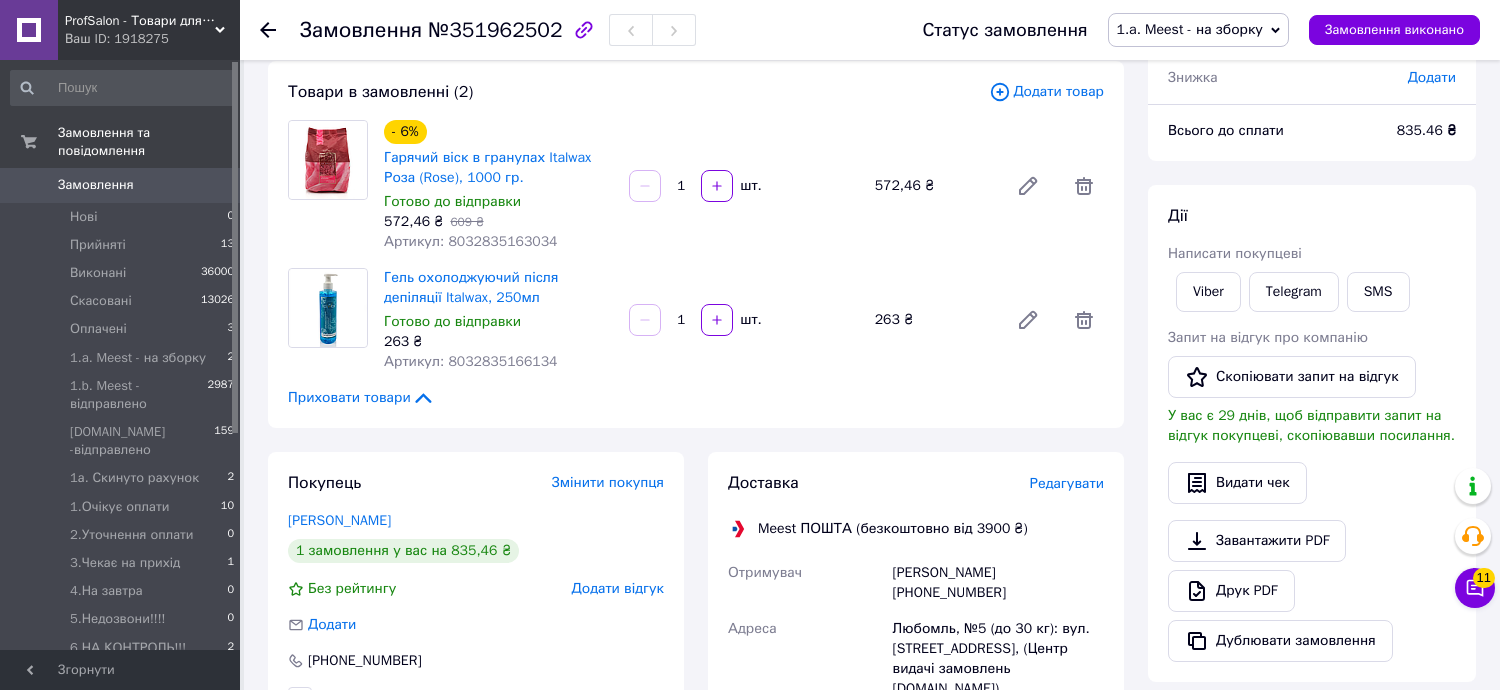 click on "Редагувати" at bounding box center (1067, 483) 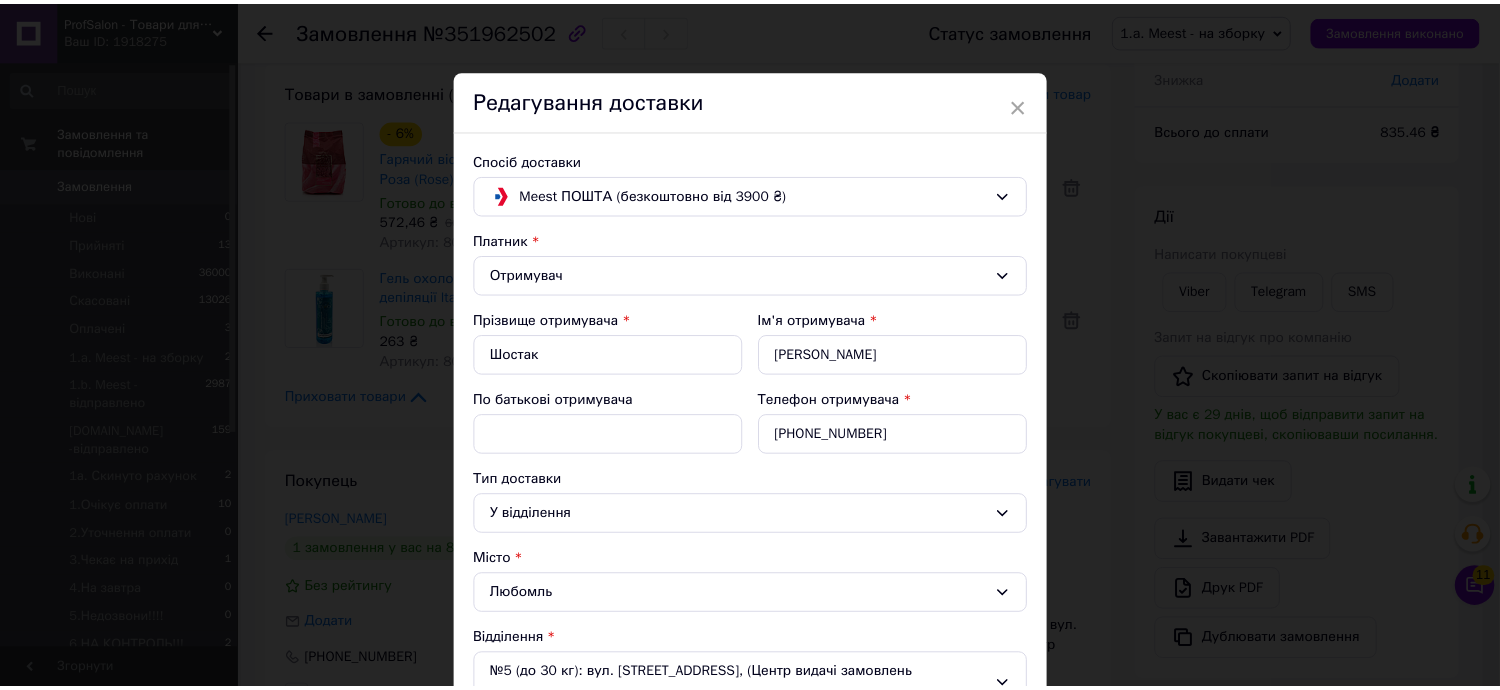 scroll, scrollTop: 444, scrollLeft: 0, axis: vertical 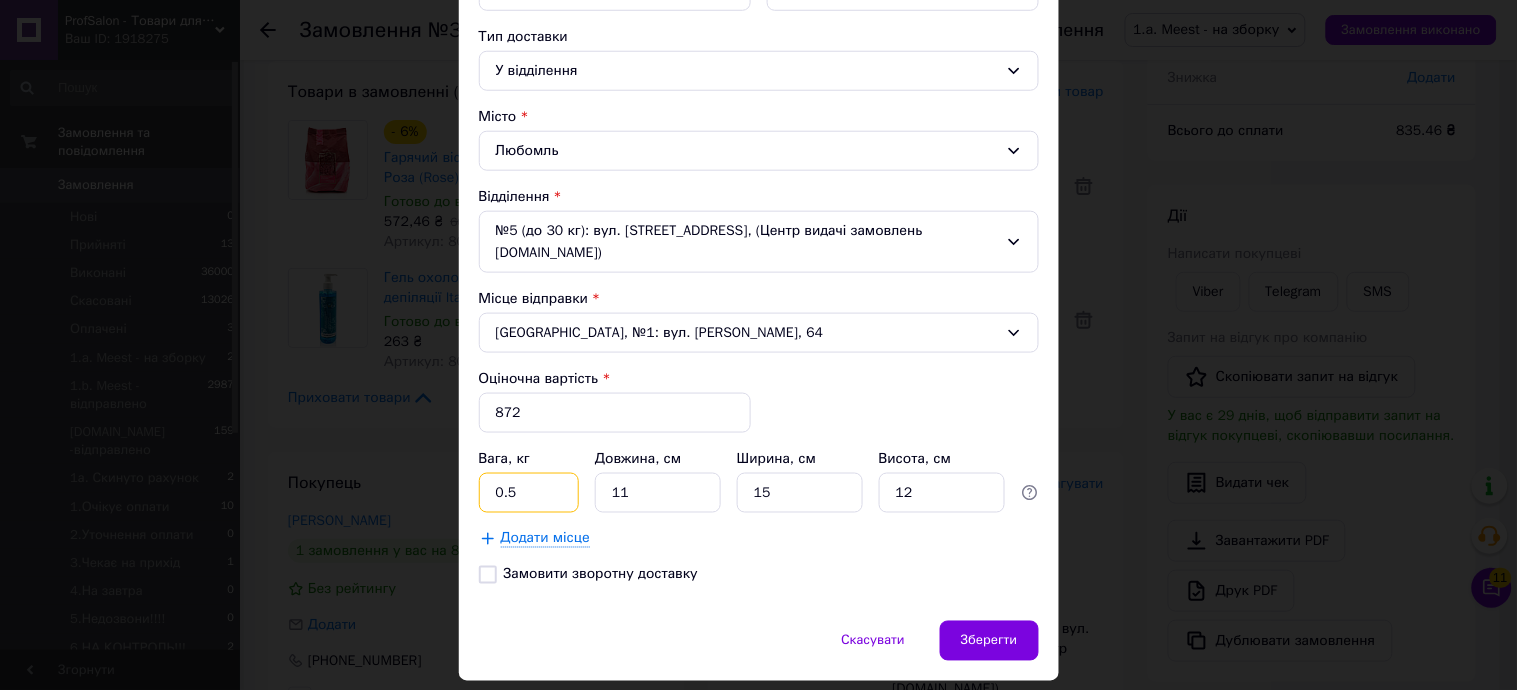 drag, startPoint x: 548, startPoint y: 493, endPoint x: 484, endPoint y: 494, distance: 64.00781 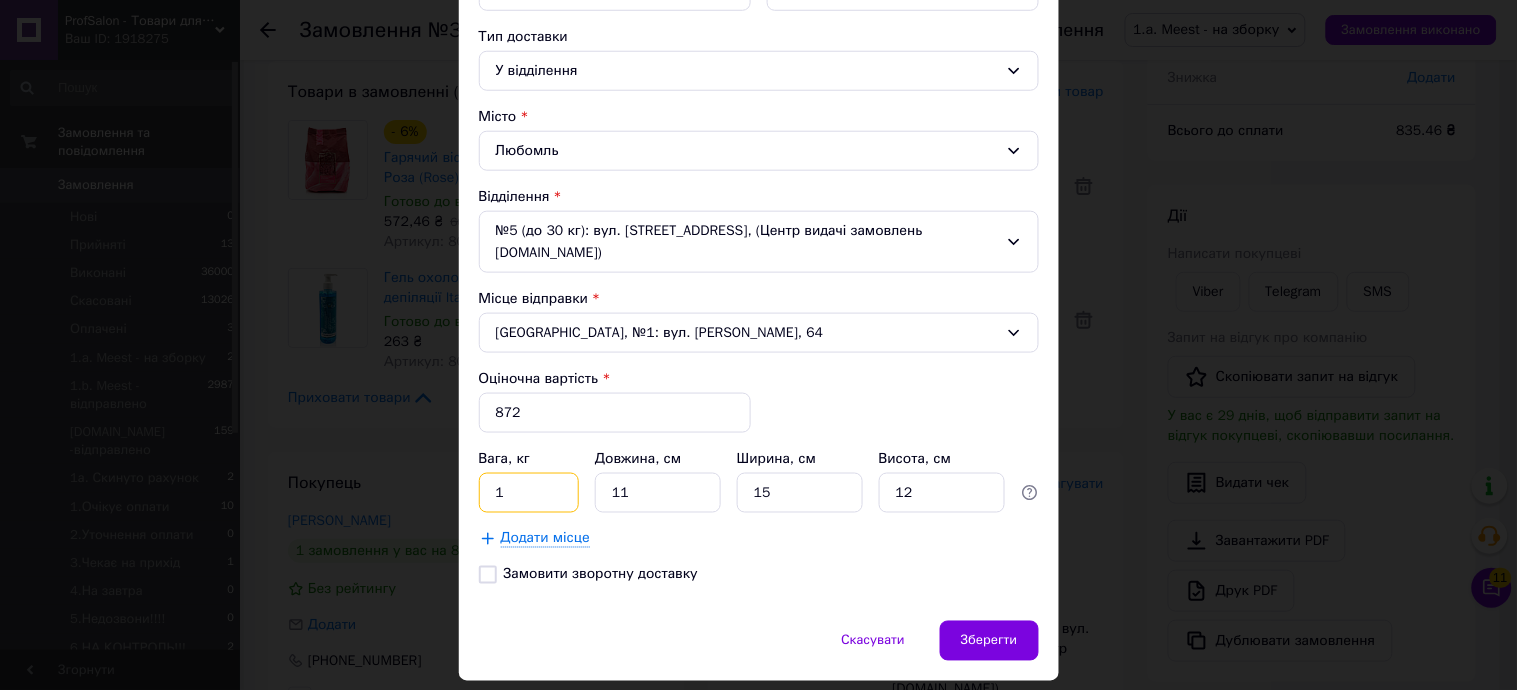 type on "1" 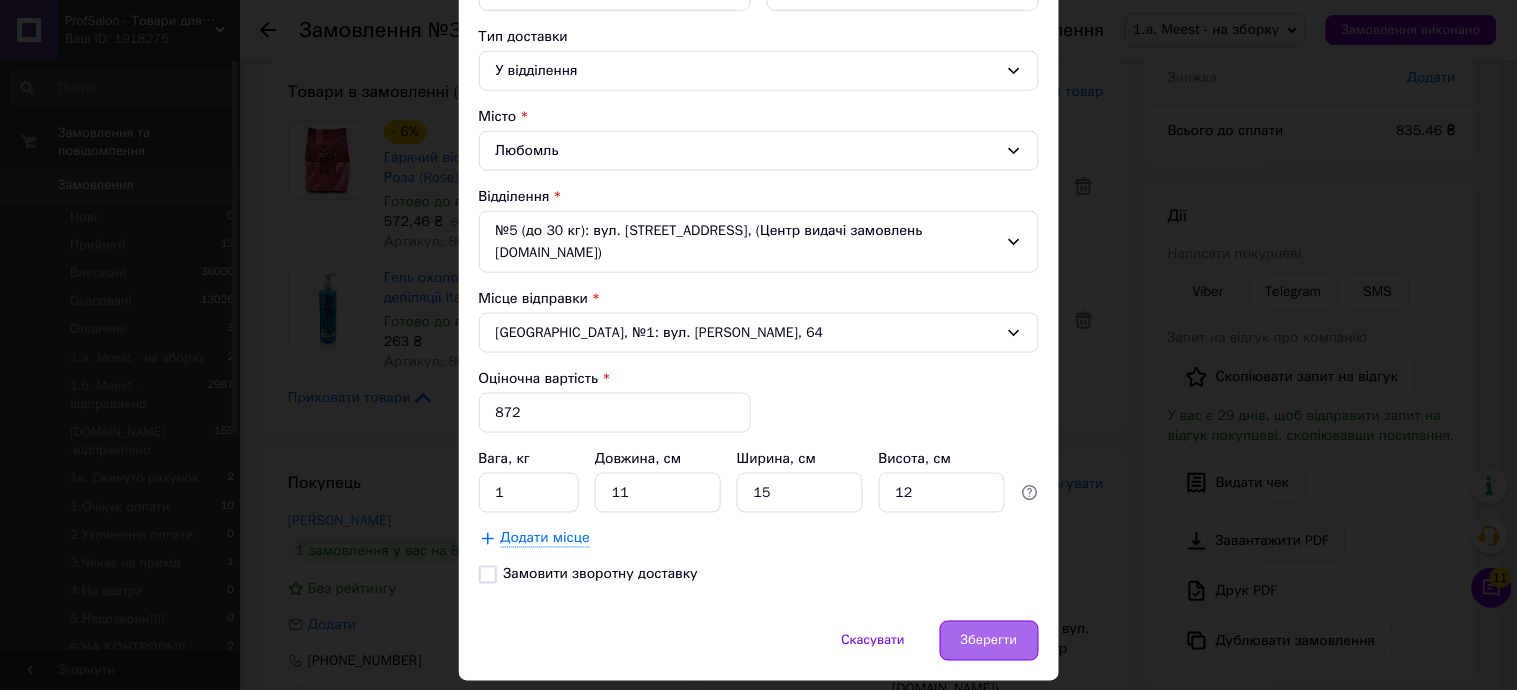click on "Зберегти" at bounding box center [989, 641] 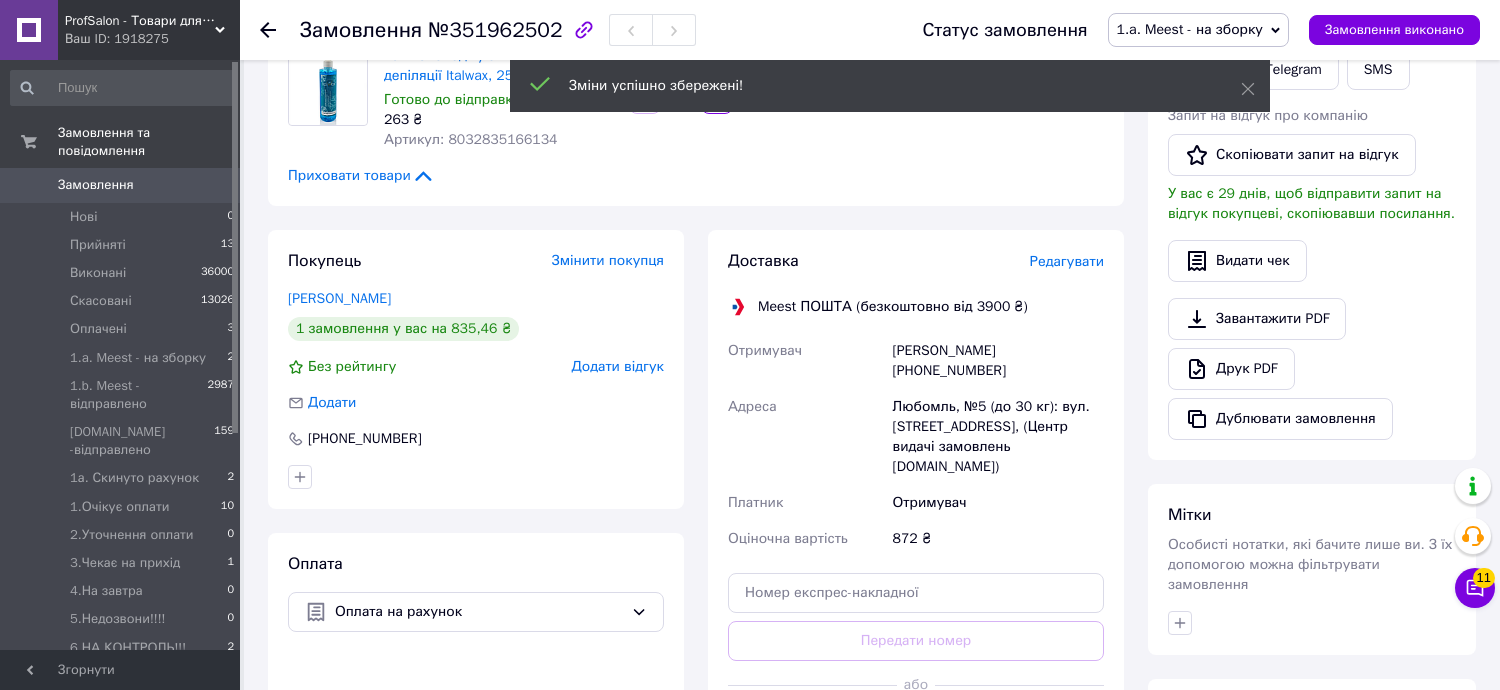 scroll, scrollTop: 555, scrollLeft: 0, axis: vertical 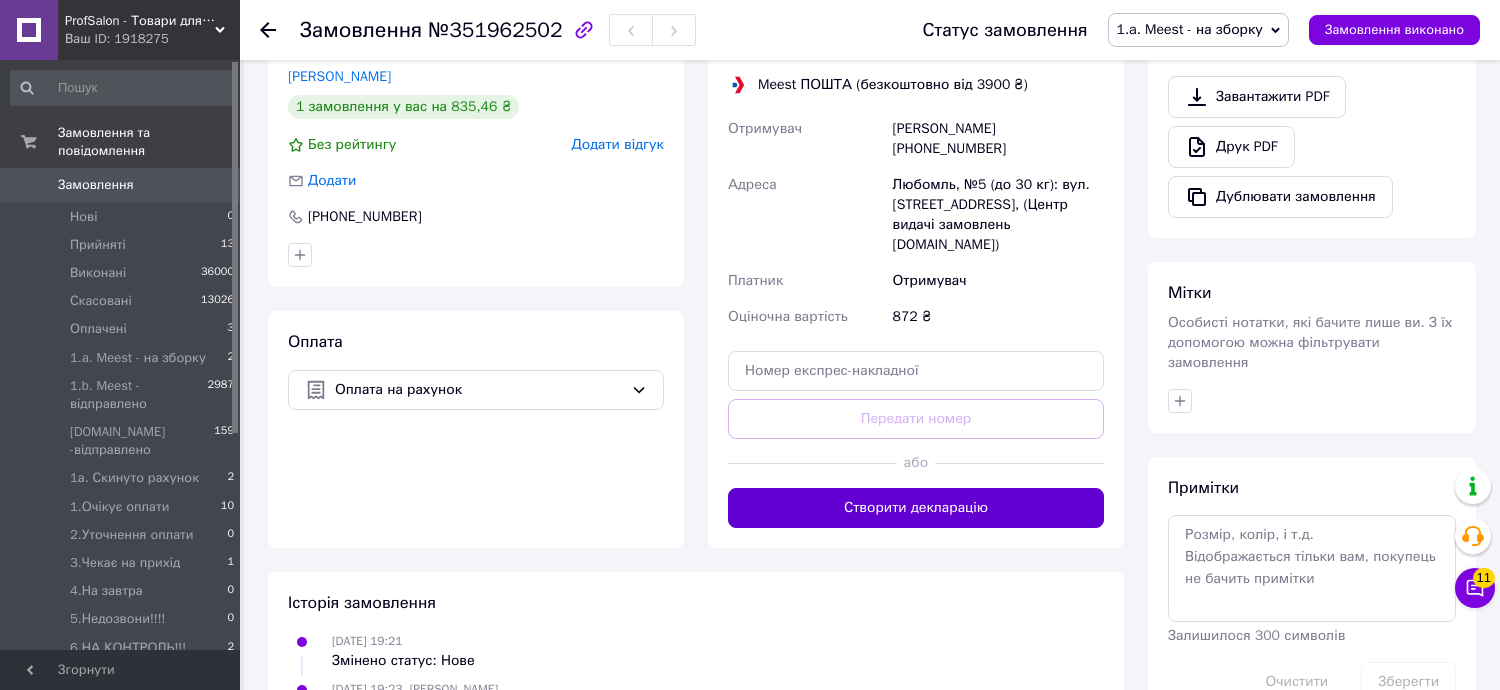 click on "Створити декларацію" at bounding box center (916, 508) 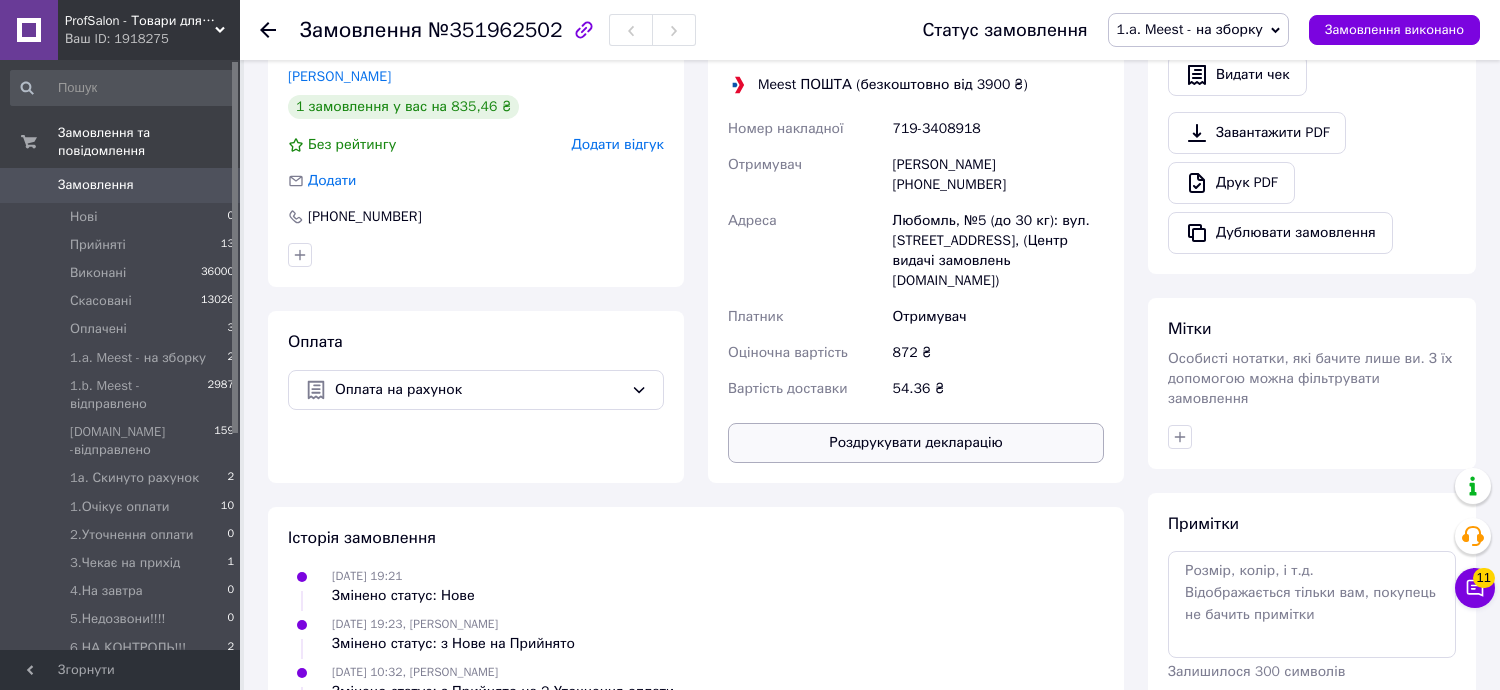 click on "Роздрукувати декларацію" at bounding box center (916, 443) 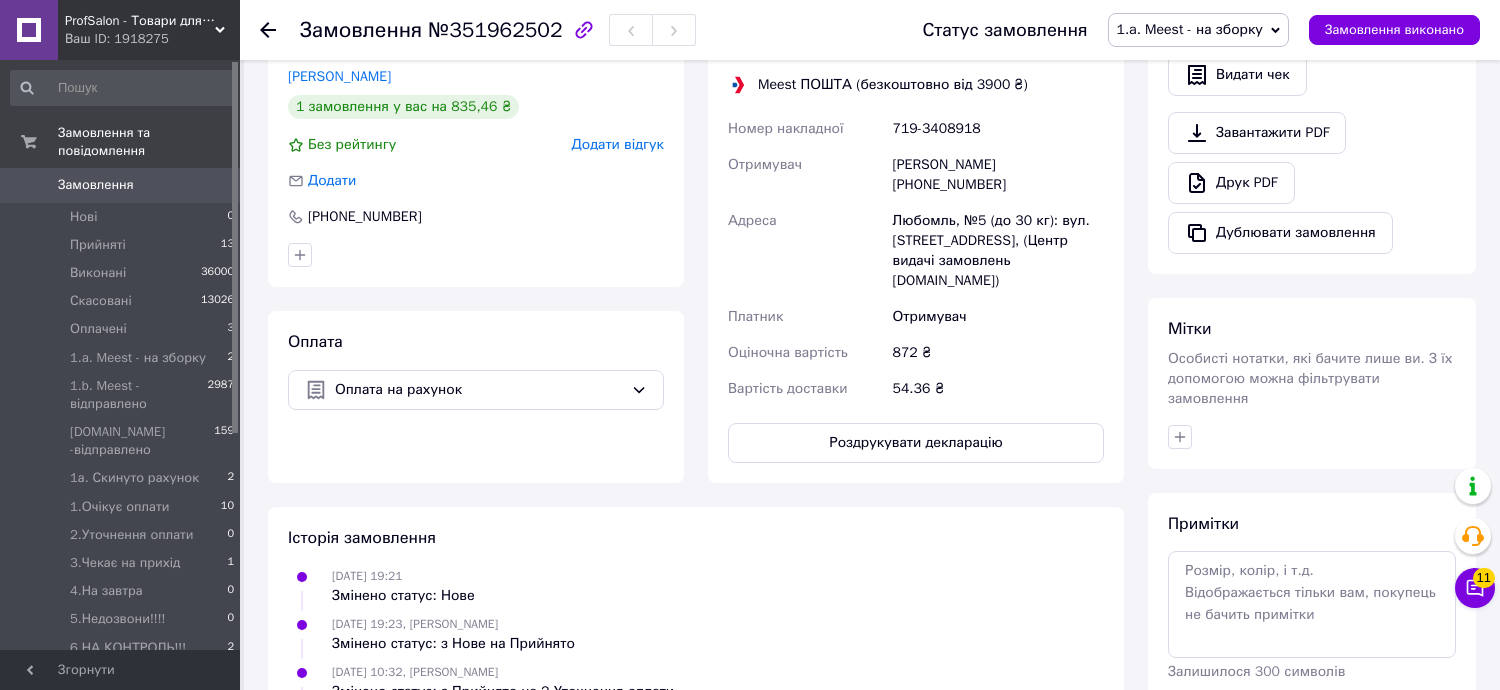 click on "1.a. Meest - на зборку" at bounding box center [1190, 29] 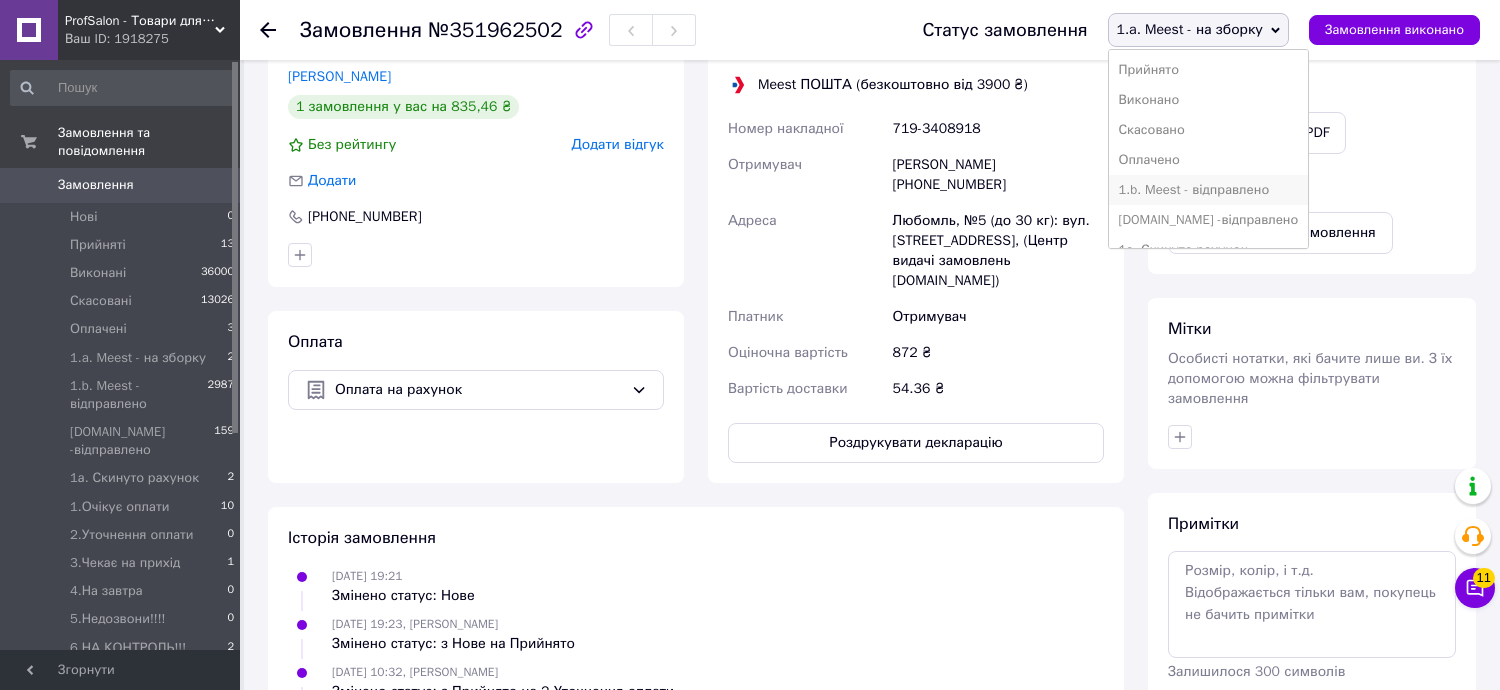 click on "1.b. Meest - відправлено" at bounding box center [1209, 190] 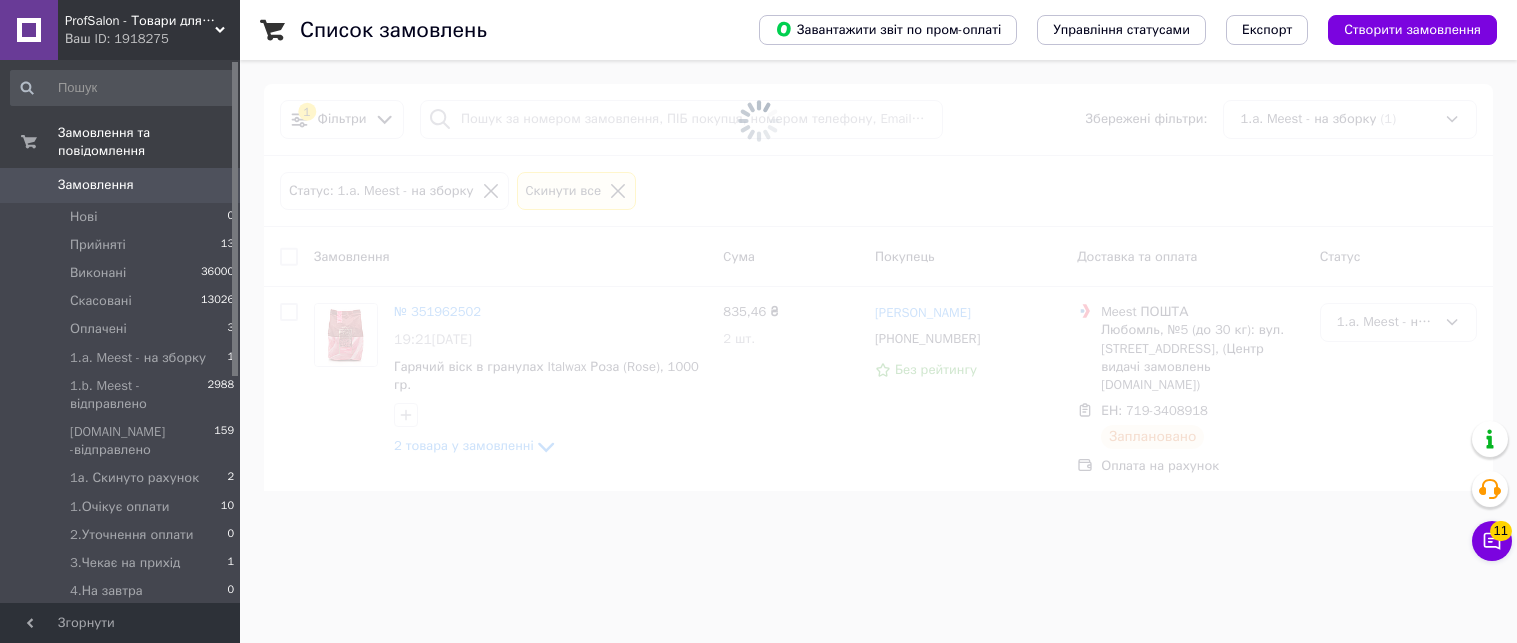 scroll, scrollTop: 0, scrollLeft: 0, axis: both 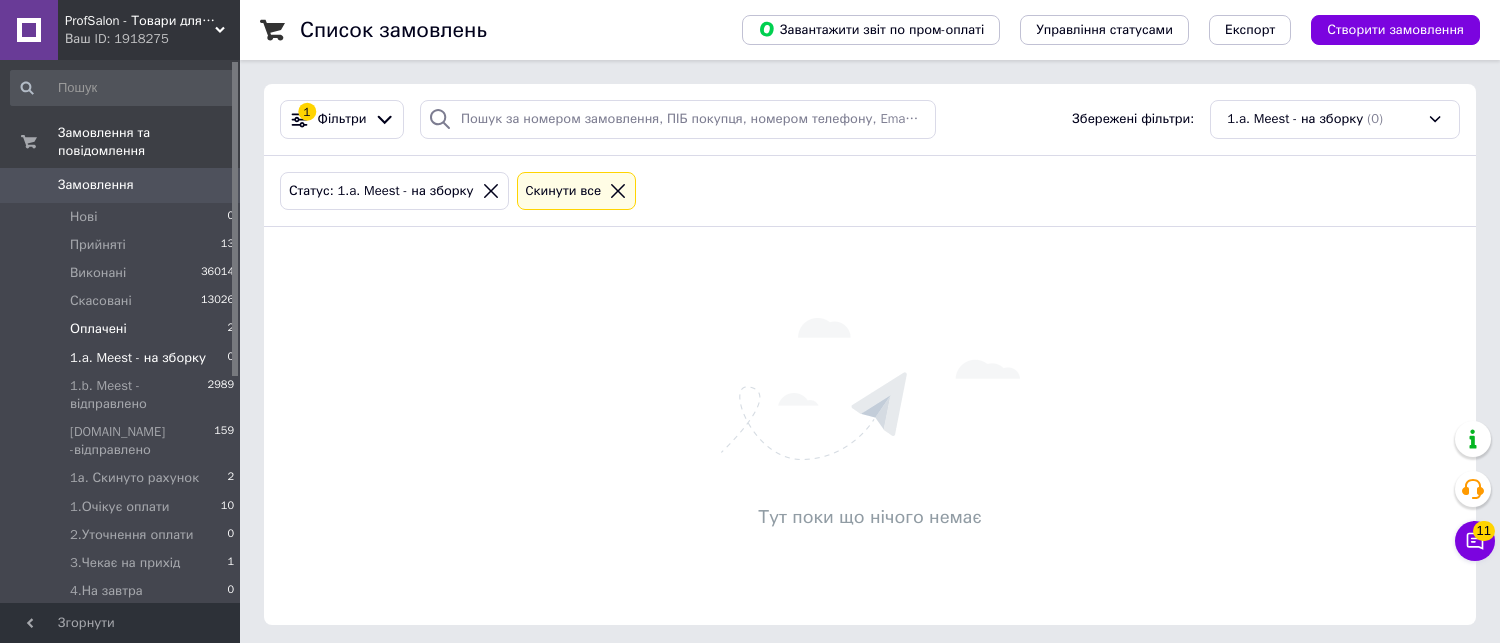 click on "Оплачені 2" at bounding box center [123, 329] 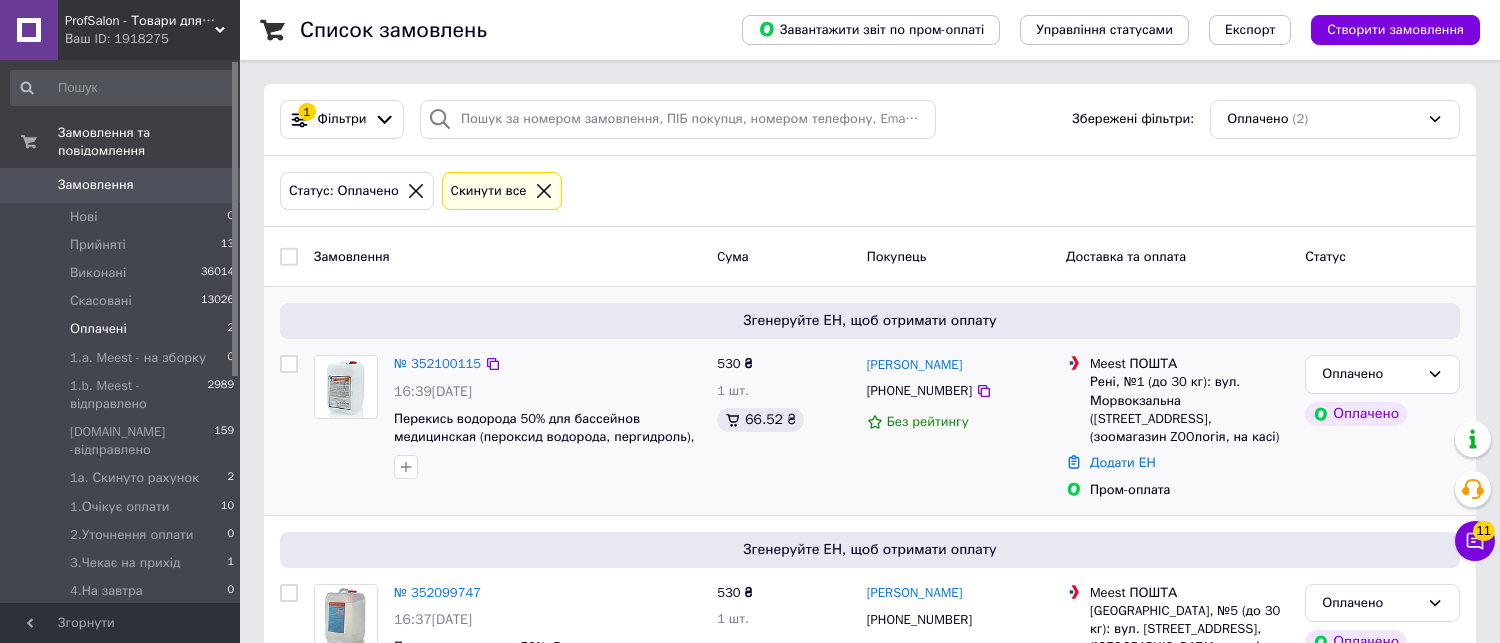 scroll, scrollTop: 106, scrollLeft: 0, axis: vertical 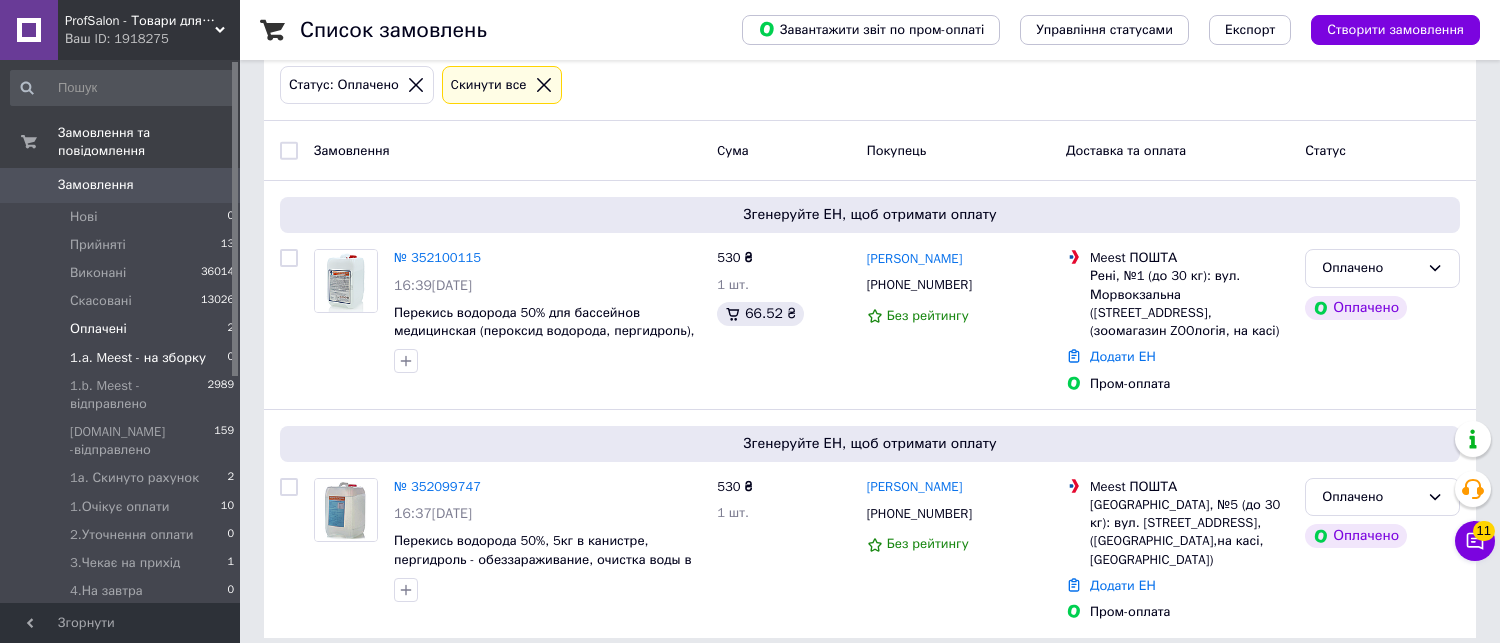 click on "1.a. Meest - на зборку" at bounding box center (138, 358) 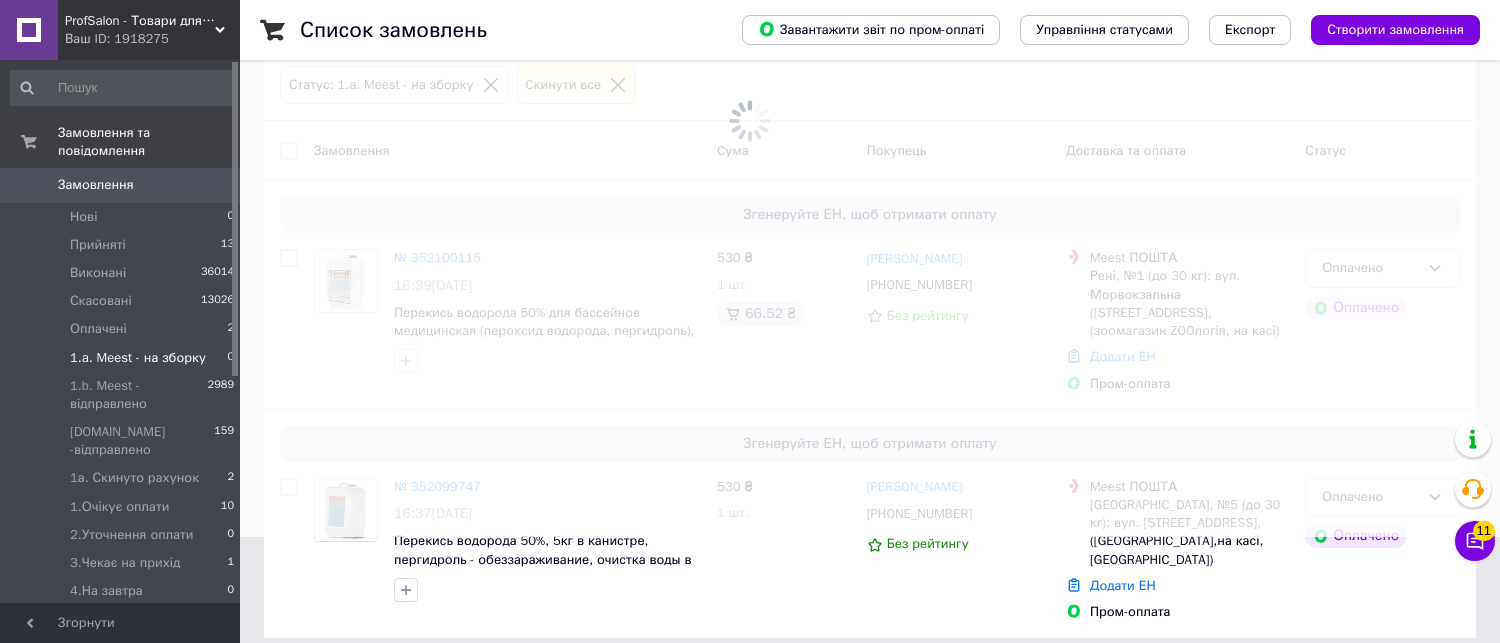 scroll, scrollTop: 0, scrollLeft: 0, axis: both 